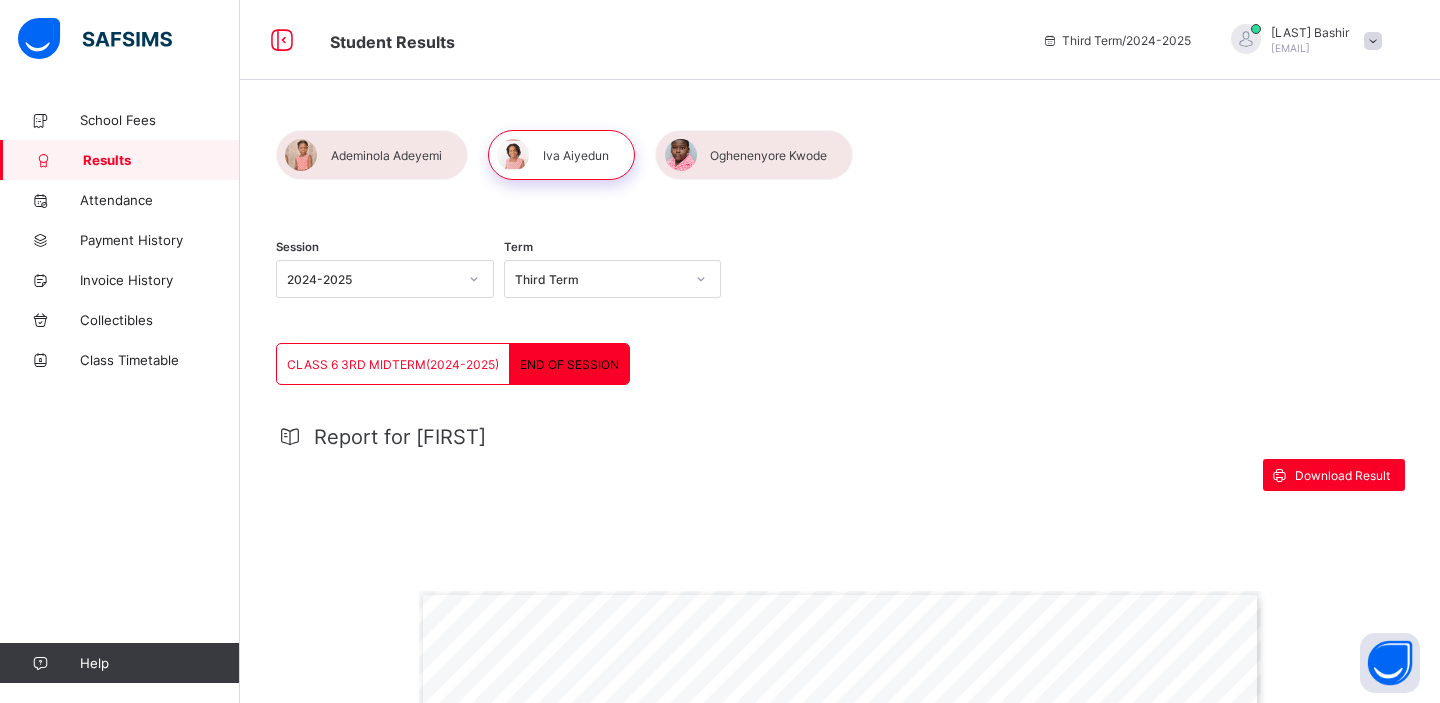 scroll, scrollTop: 210, scrollLeft: 0, axis: vertical 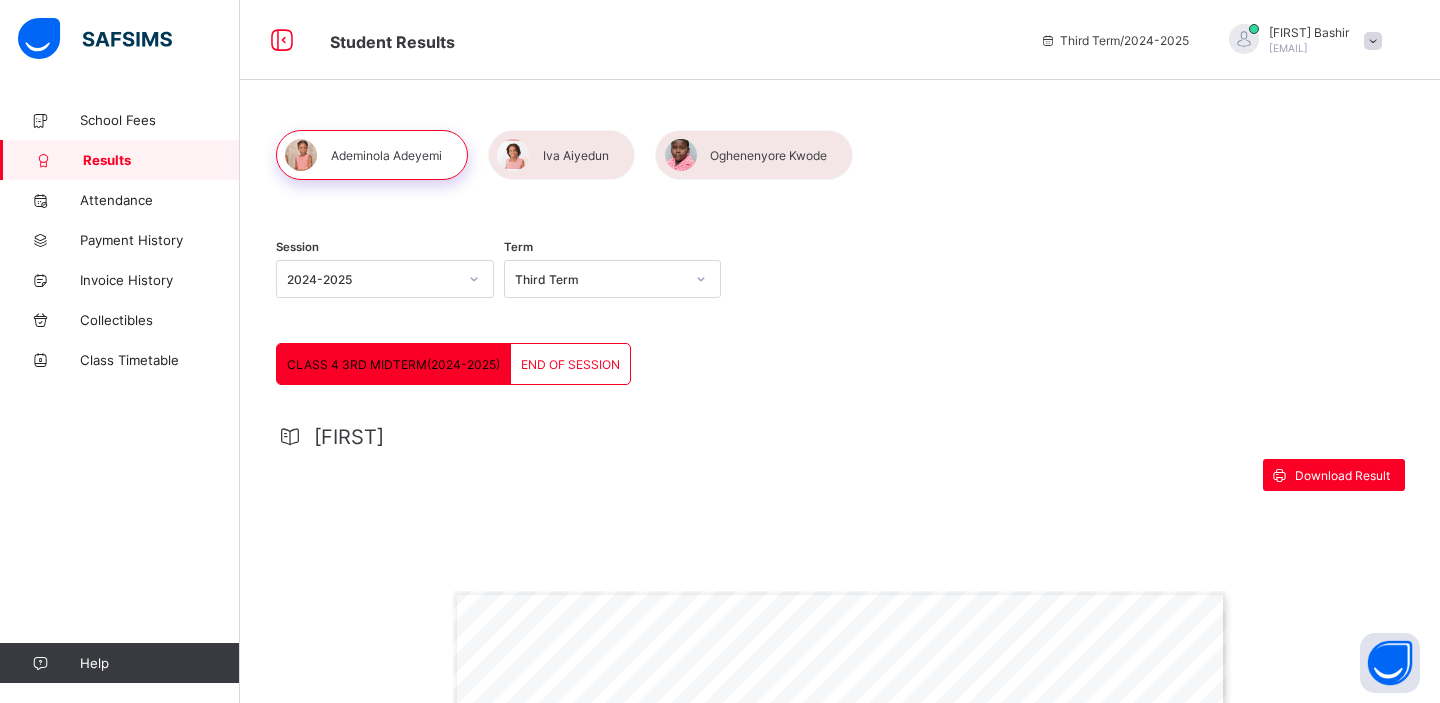 click on "END OF SESSION" at bounding box center (570, 364) 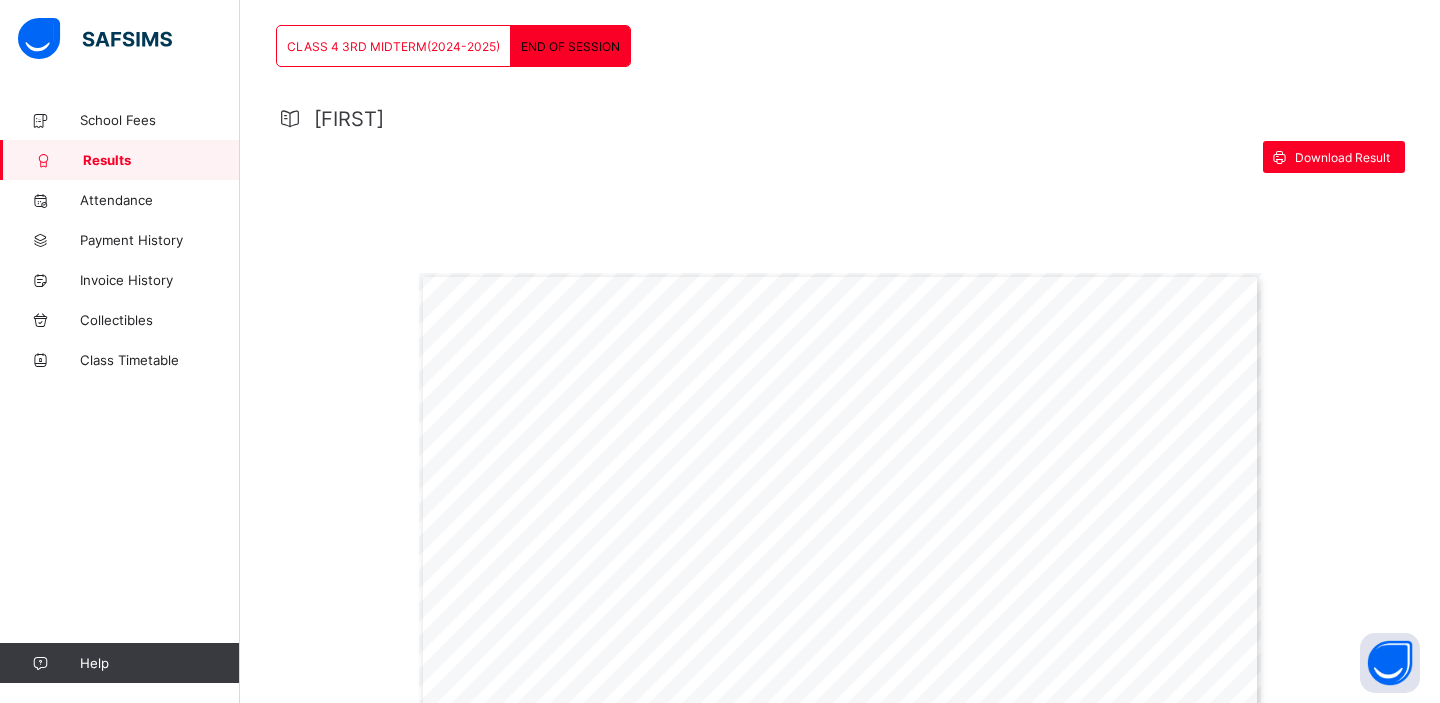 scroll, scrollTop: 0, scrollLeft: 0, axis: both 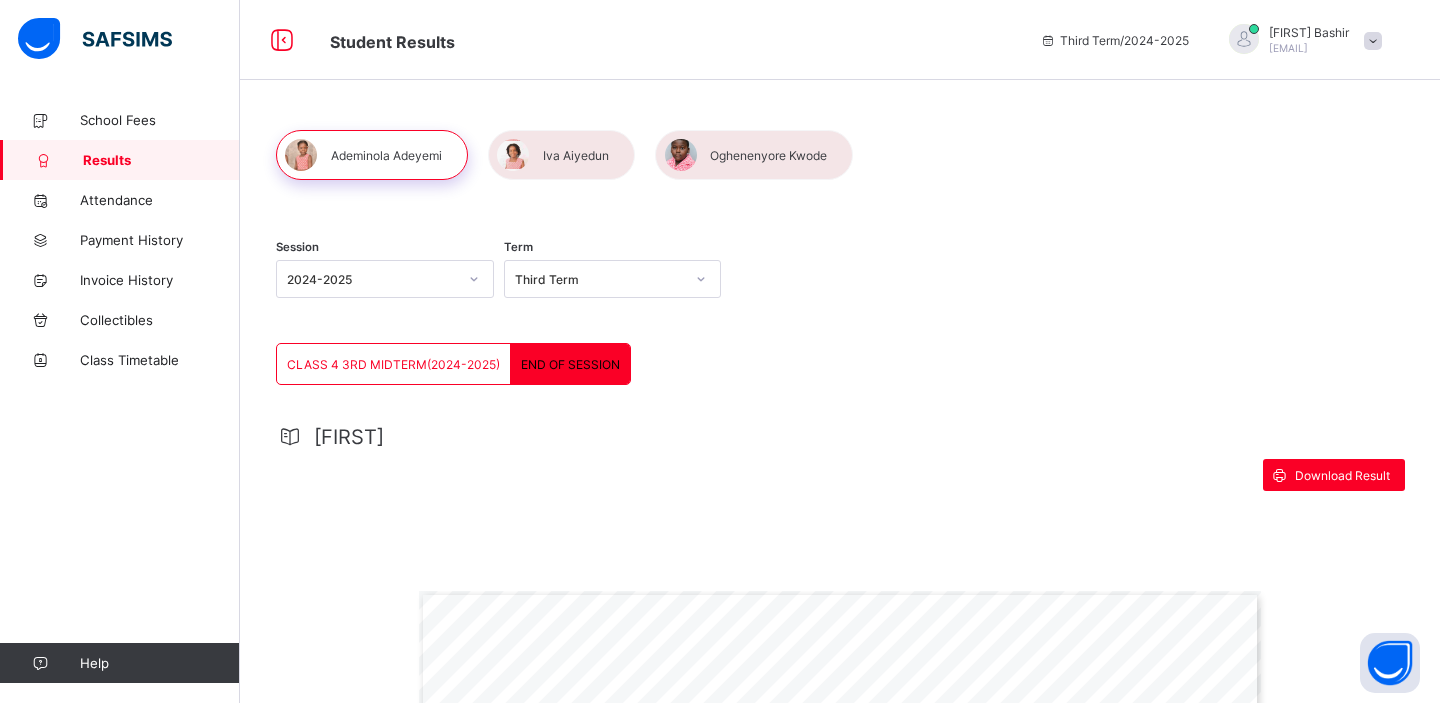 click on "Session 2024-2025 Term Third Term" at bounding box center (840, 281) 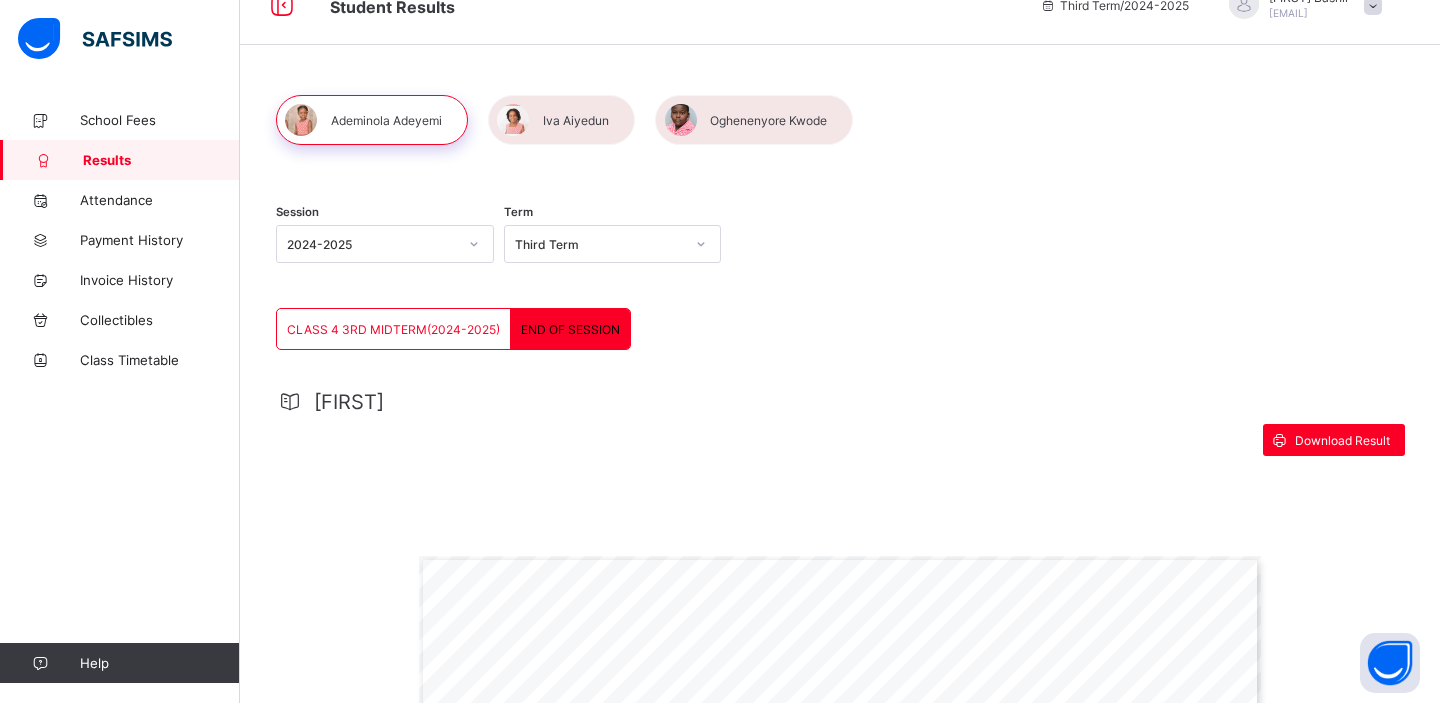 scroll, scrollTop: 0, scrollLeft: 0, axis: both 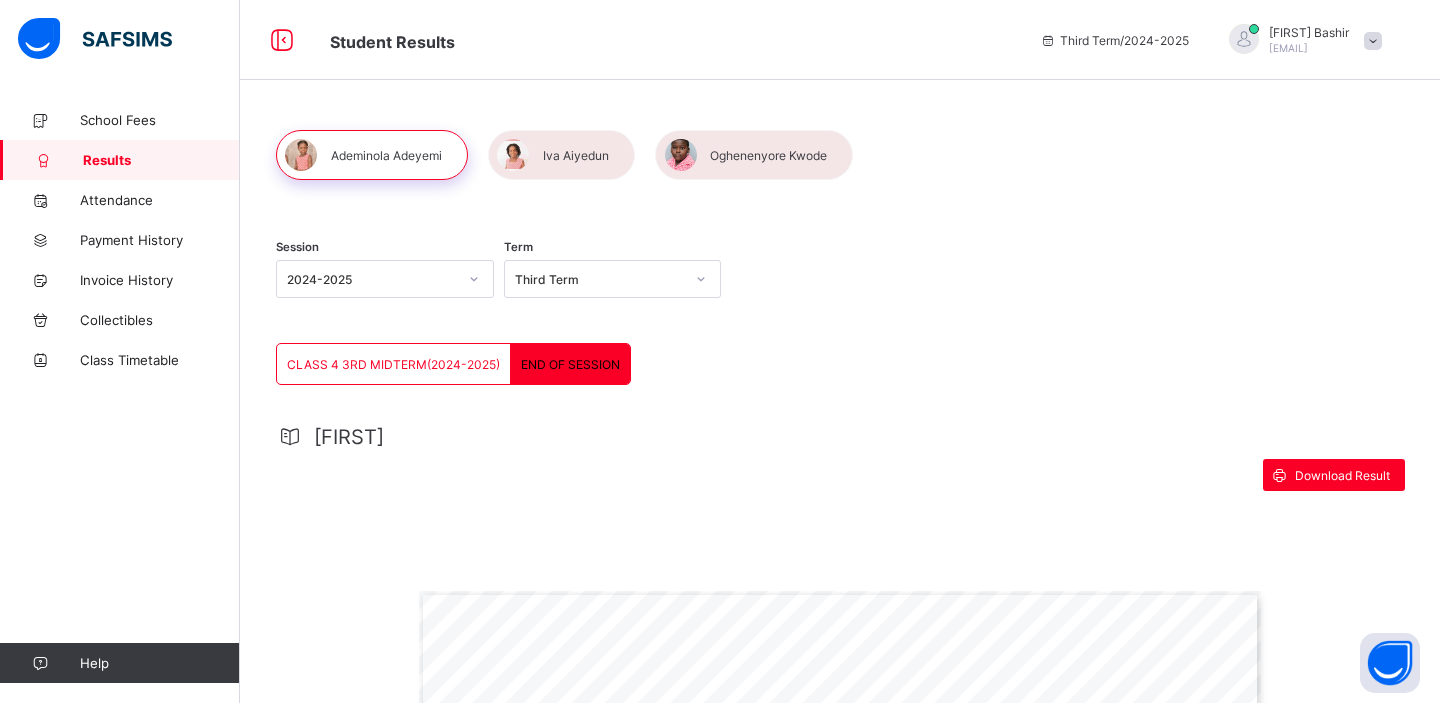 click on "CLASS 4 3RD MIDTERM(2024-2025)" at bounding box center [393, 364] 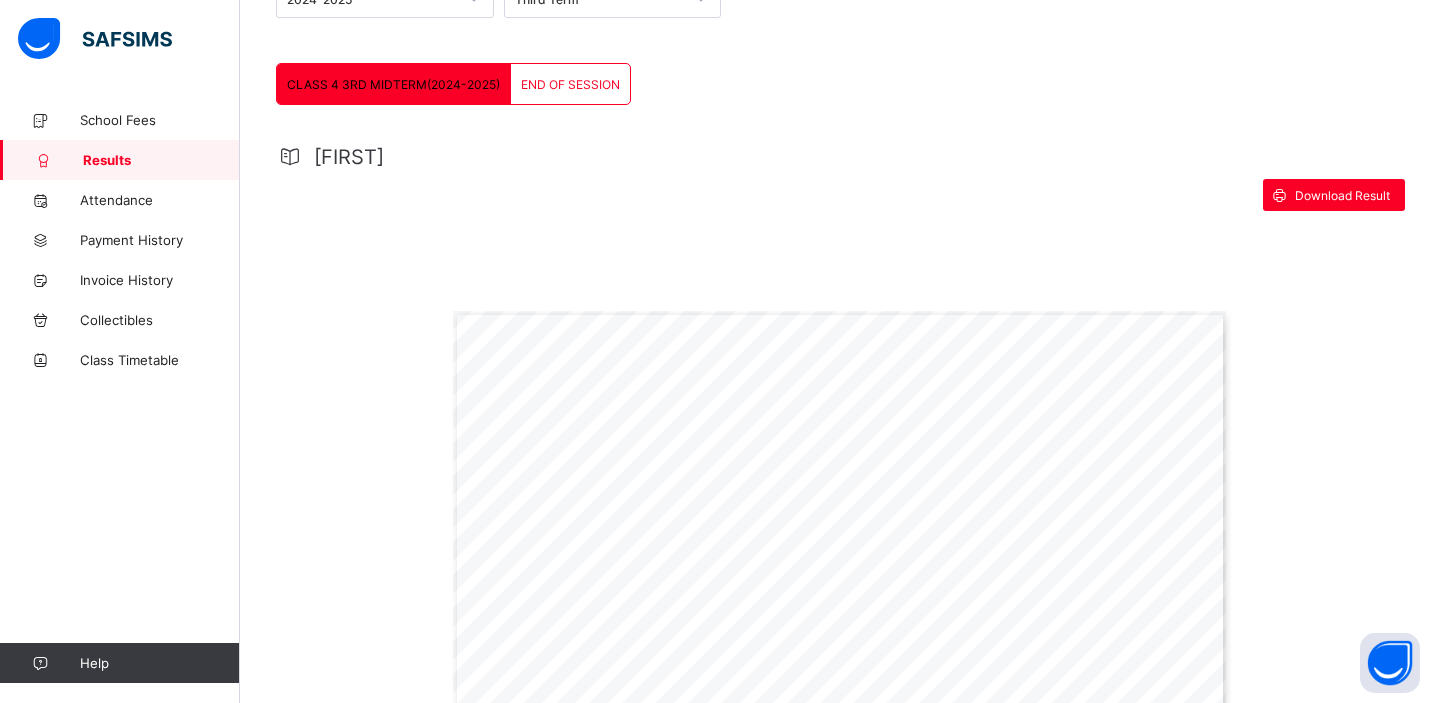 scroll, scrollTop: 0, scrollLeft: 0, axis: both 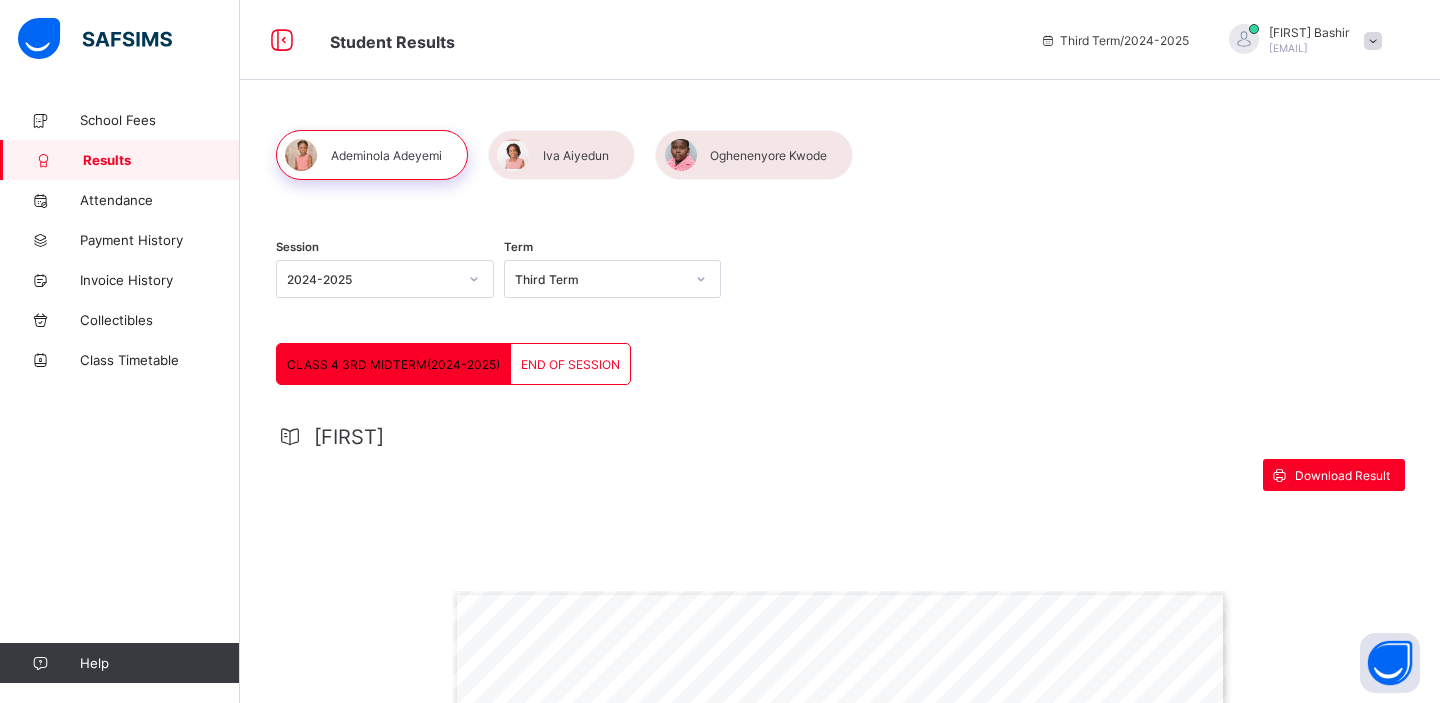 click on "END OF SESSION" at bounding box center [570, 364] 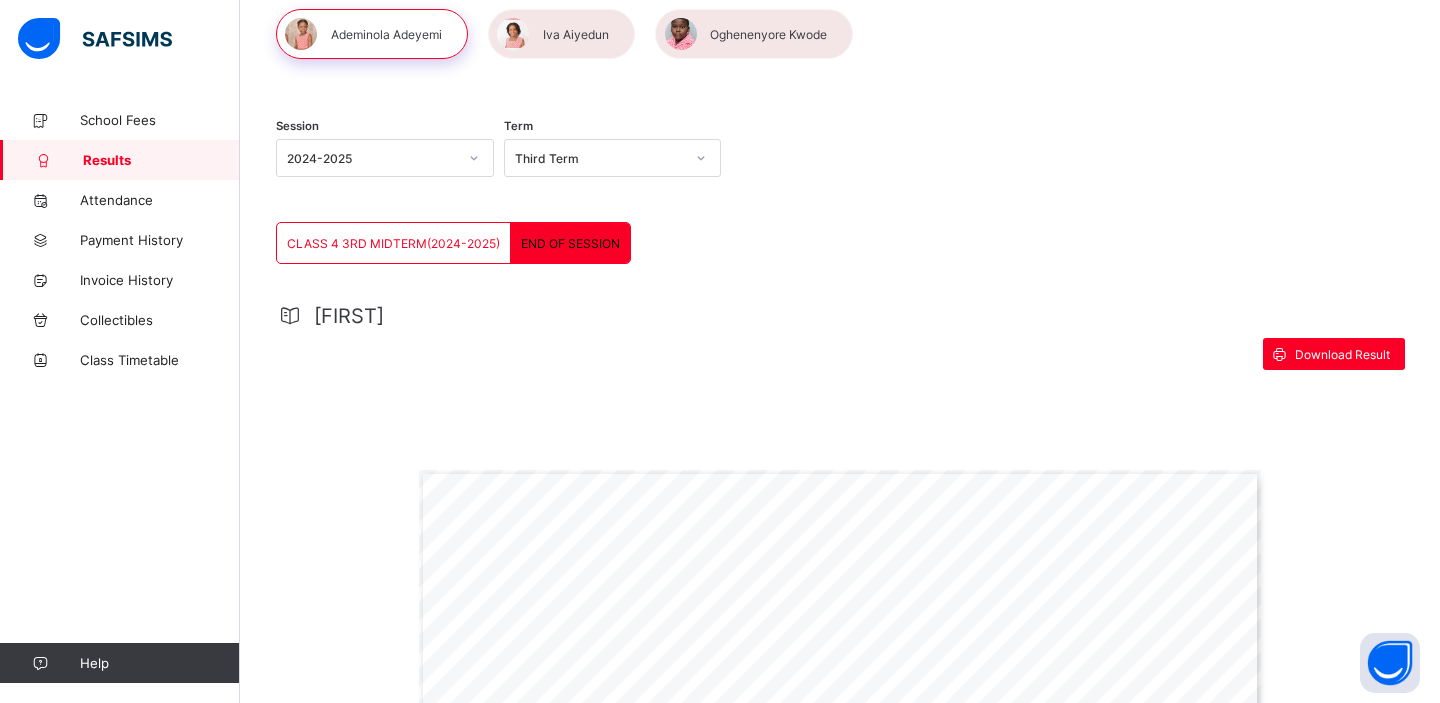 scroll, scrollTop: 120, scrollLeft: 0, axis: vertical 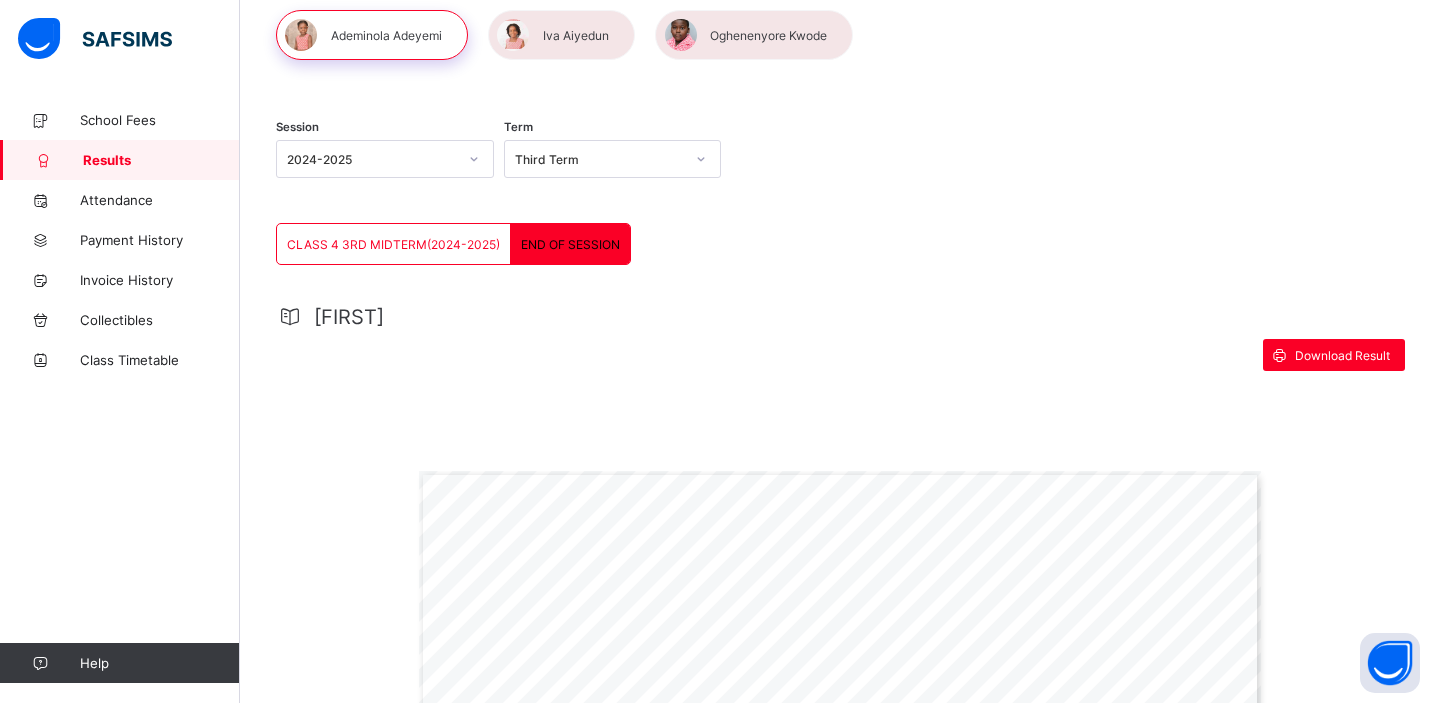 click at bounding box center [561, 35] 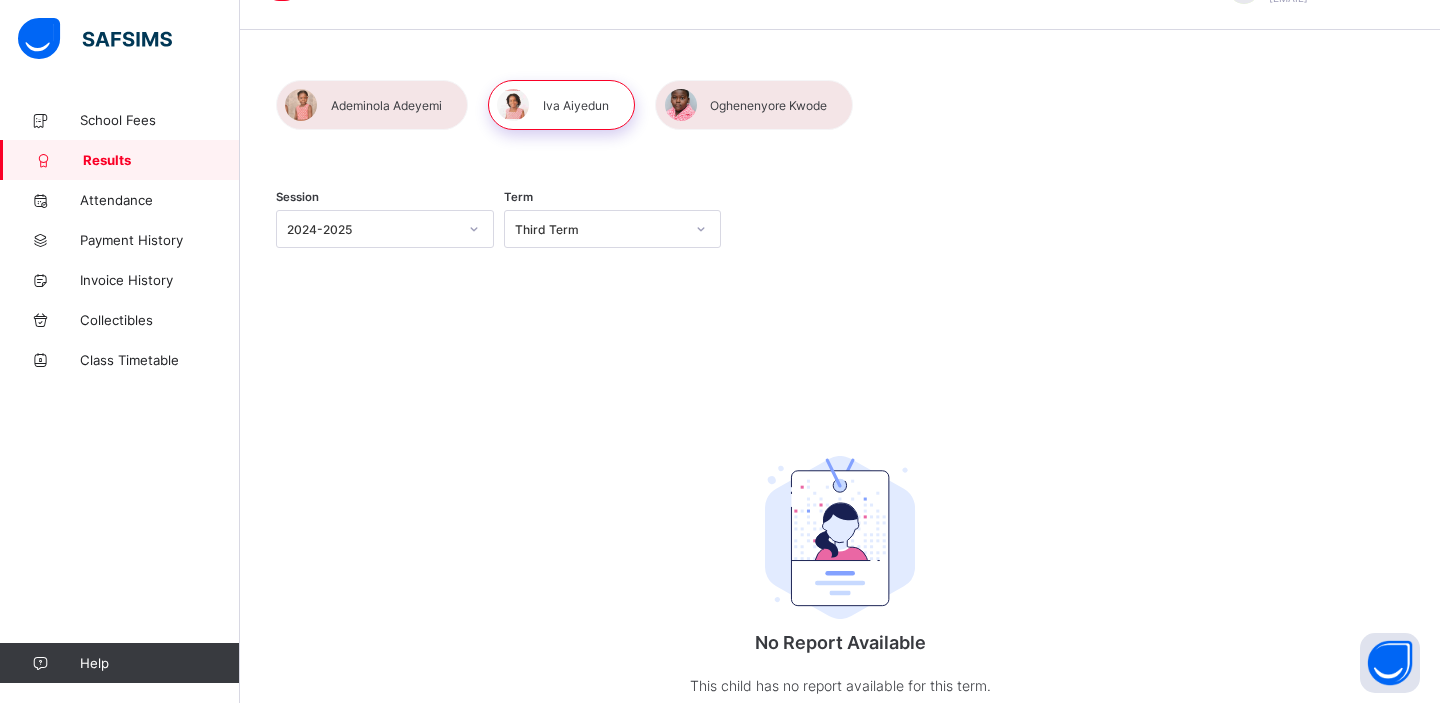 scroll, scrollTop: 0, scrollLeft: 0, axis: both 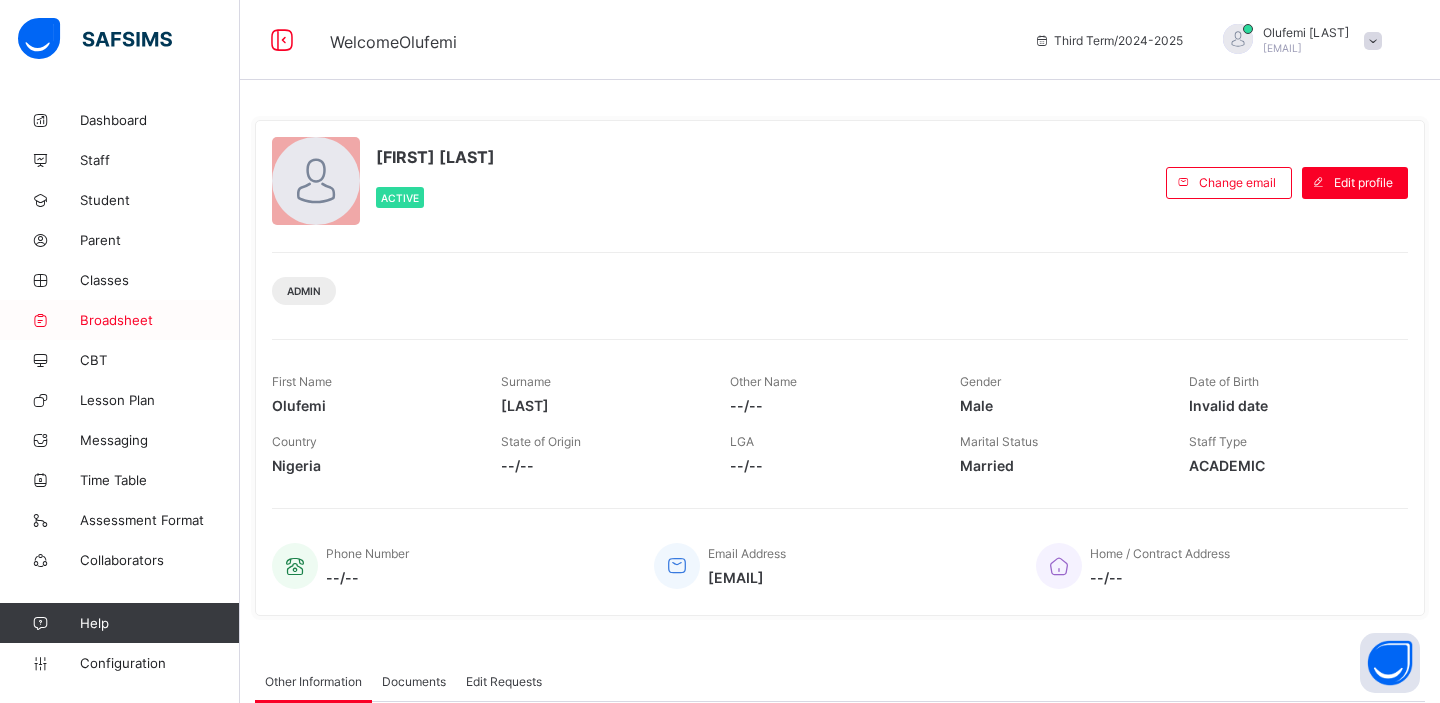click on "Broadsheet" at bounding box center [160, 320] 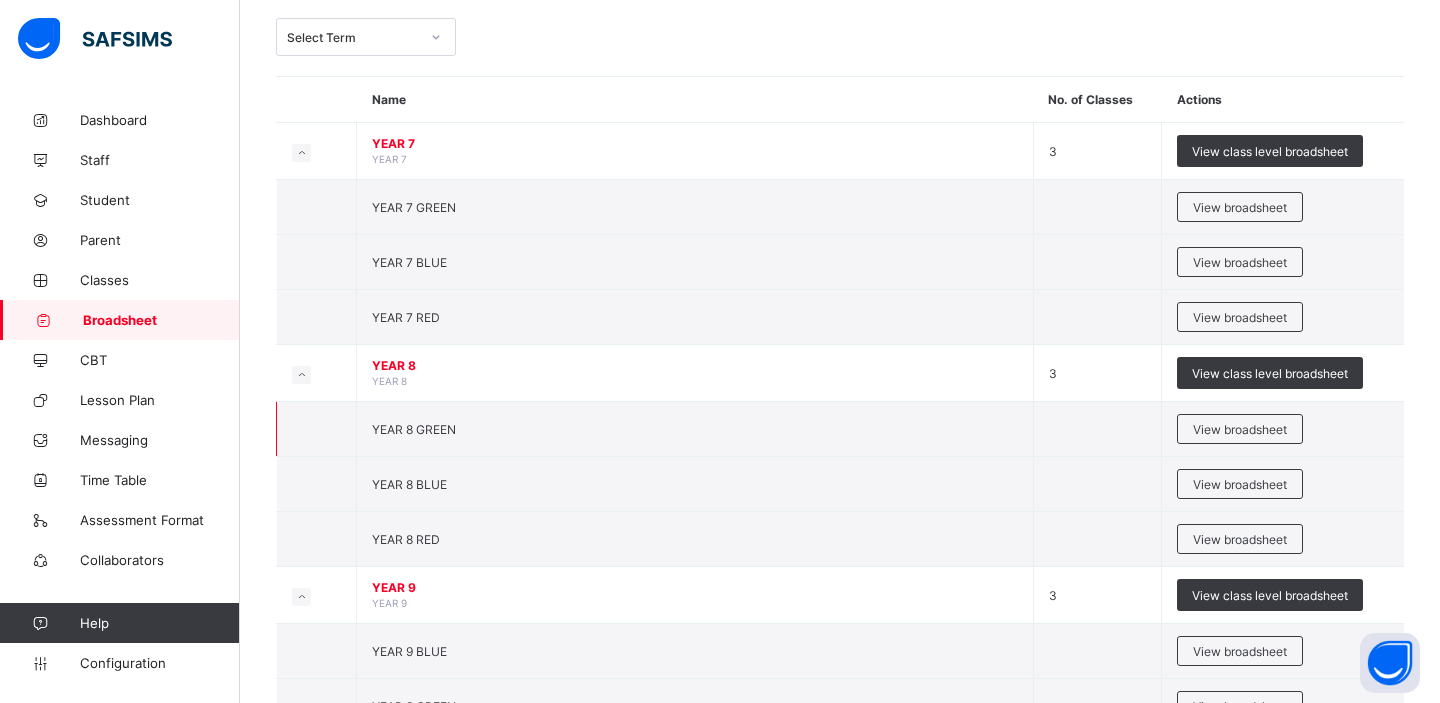 scroll, scrollTop: 113, scrollLeft: 0, axis: vertical 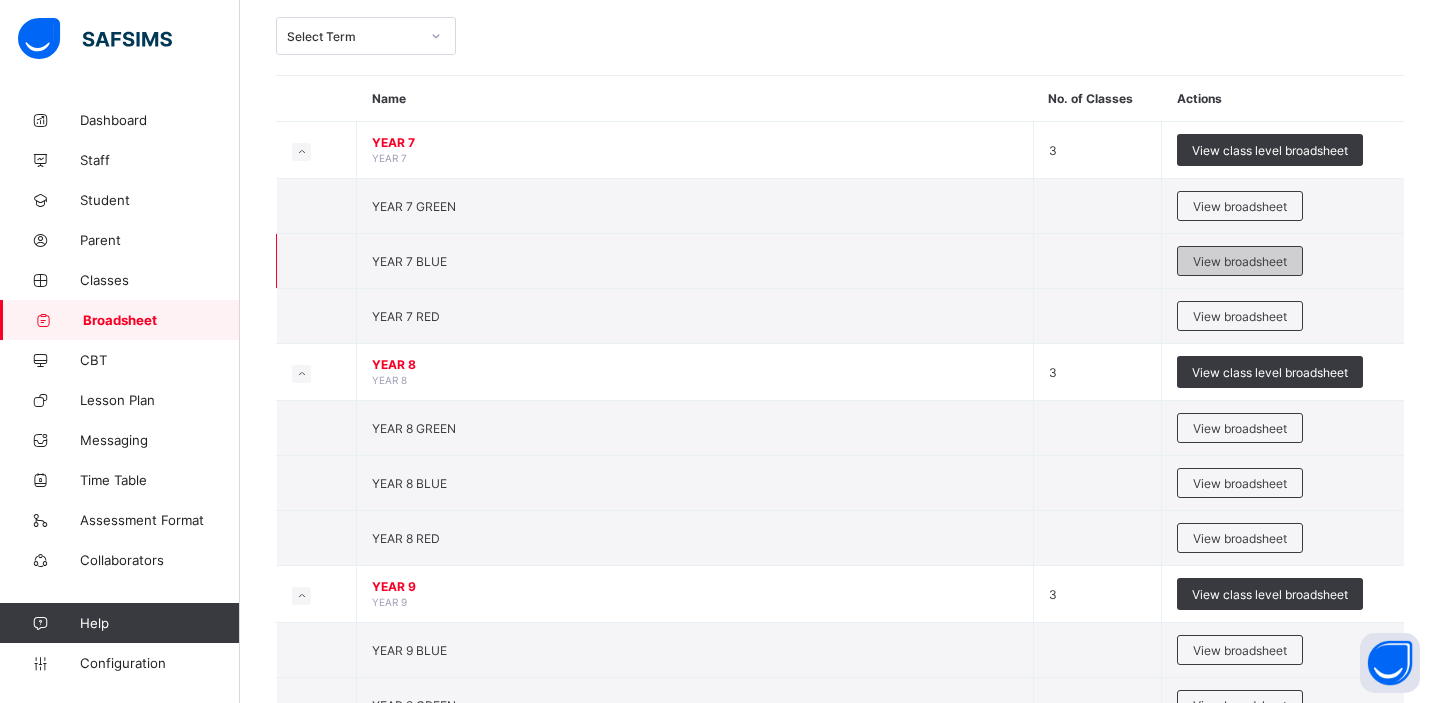 click on "View broadsheet" at bounding box center [1240, 261] 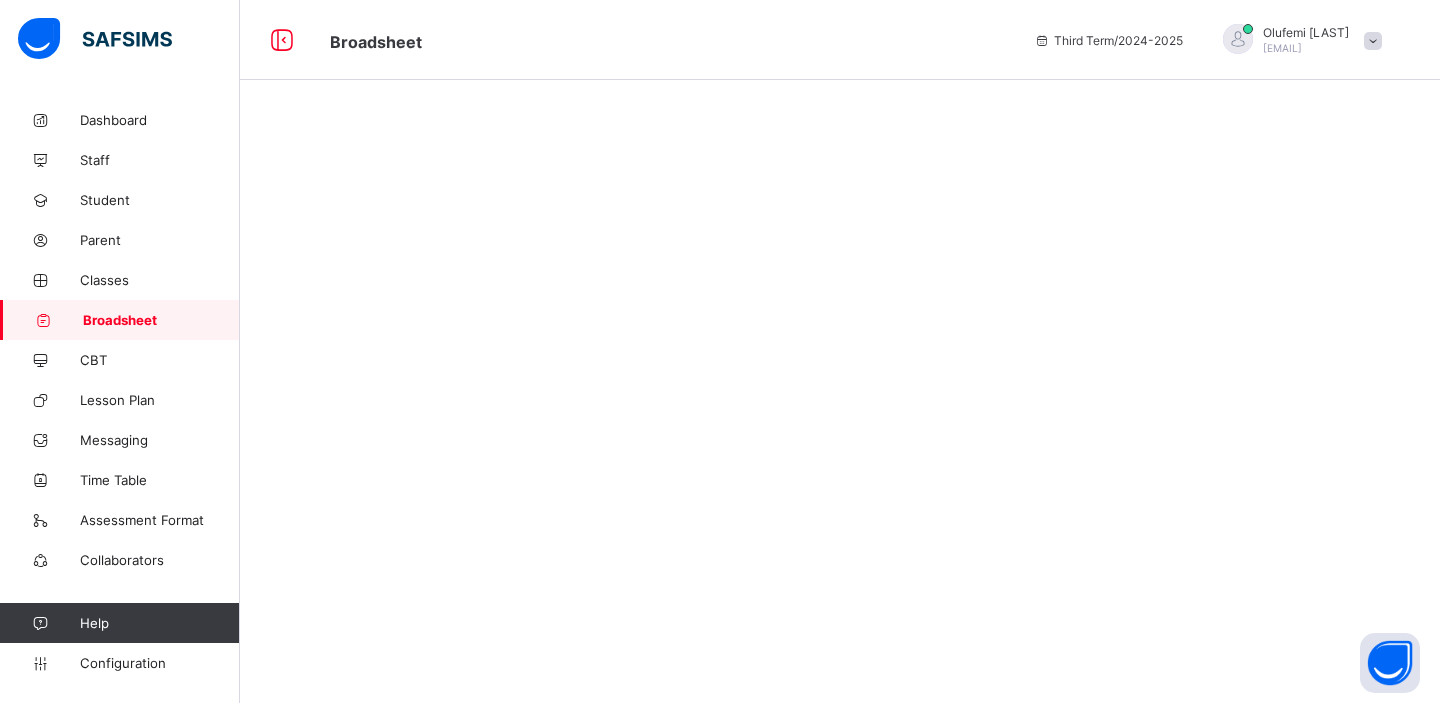 scroll, scrollTop: 0, scrollLeft: 0, axis: both 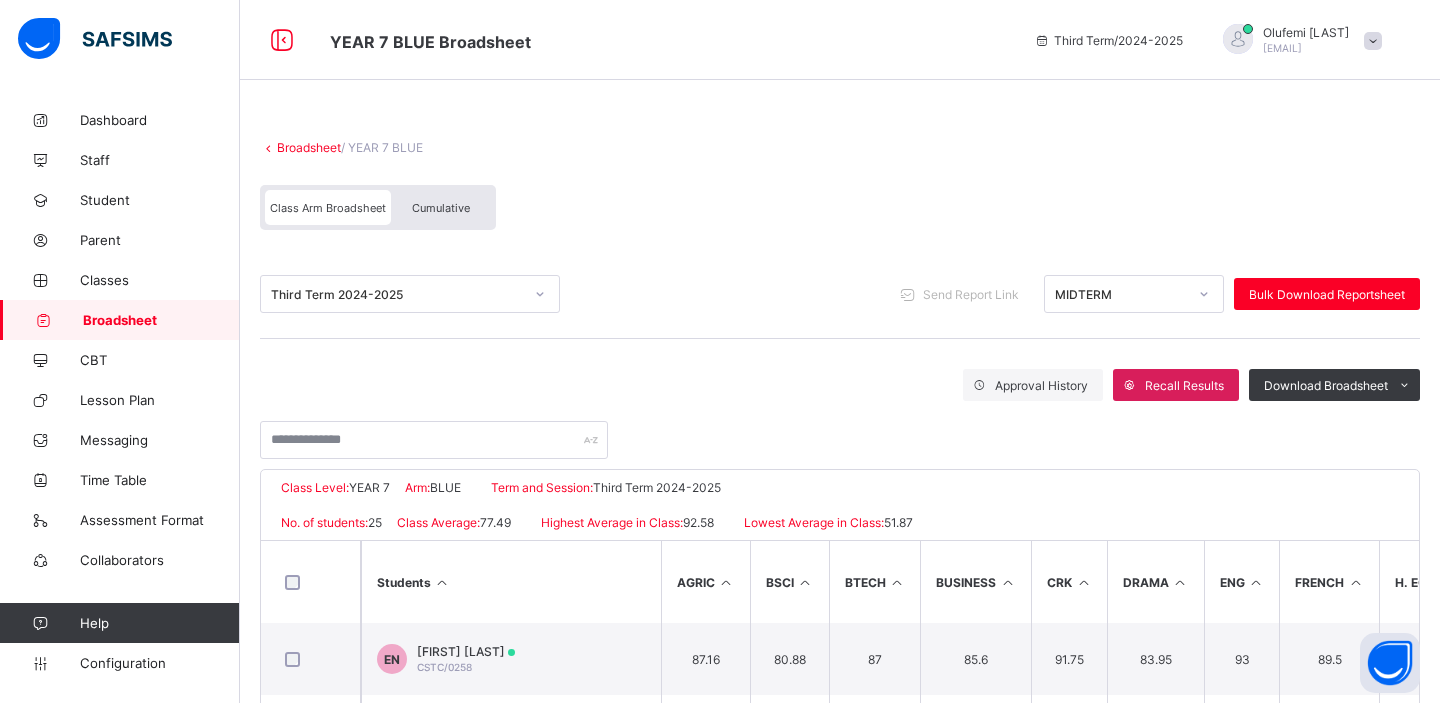 click on "MIDTERM" at bounding box center [1121, 294] 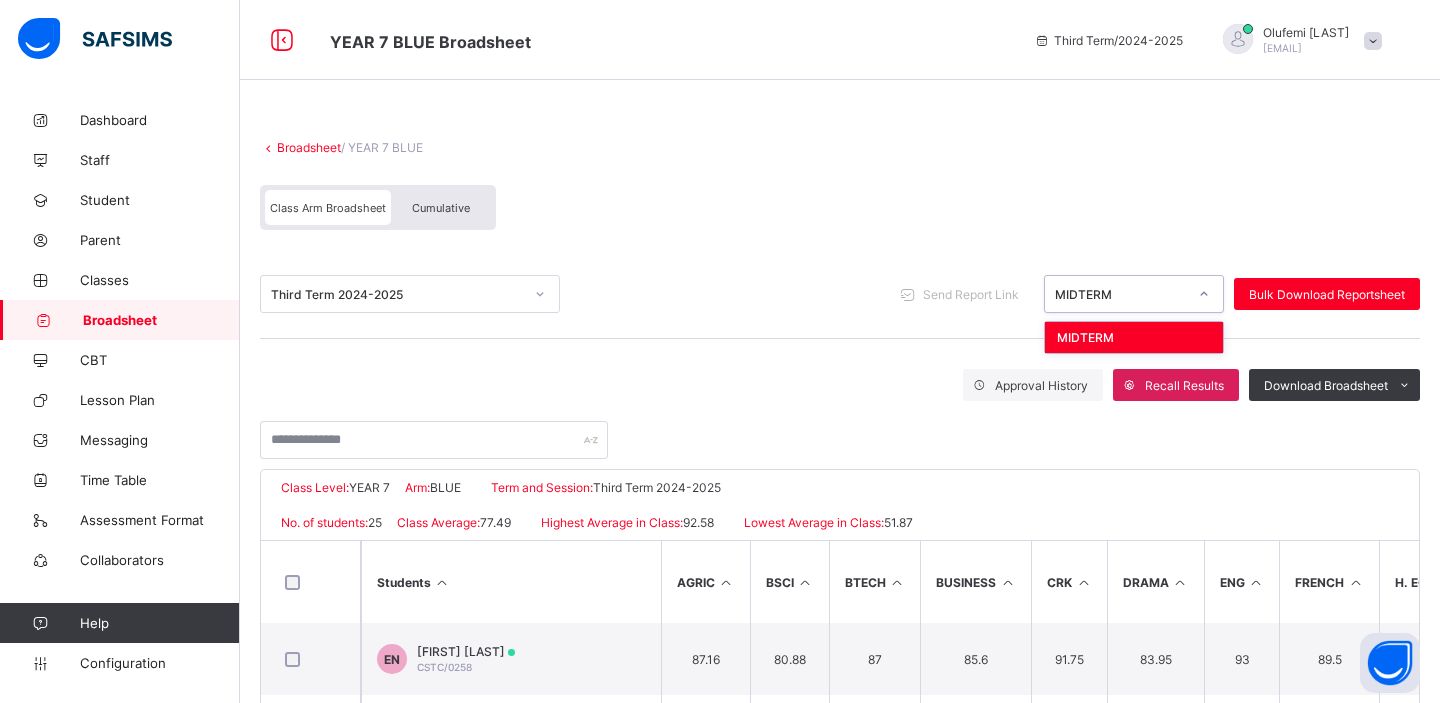 click on "Broadsheet  / YEAR 7 BLUE" at bounding box center [840, 147] 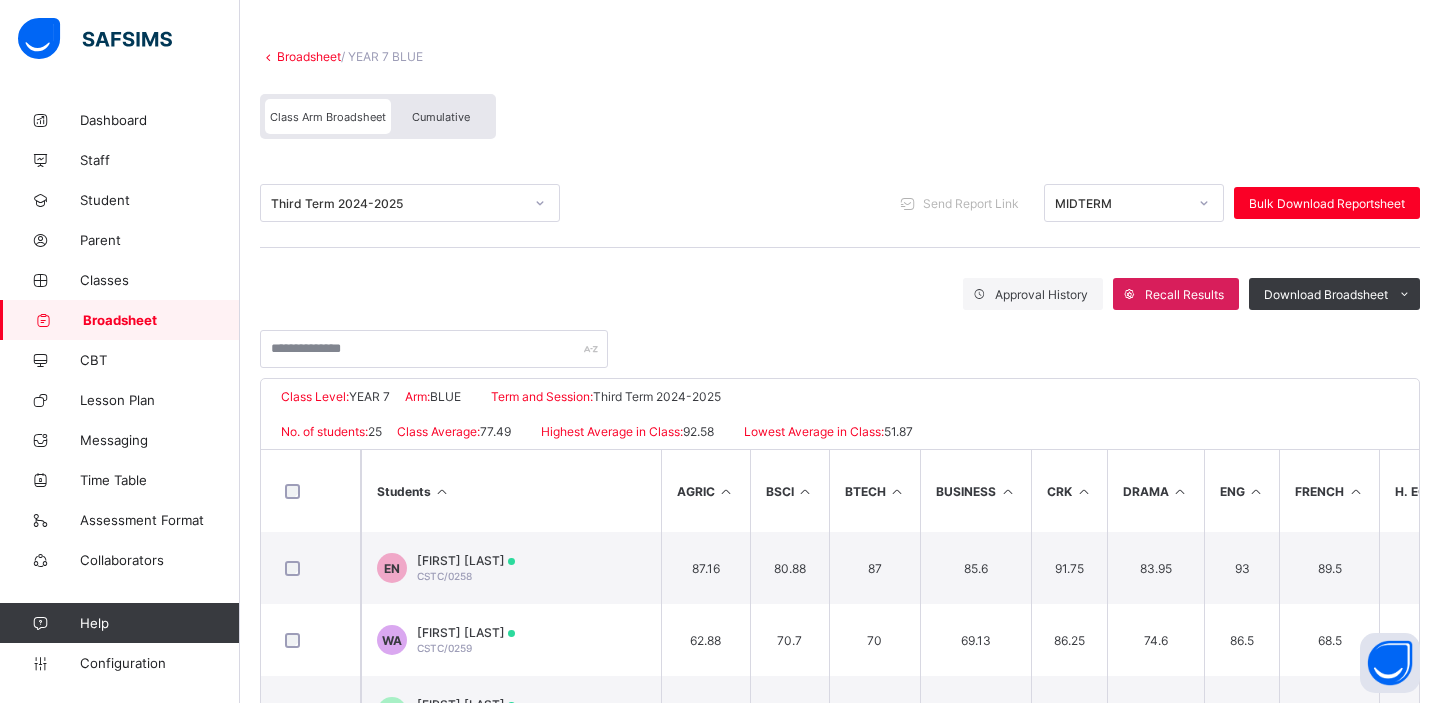 scroll, scrollTop: 9, scrollLeft: 0, axis: vertical 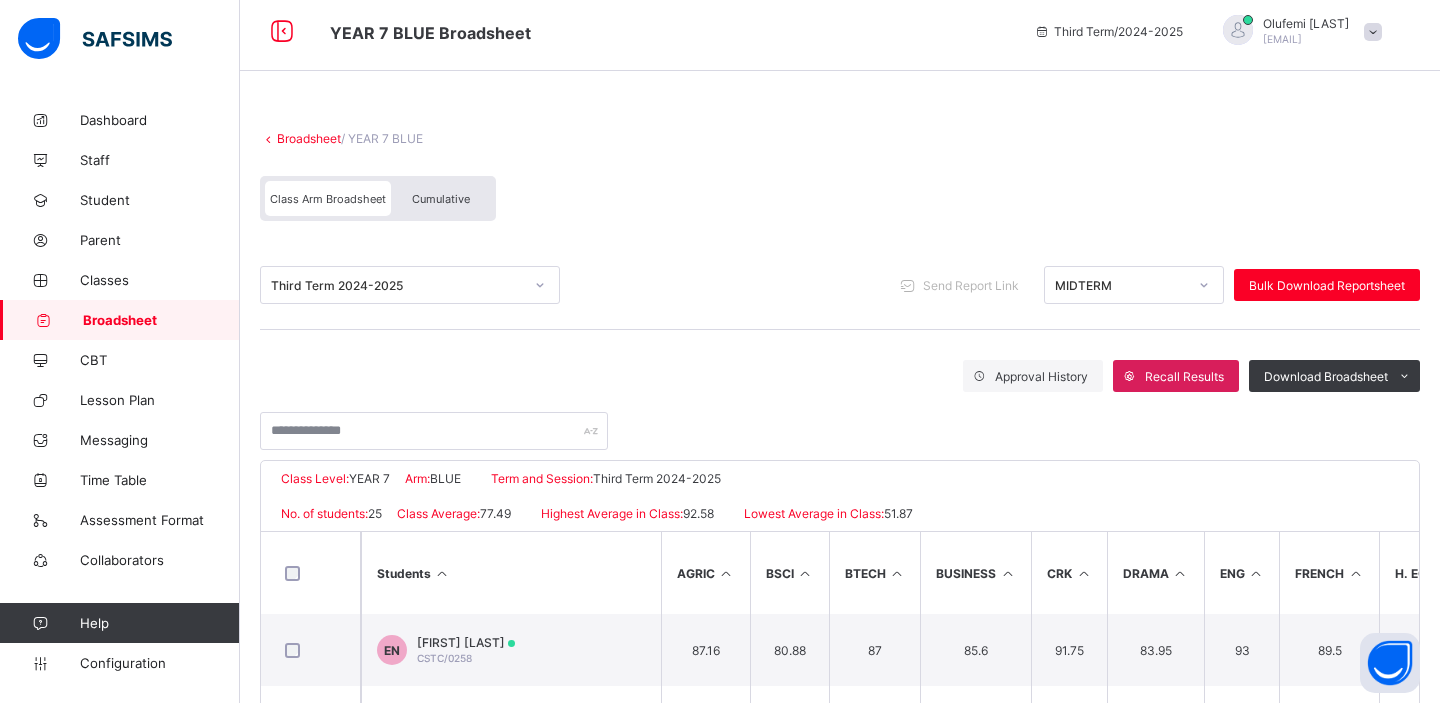 click on "Cumulative" at bounding box center (441, 199) 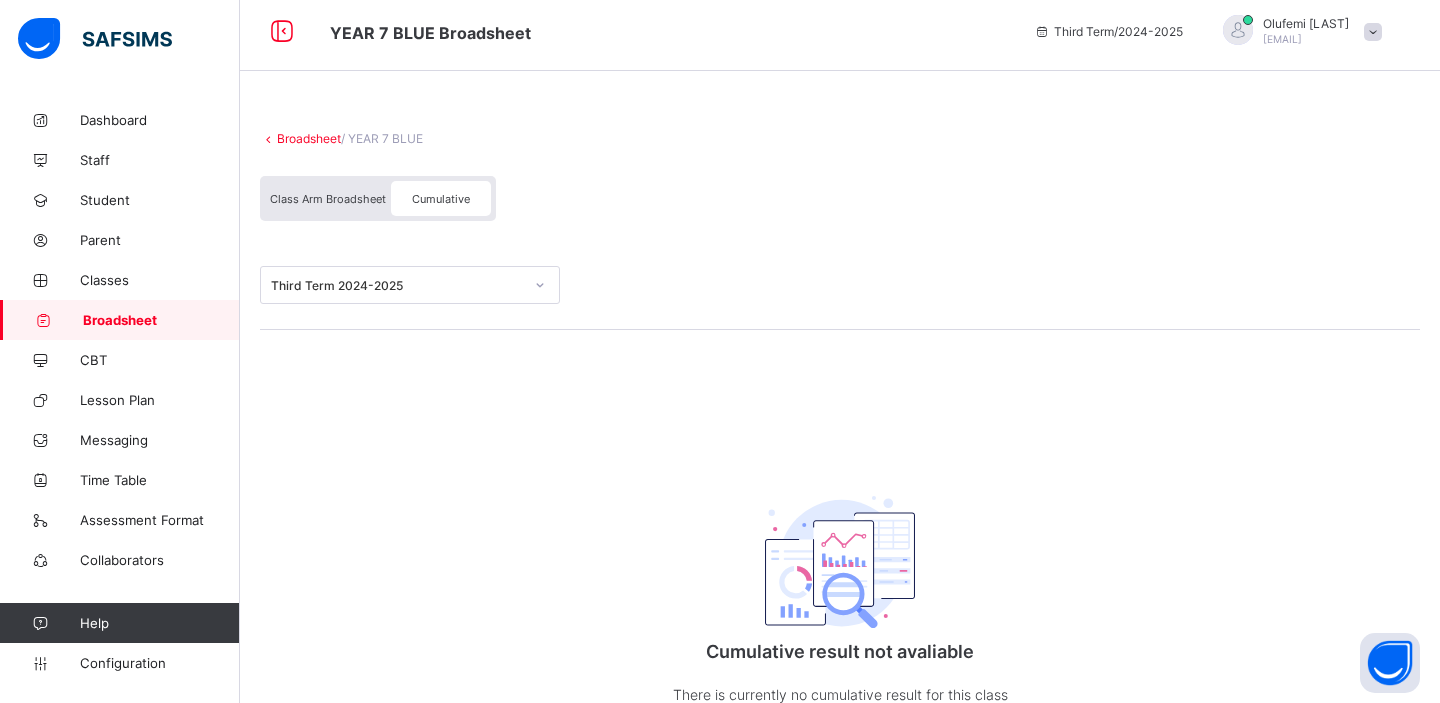 scroll, scrollTop: 0, scrollLeft: 0, axis: both 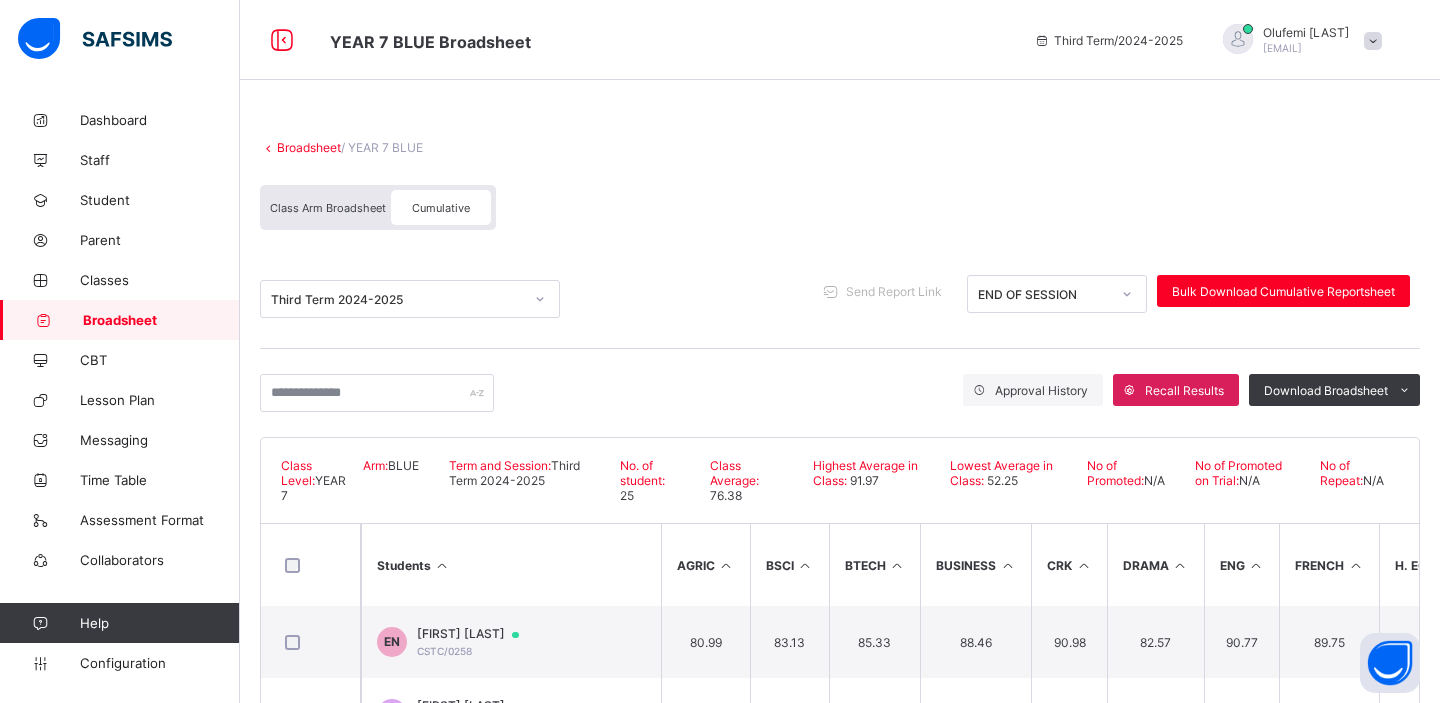 click on "END OF SESSION" at bounding box center [1044, 294] 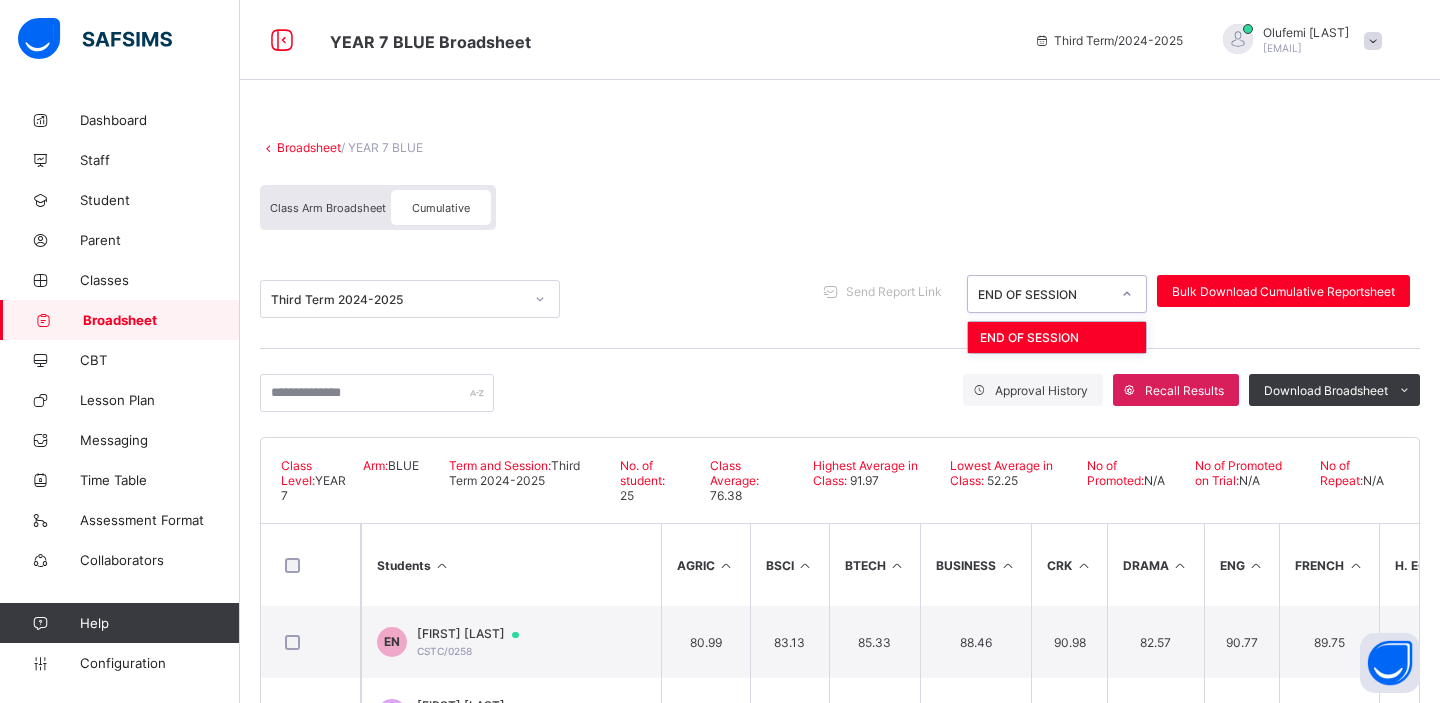 click on "Class Arm Broadsheet Cumulative" at bounding box center [840, 212] 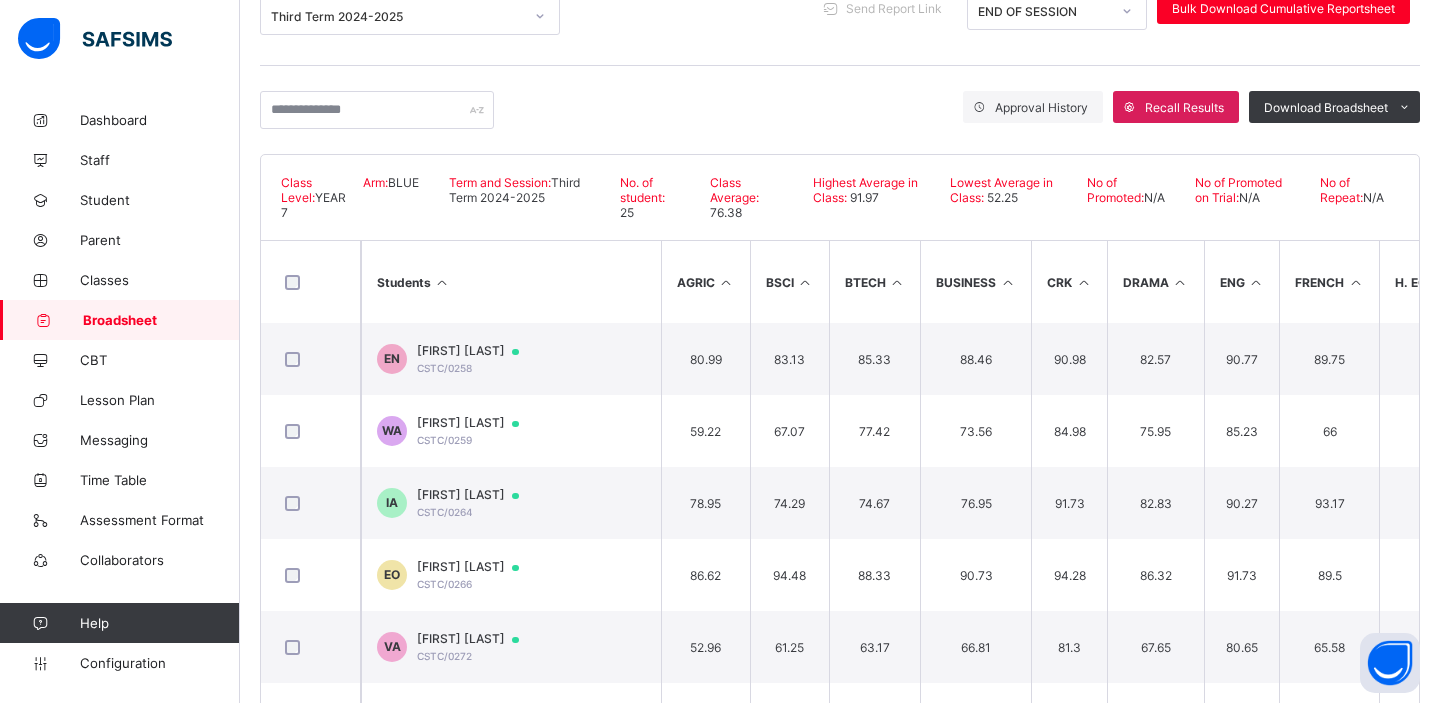scroll, scrollTop: 318, scrollLeft: 0, axis: vertical 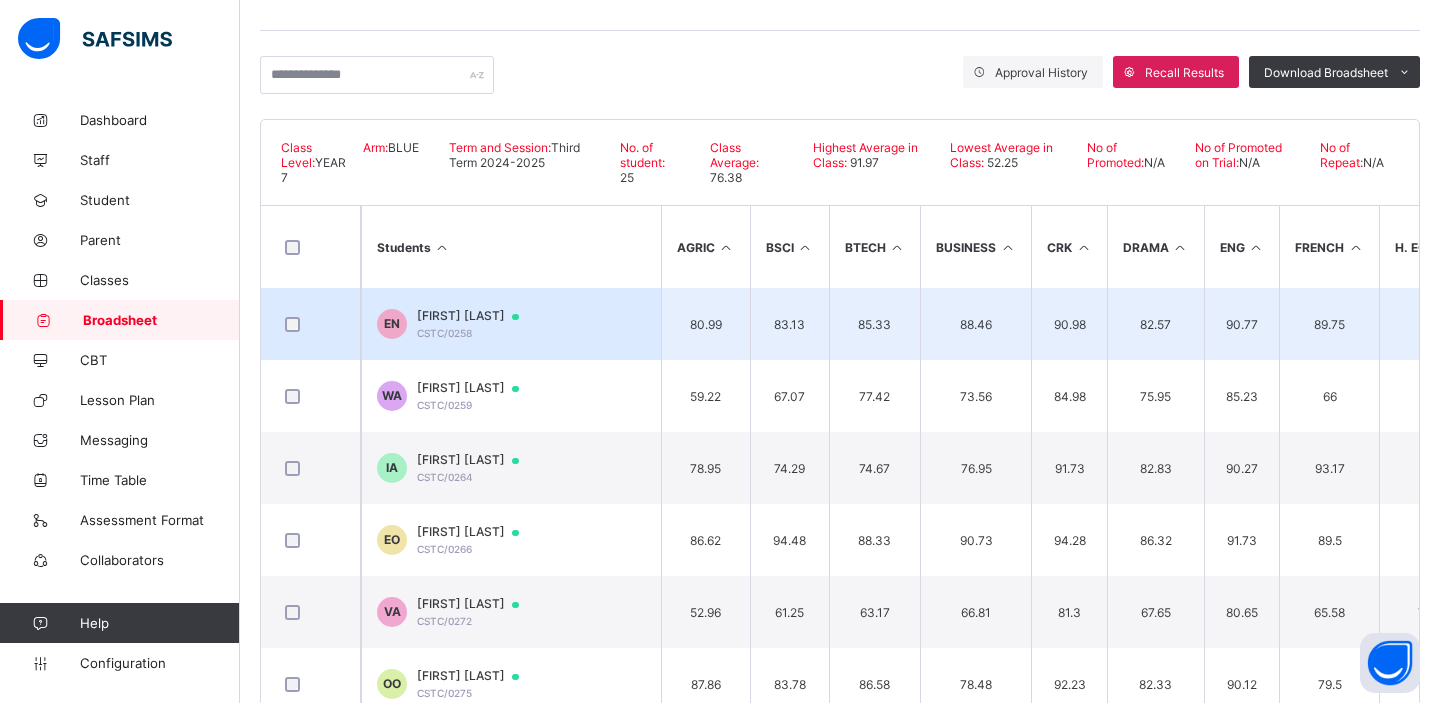 click on "Ebubechukwu  Nwafor     CSTC/0258" at bounding box center [477, 323] 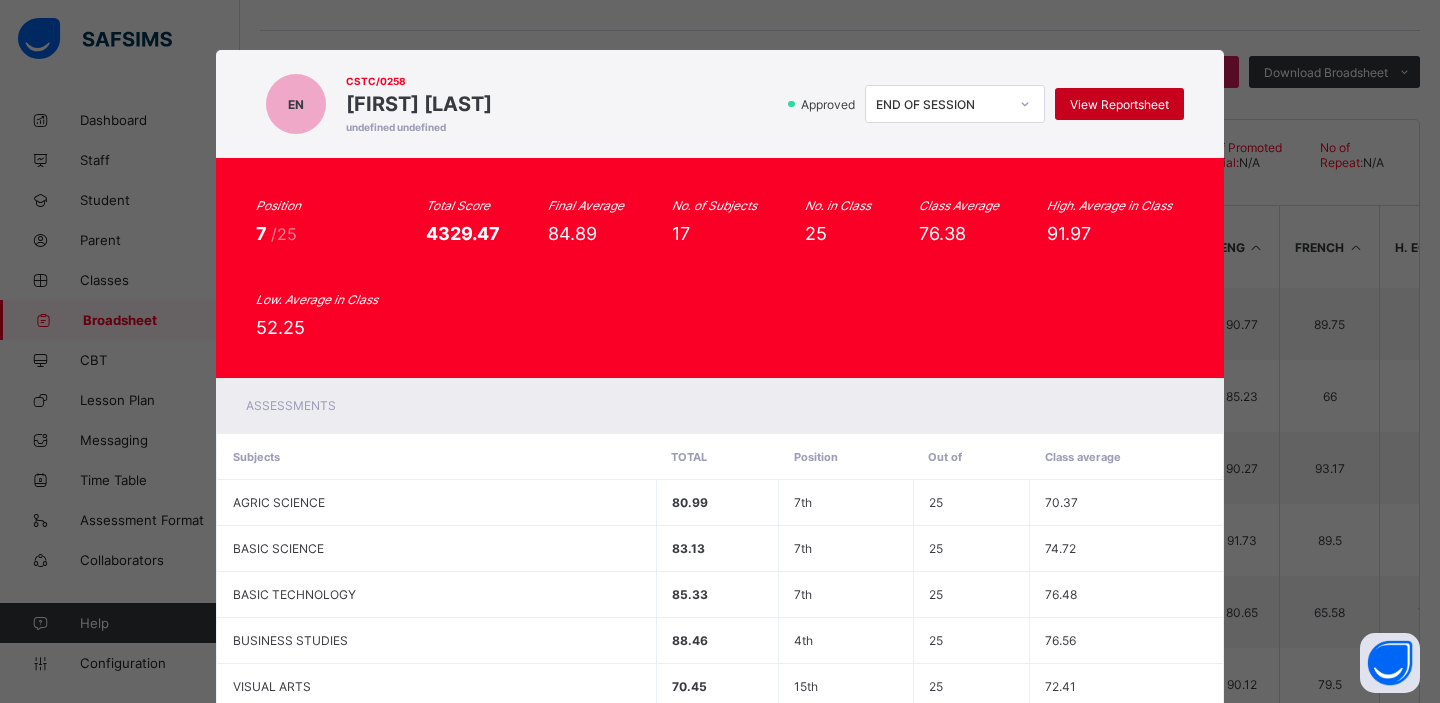 click on "View Reportsheet" at bounding box center (1119, 104) 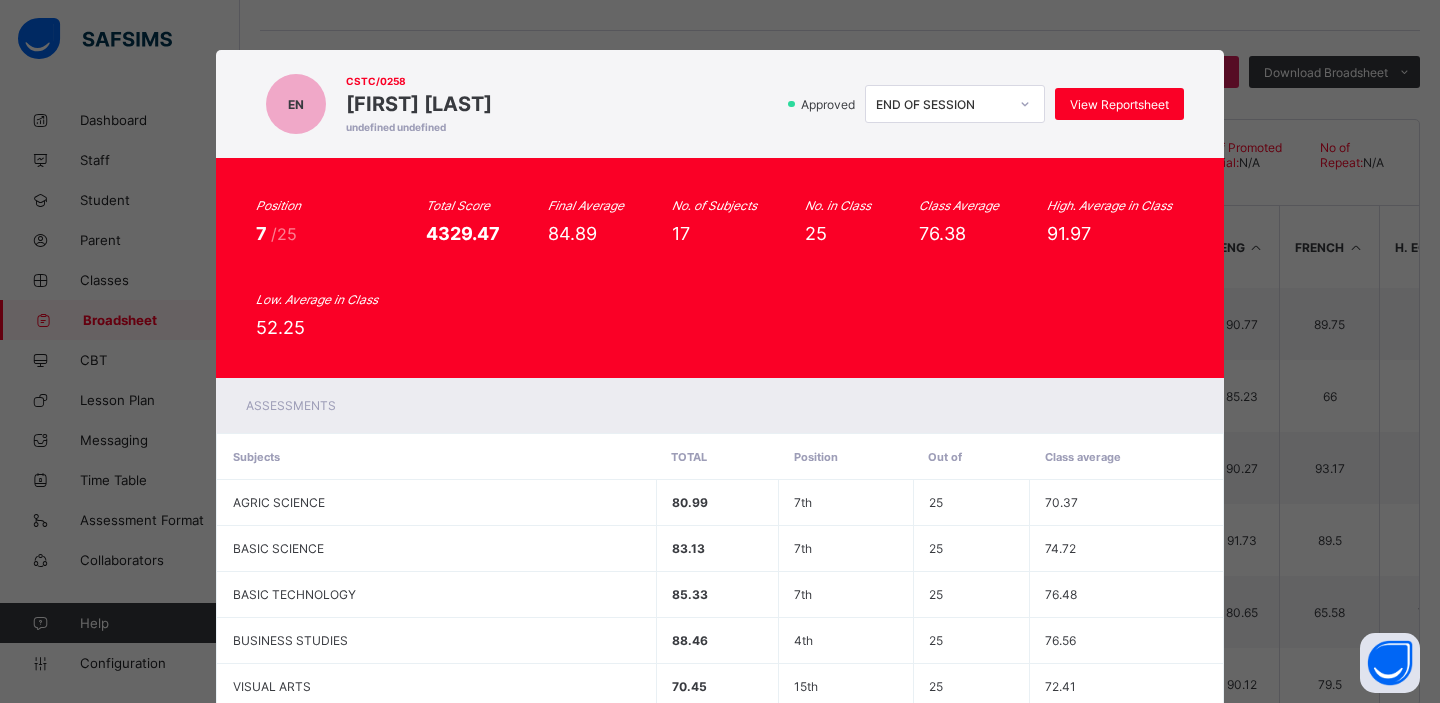 click on "EN   CSTC/0258     Ebubechukwu  Nwafor     undefined undefined   Approved END OF SESSION View Reportsheet     Position         7       /25         Total Score         4329.47         Final Average         84.89         No. of Subjects         17         No. in Class         25         Class Average         76.38         High. Average in Class         91.97         Low. Average in Class         52.25     Assessments     Subjects         Total         Position         Out of         Class average       AGRIC SCIENCE     80.99     7th     25     70.37     BASIC SCIENCE     83.13     7th     25     74.72     BASIC TECHNOLOGY     85.33     7th     25     76.48     BUSINESS STUDIES     88.46     4th     25     76.56     VISUAL ARTS     70.45     15th     25     72.41     CHRISTIAN RELIGIOUS KNOWLEDGE     90.98     9th     24     86.46     MATHEMATICS     87.78     6th     25     75.17     MUSIC     88.54     5th     25     71.28     NVE     87.33     9th     25     81.7     DRAMA     82.57     6th     25     77.42" at bounding box center (720, 351) 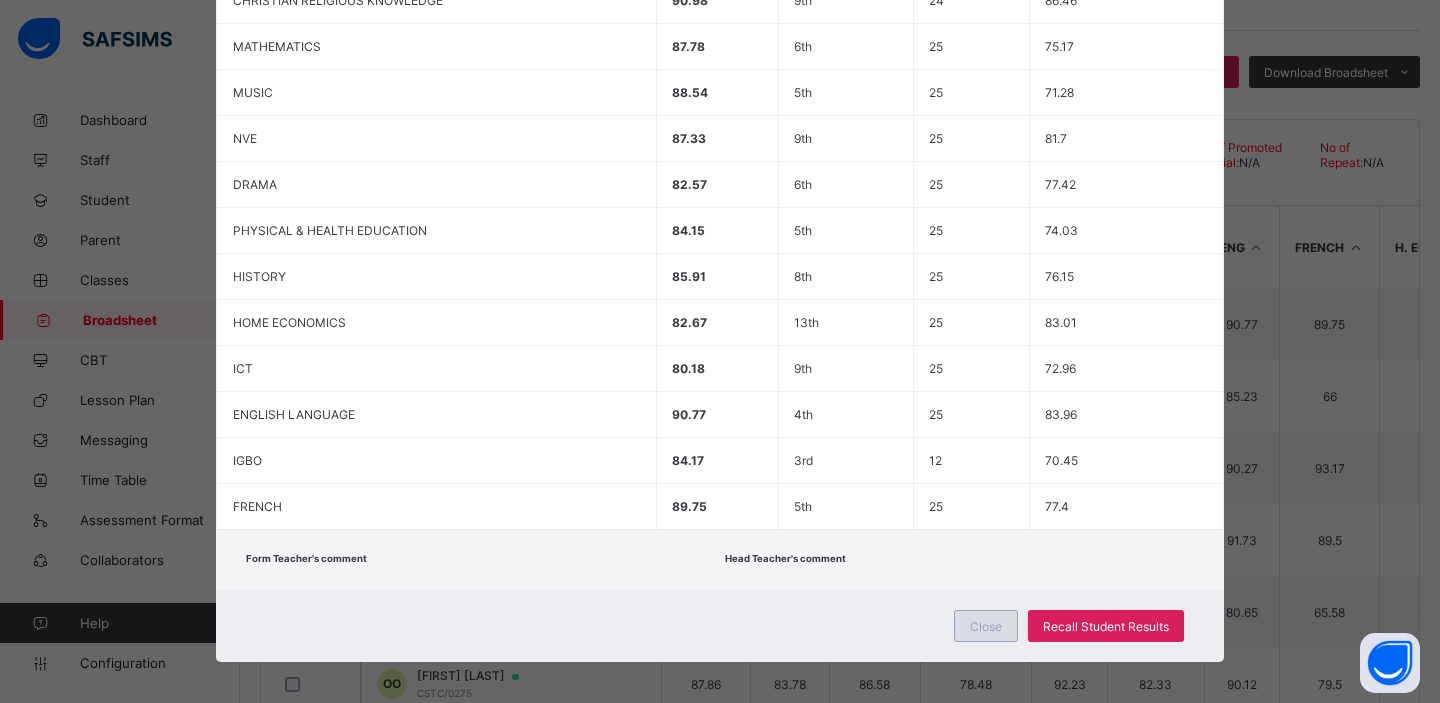click on "Close" at bounding box center (986, 626) 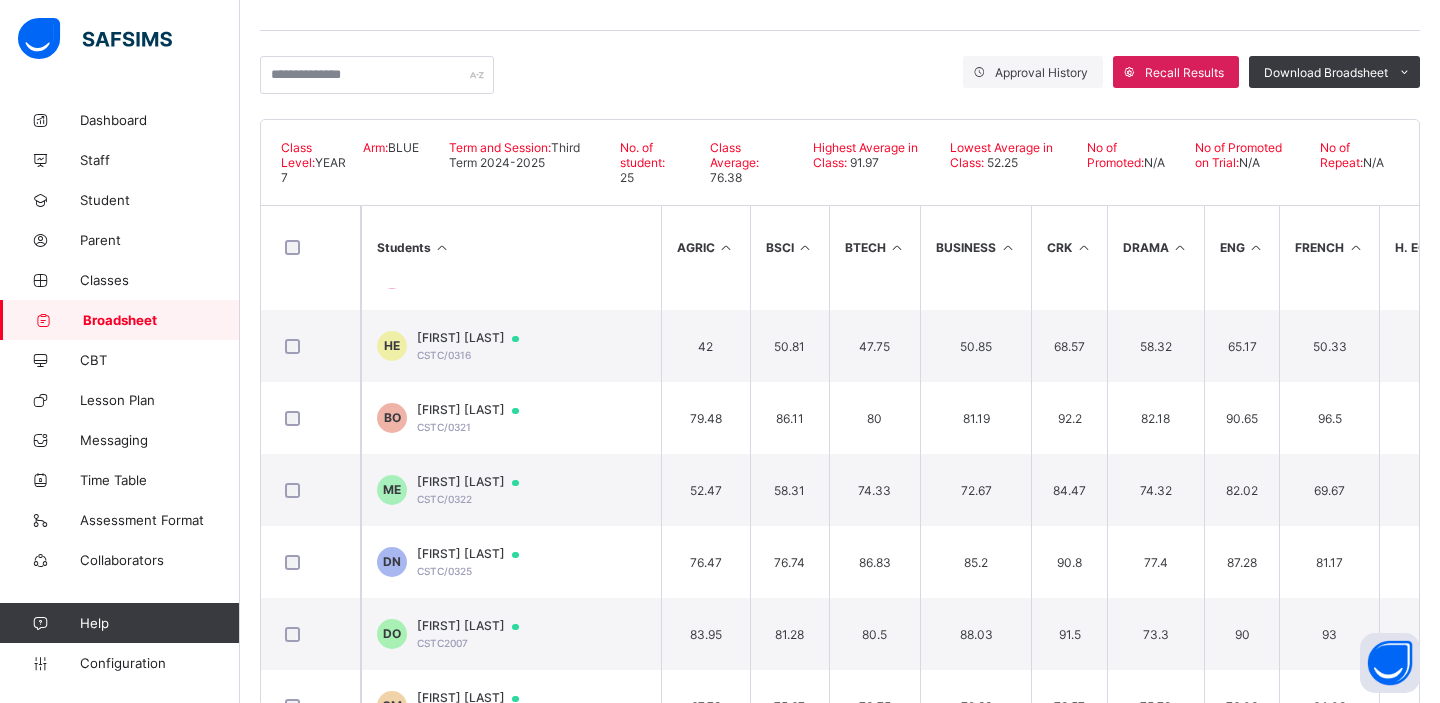 scroll, scrollTop: 1391, scrollLeft: 0, axis: vertical 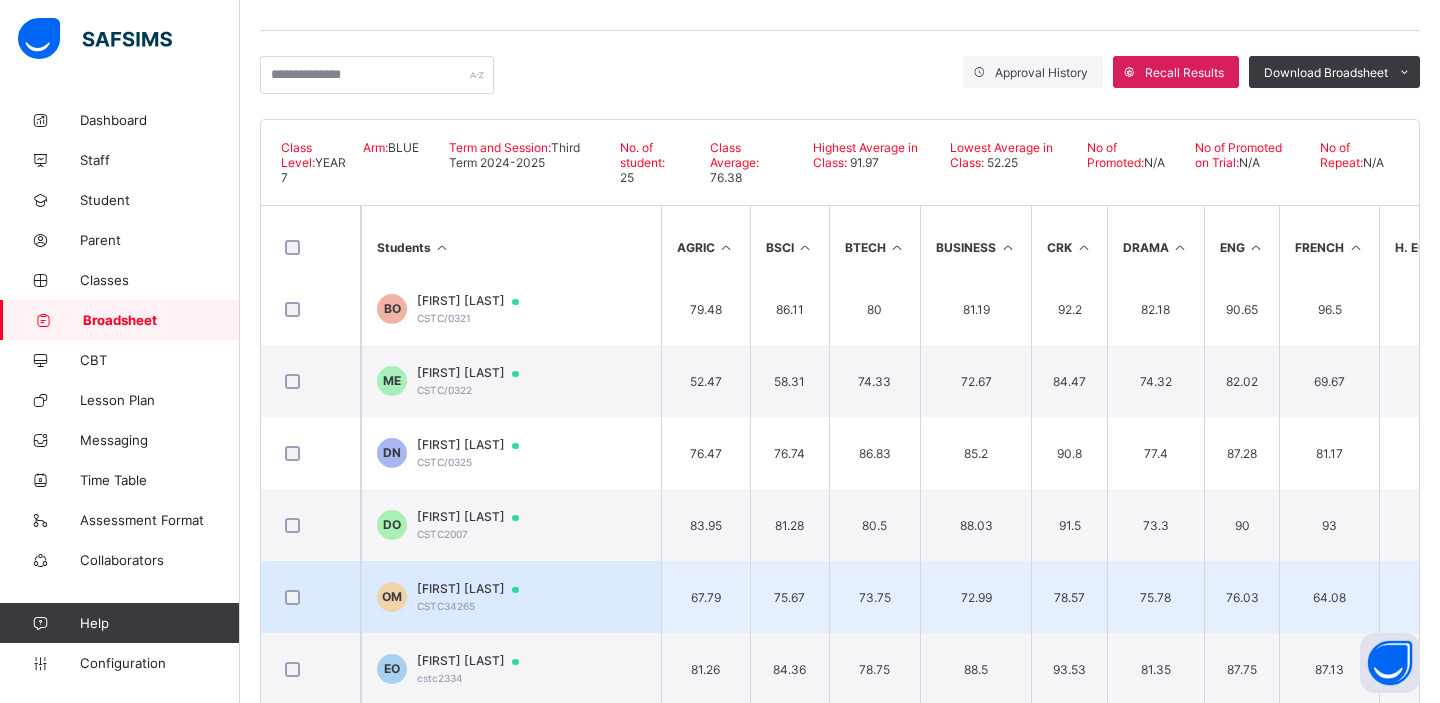 click on "CSTC34265" at bounding box center (446, 606) 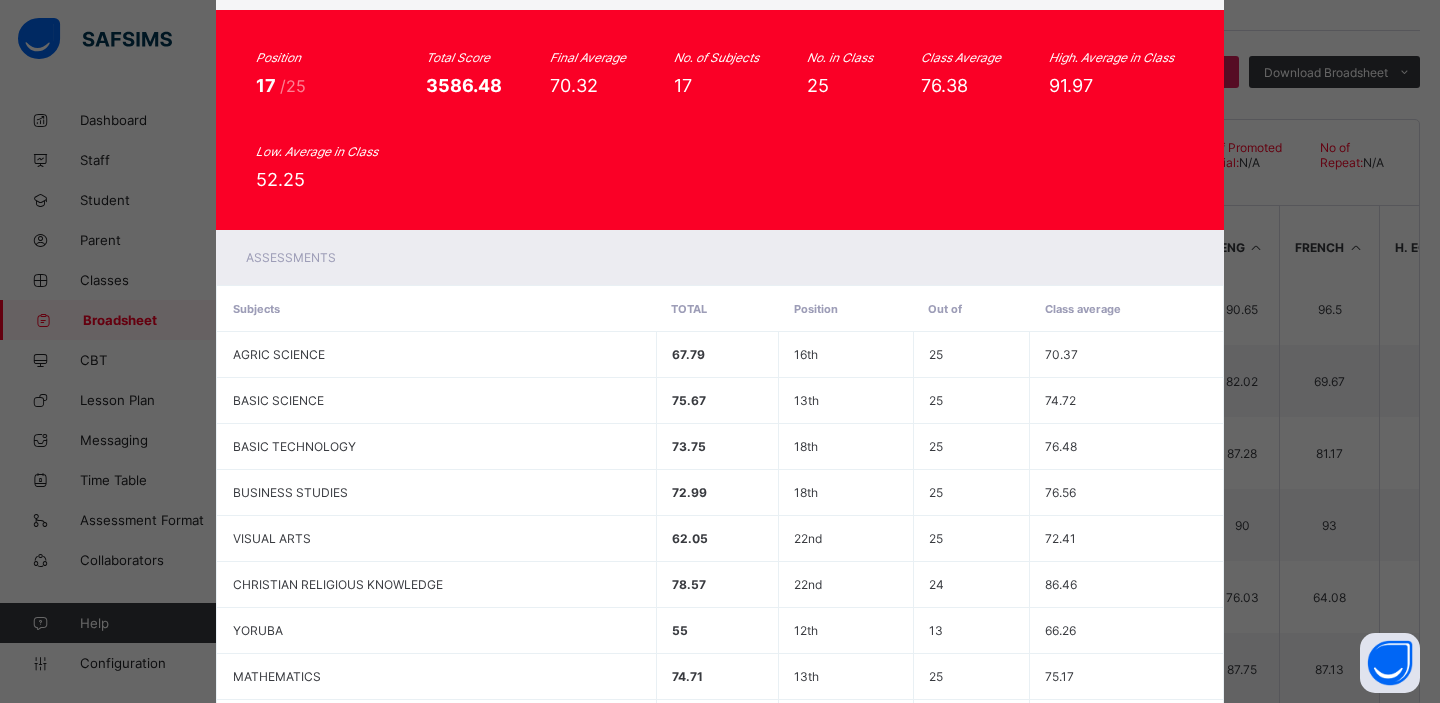 scroll, scrollTop: 0, scrollLeft: 0, axis: both 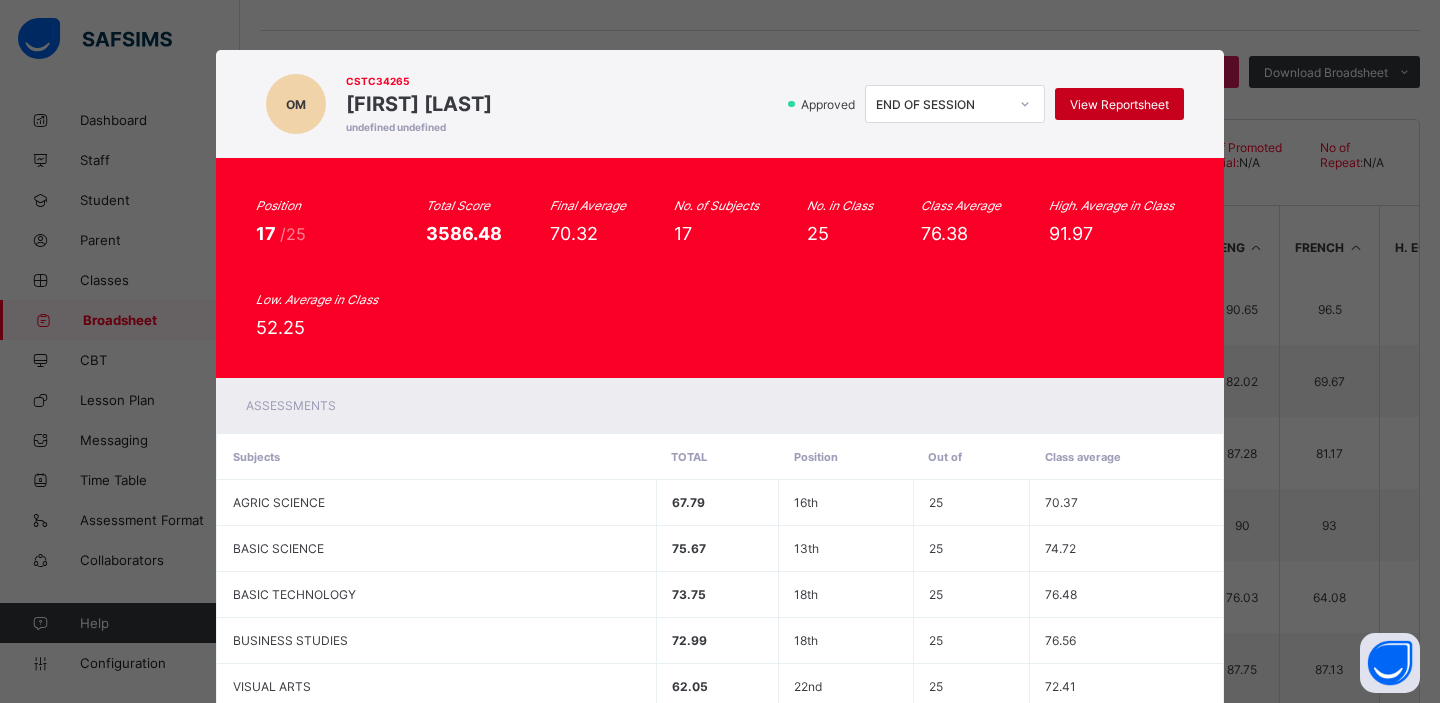click on "View Reportsheet" at bounding box center [1119, 104] 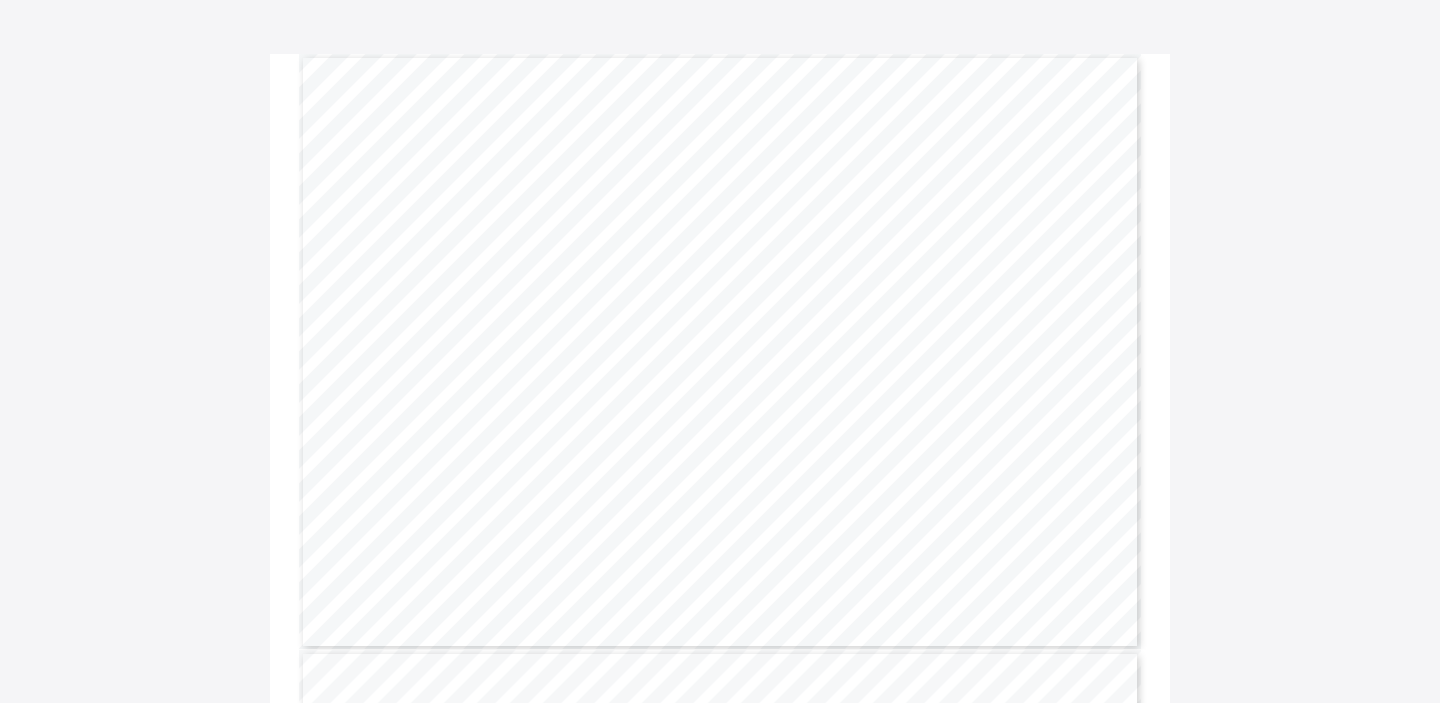 scroll, scrollTop: 0, scrollLeft: 0, axis: both 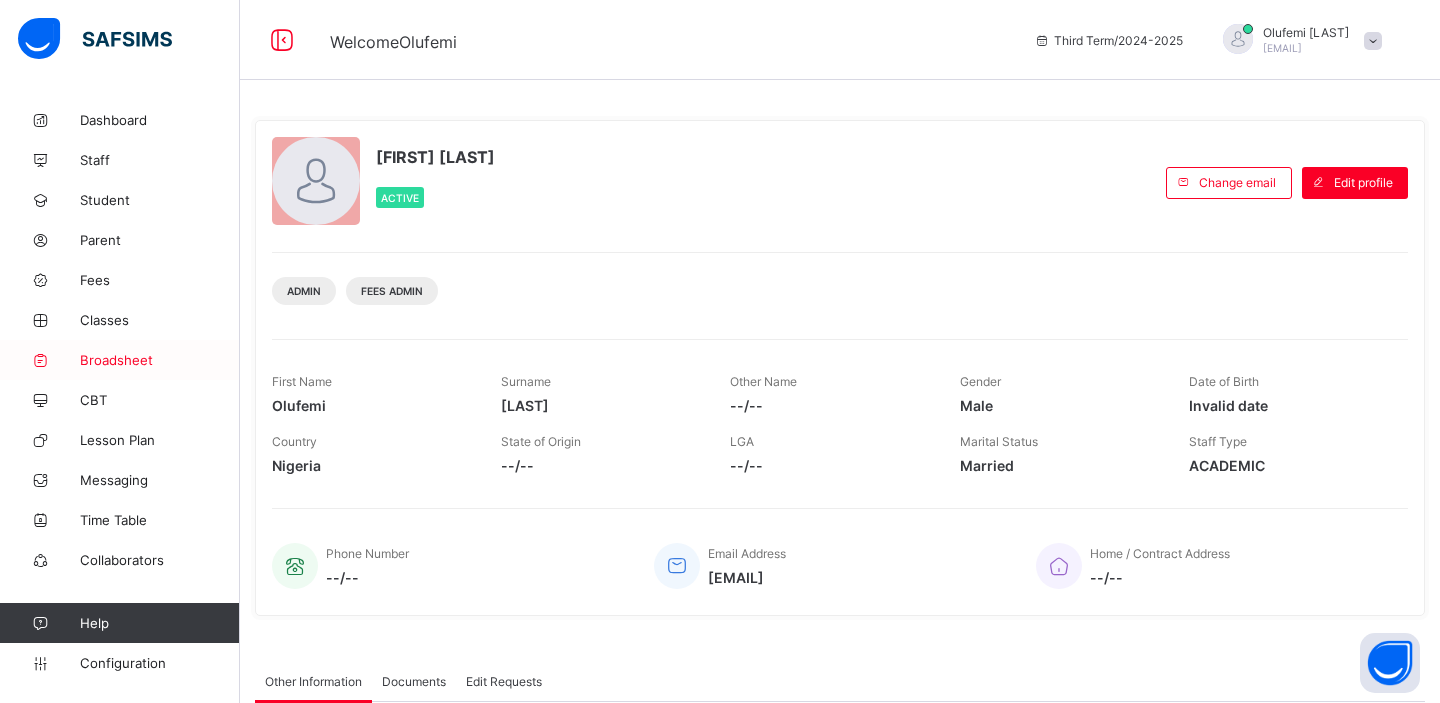 click on "Broadsheet" at bounding box center (160, 360) 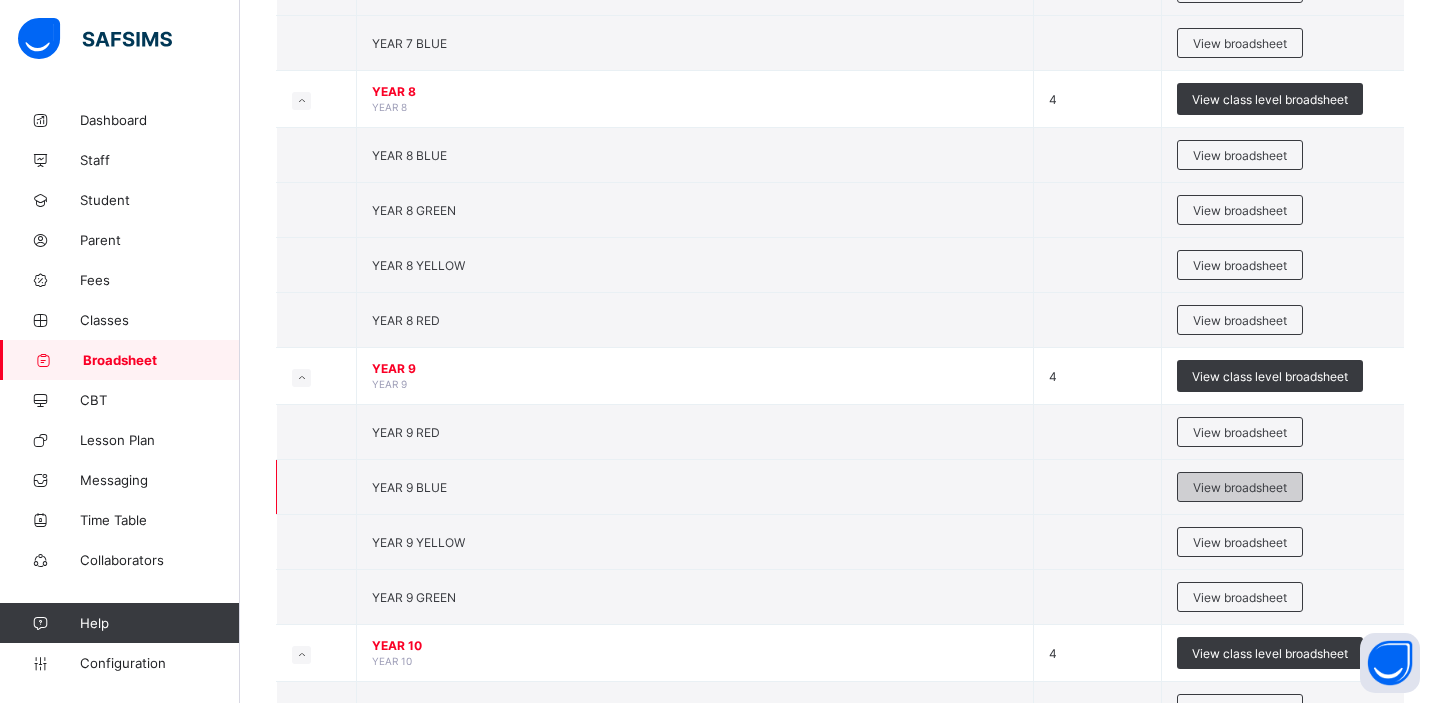scroll, scrollTop: 542, scrollLeft: 0, axis: vertical 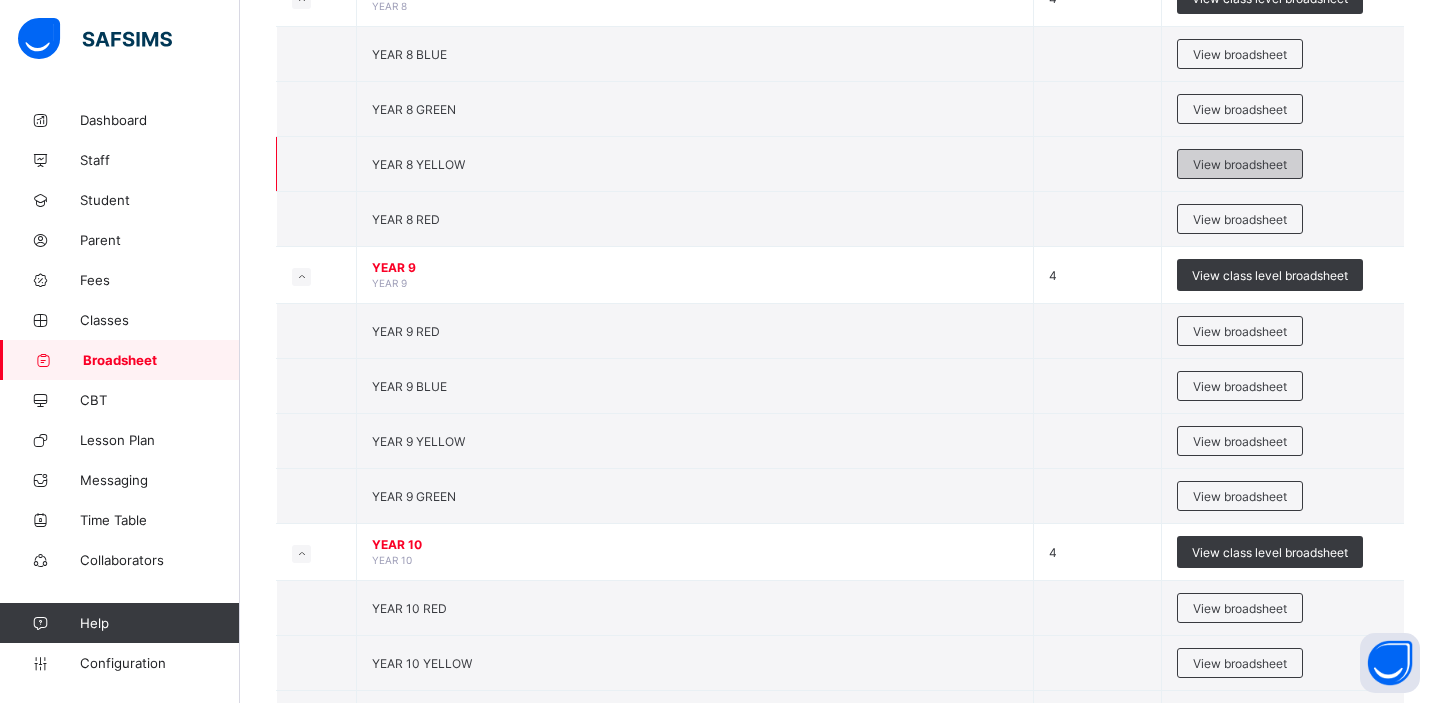 click on "View broadsheet" at bounding box center (1240, 164) 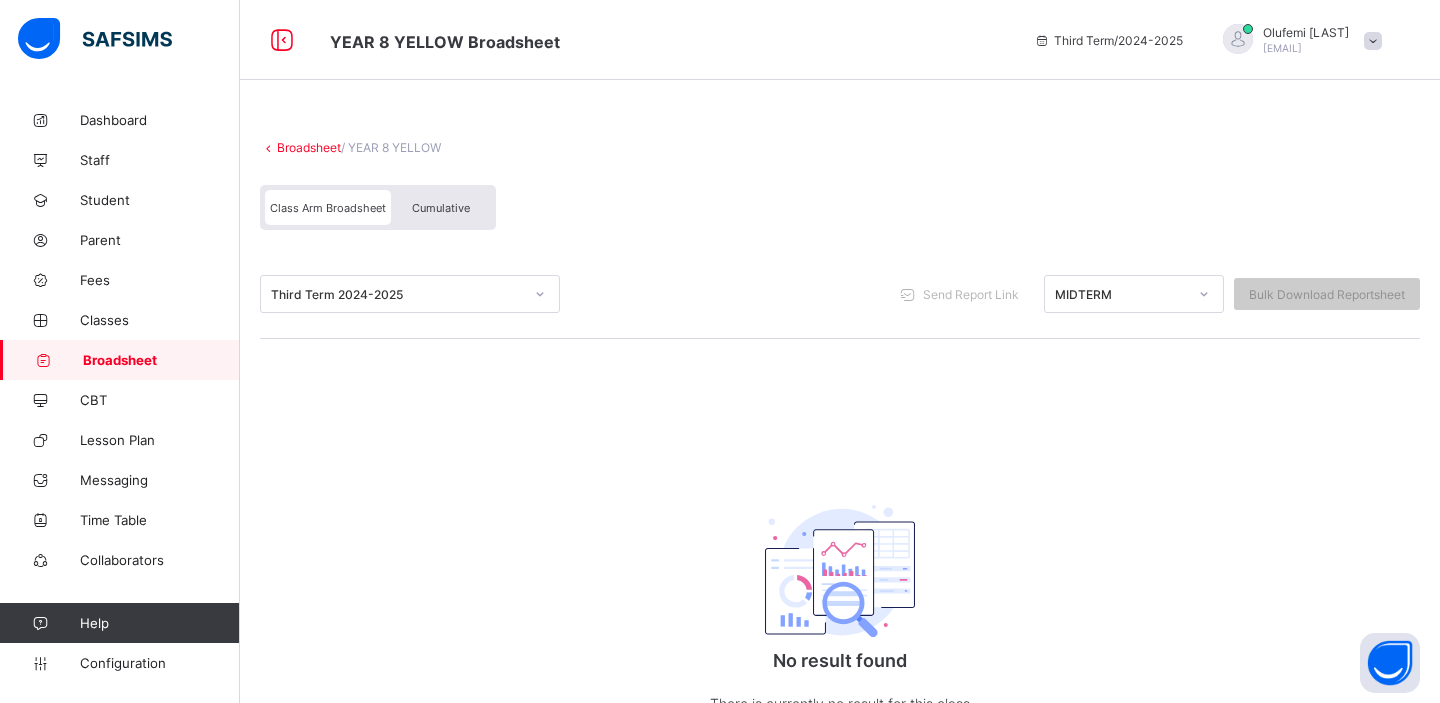 click on "Cumulative" at bounding box center [441, 207] 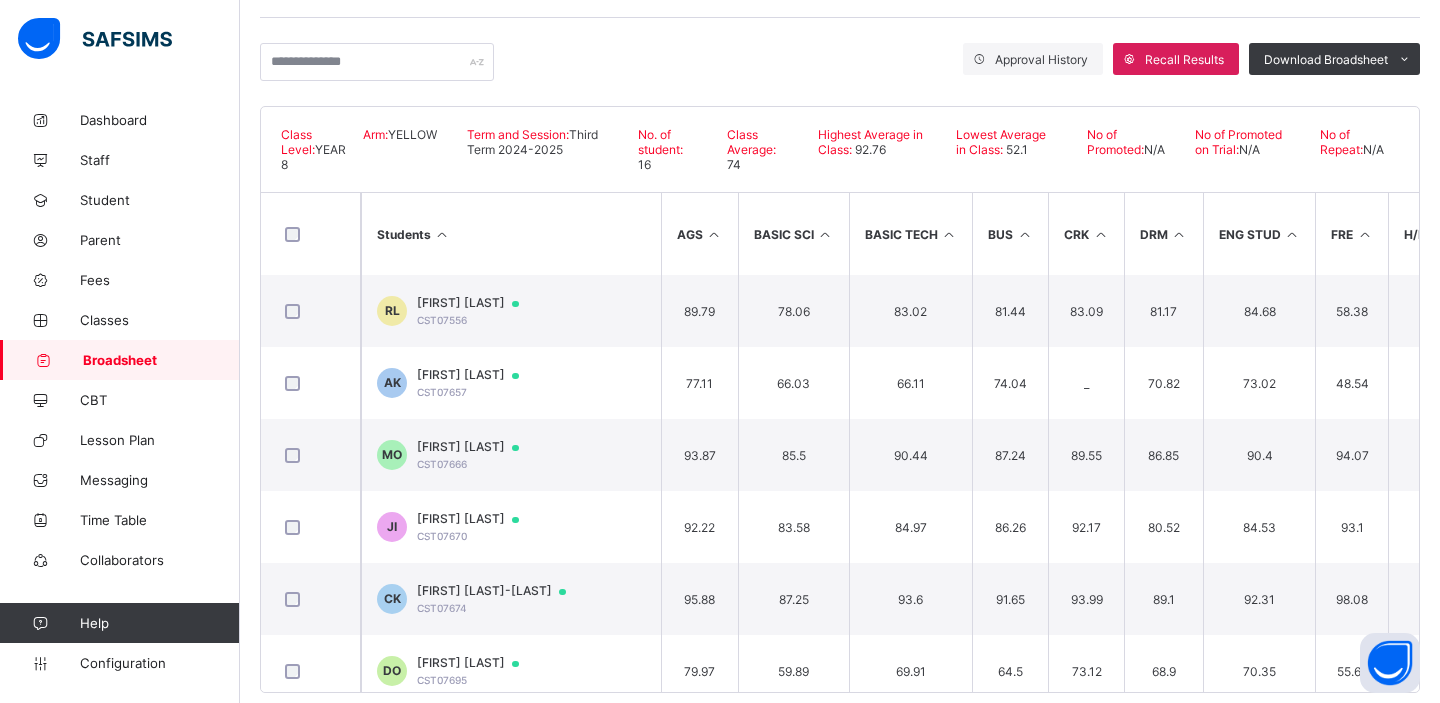 scroll, scrollTop: 358, scrollLeft: 0, axis: vertical 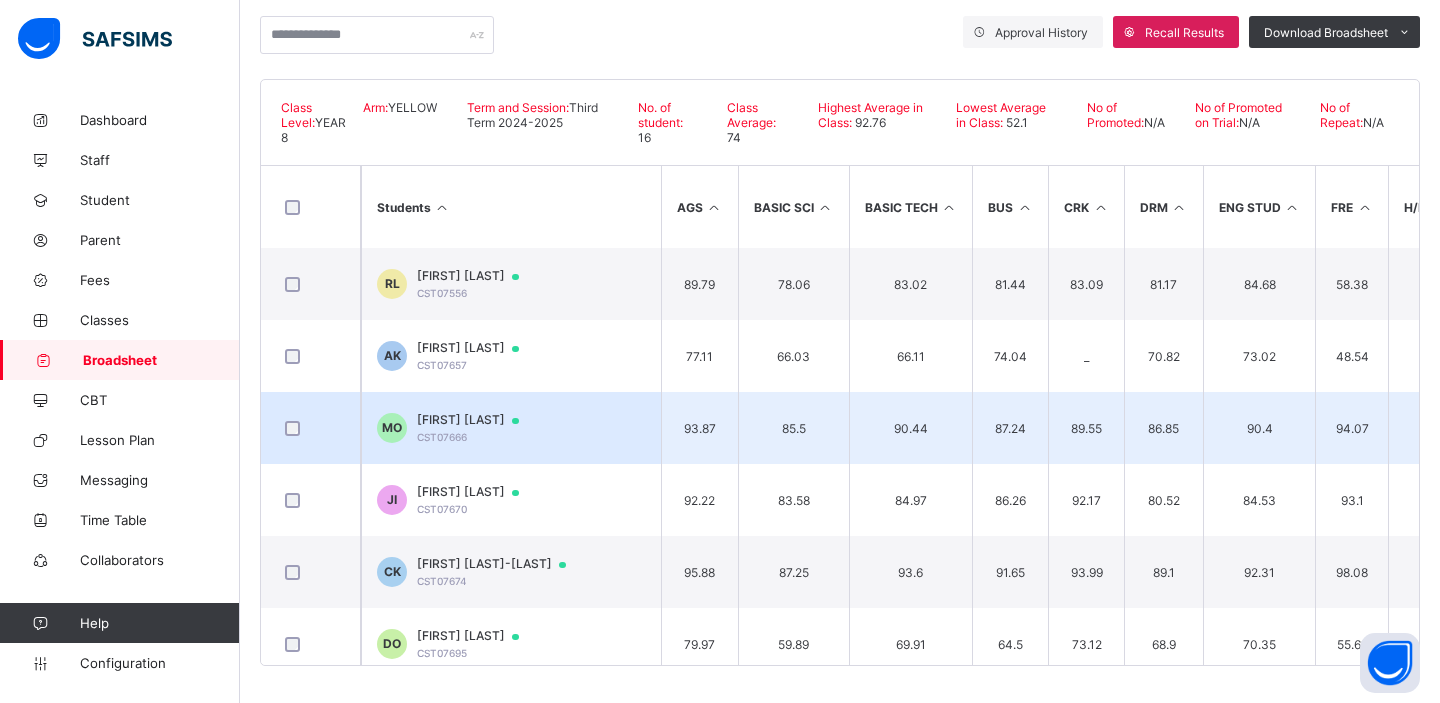 click on "[FIRST] [LAST]" at bounding box center (477, 420) 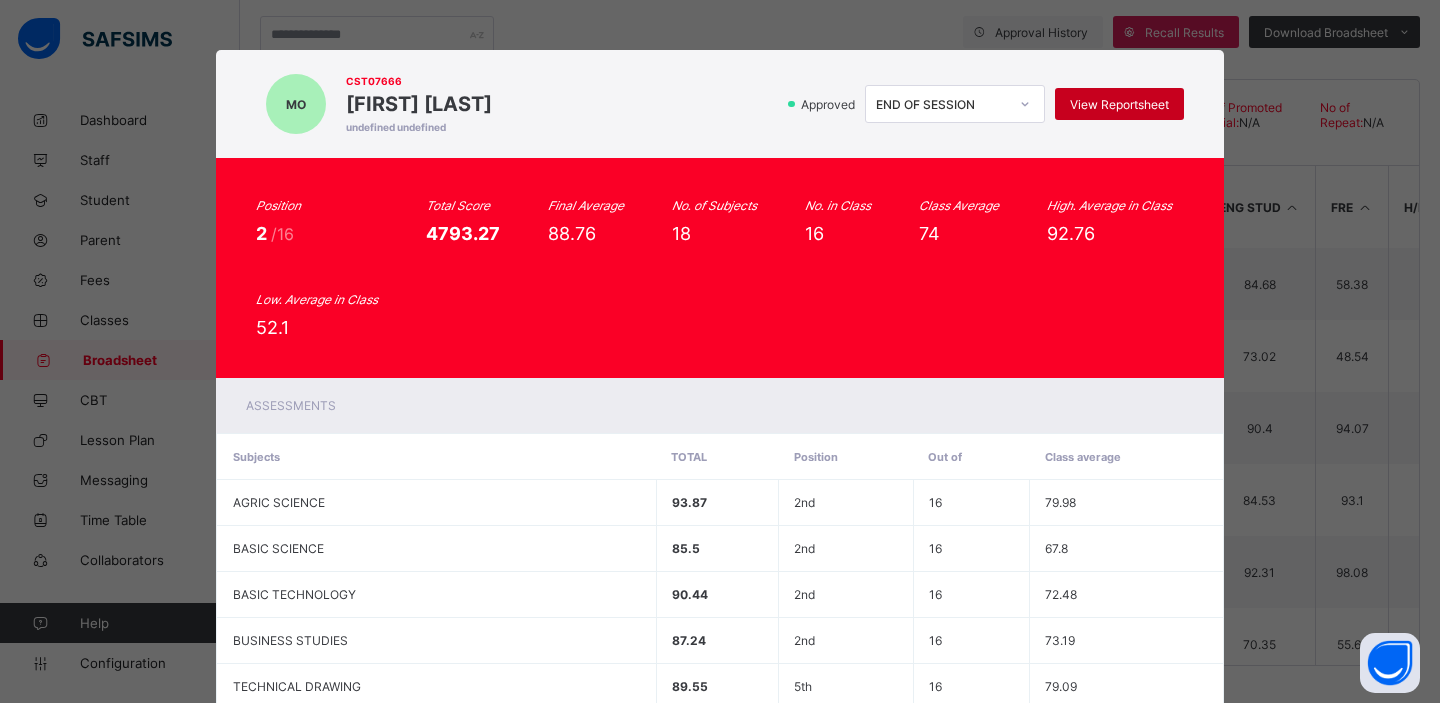 click on "View Reportsheet" at bounding box center [1119, 104] 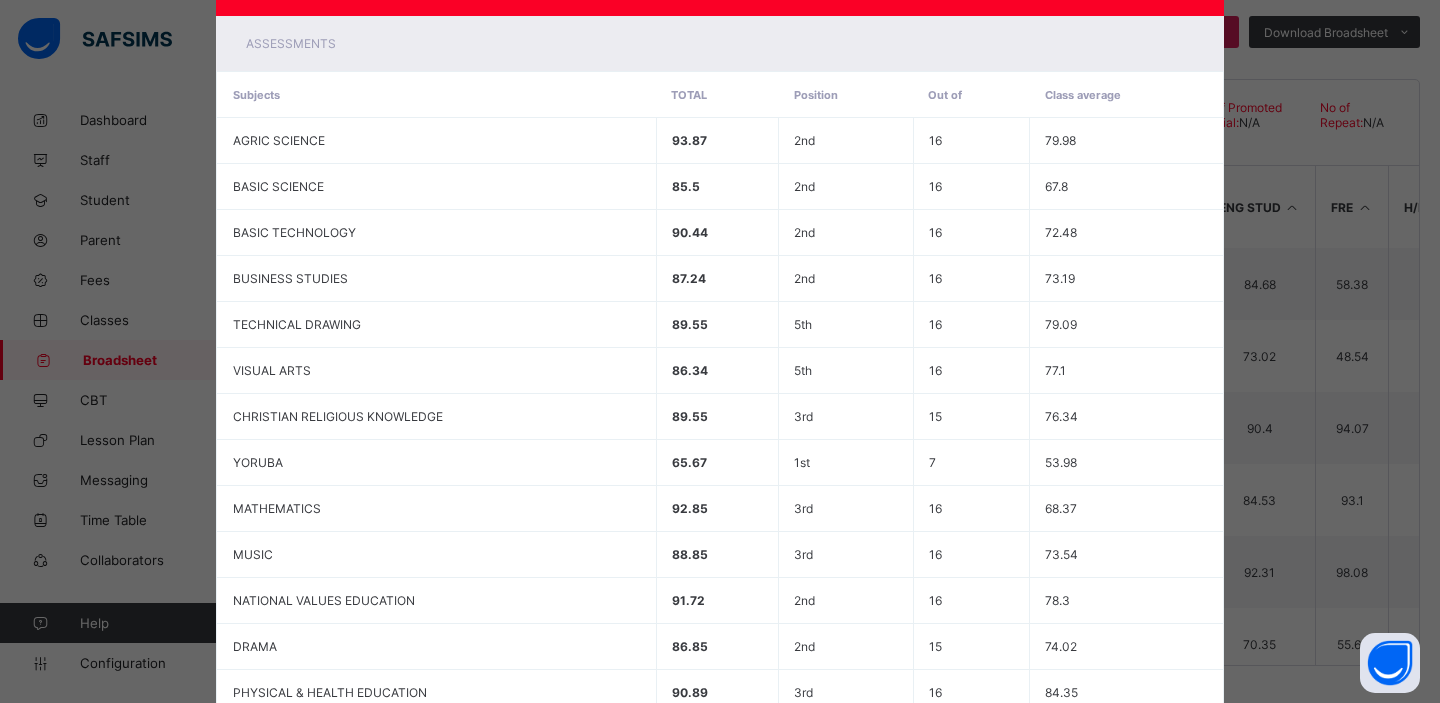 scroll, scrollTop: 0, scrollLeft: 0, axis: both 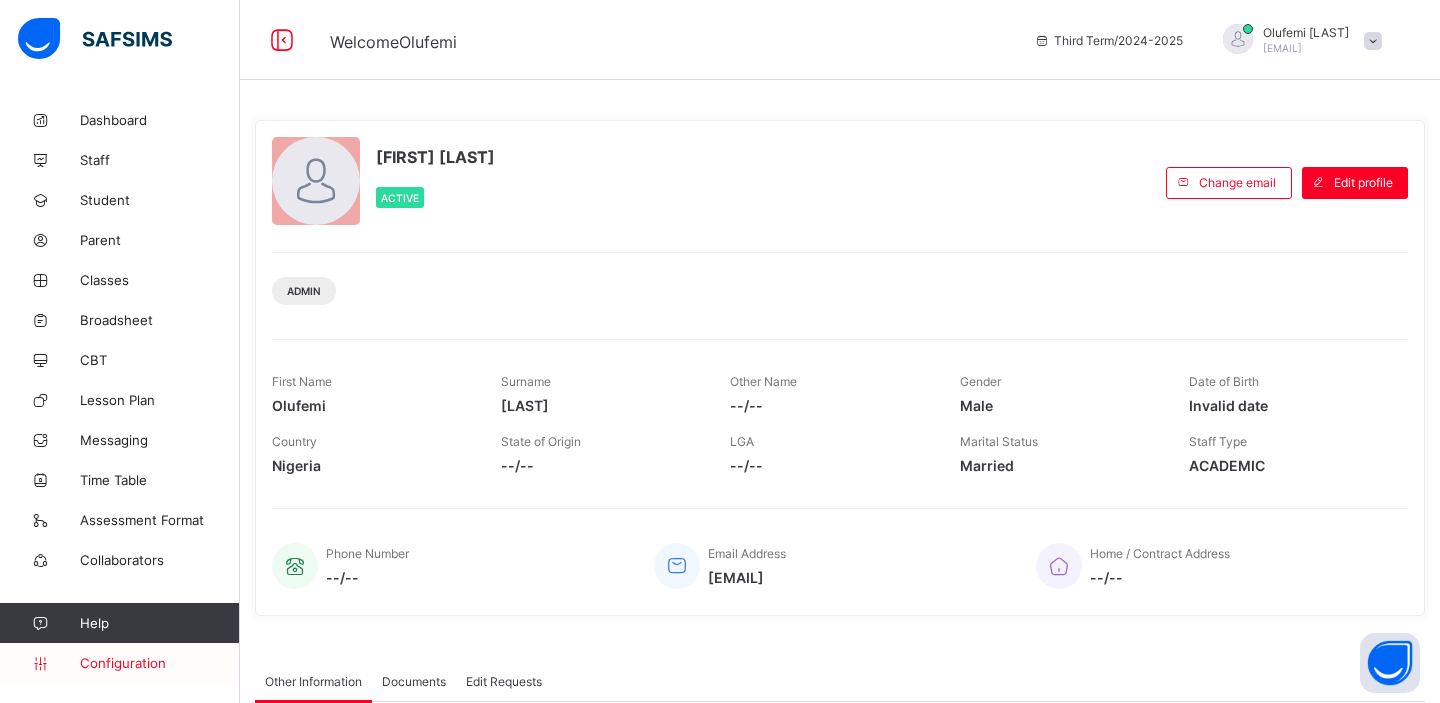 click on "Configuration" at bounding box center (159, 663) 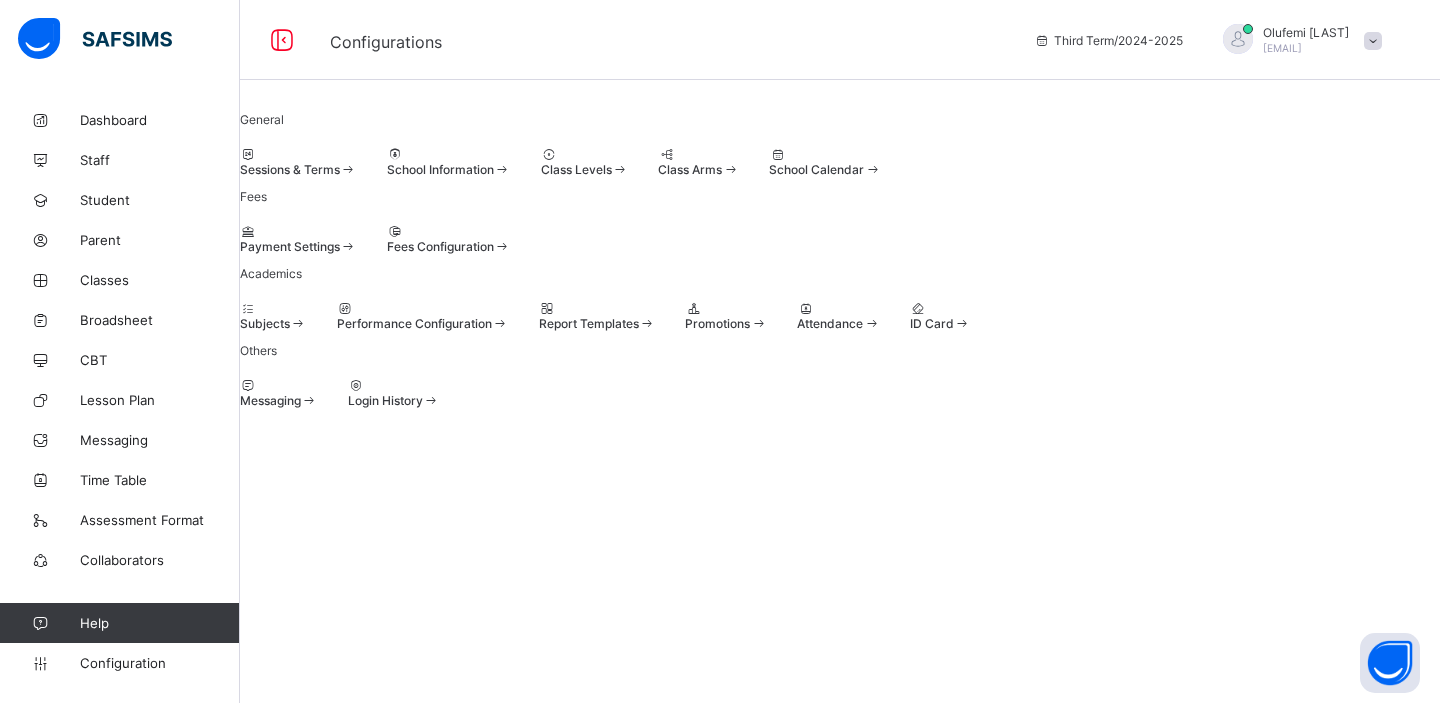 click at bounding box center [387, 162] 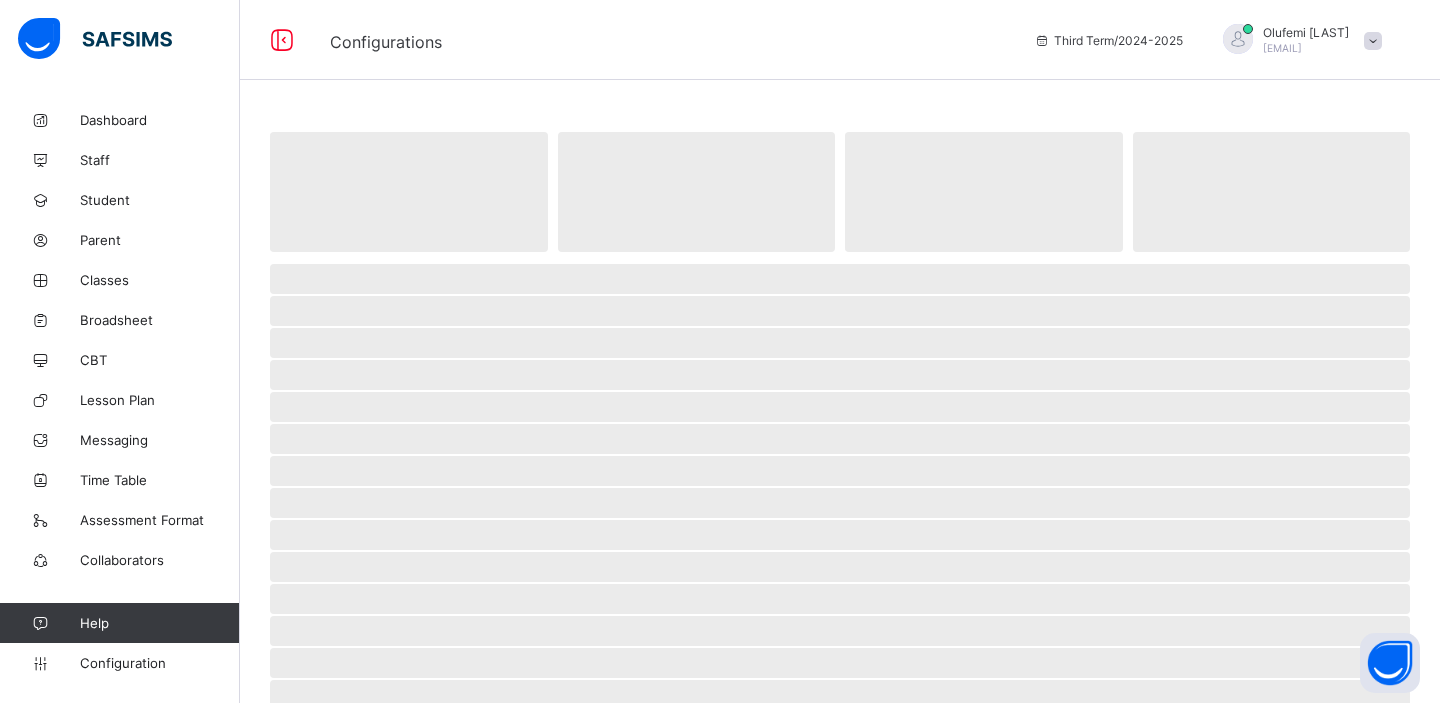 select on "**" 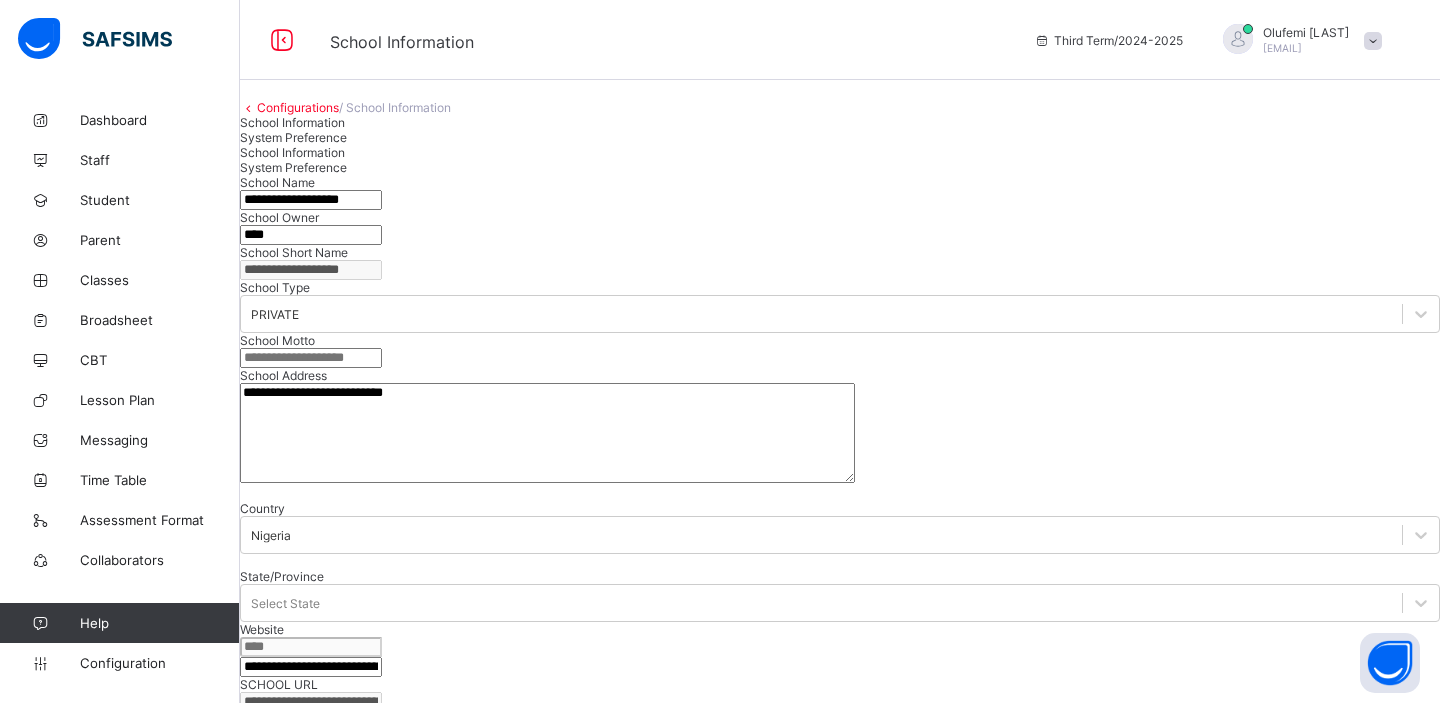 click on "System Preference" at bounding box center (293, 137) 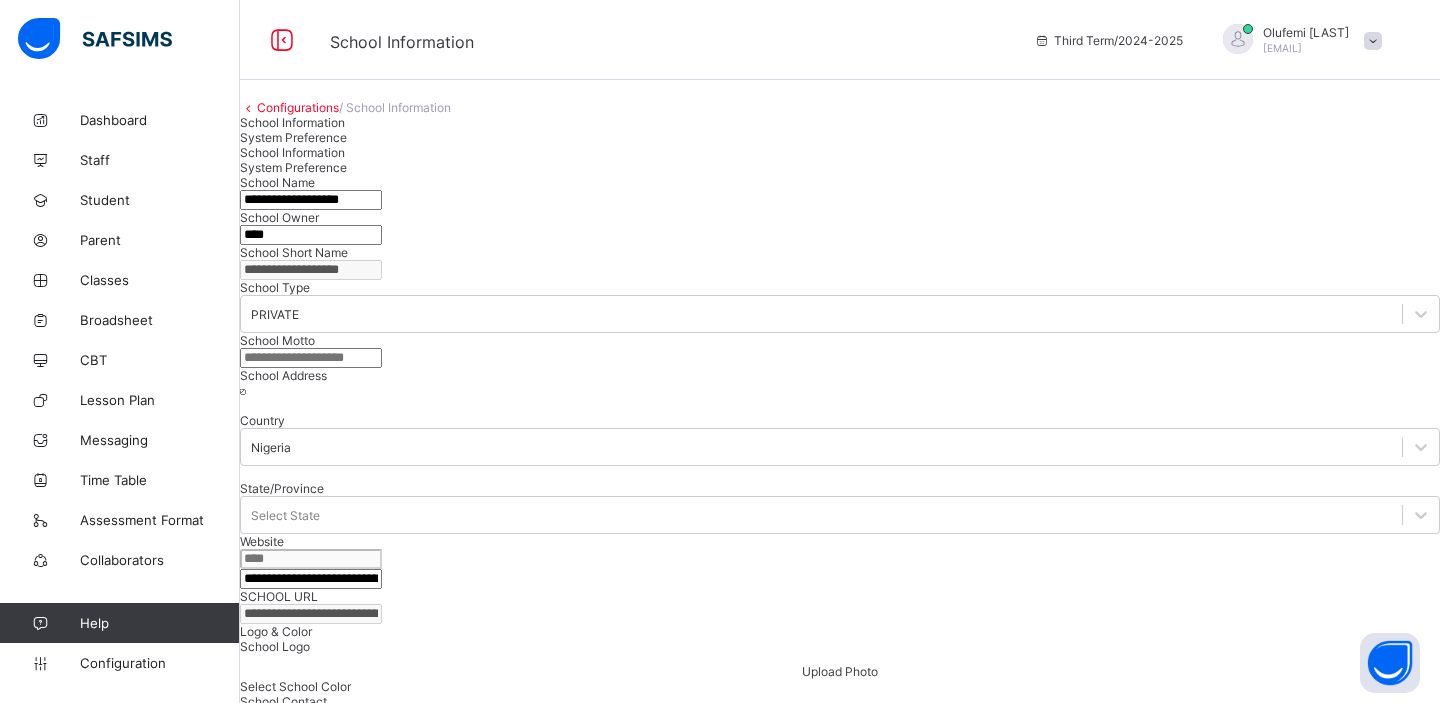 click on "School Information" at bounding box center (292, 122) 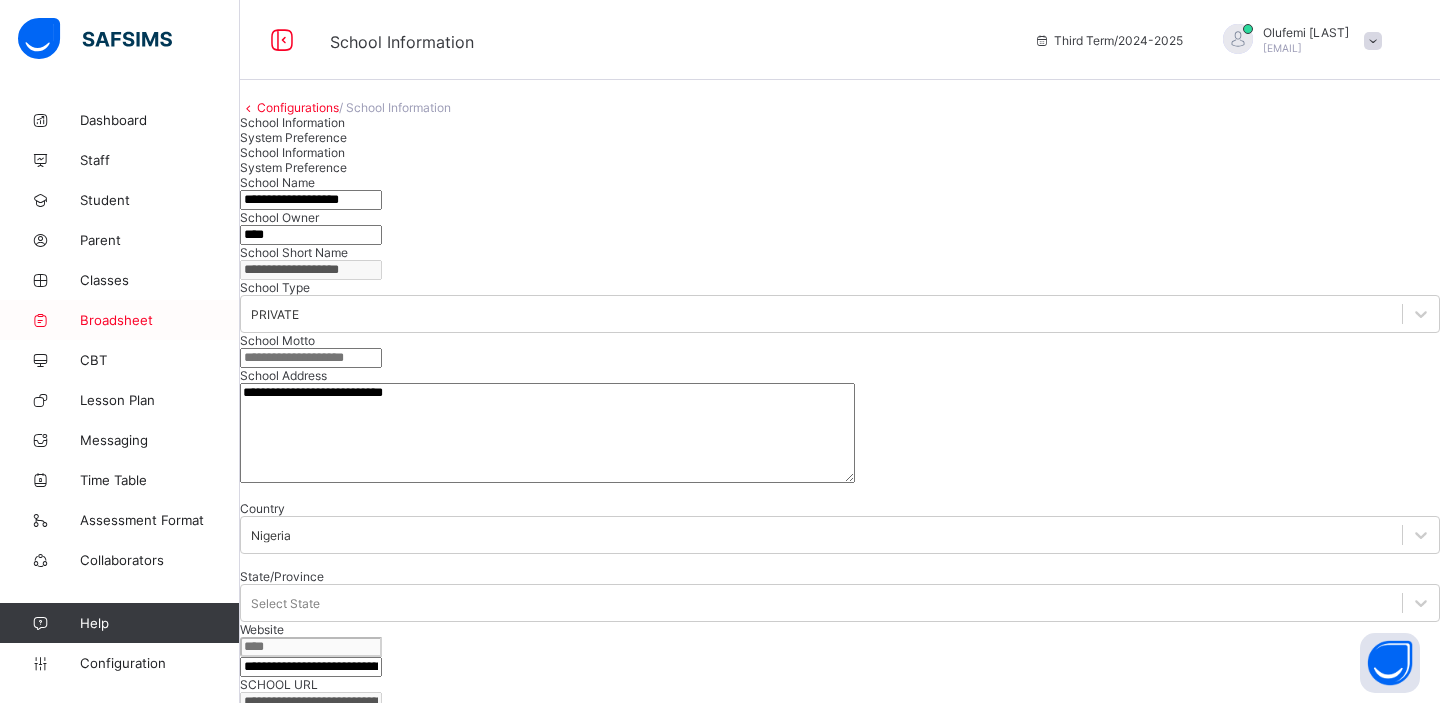 click on "Broadsheet" at bounding box center (160, 320) 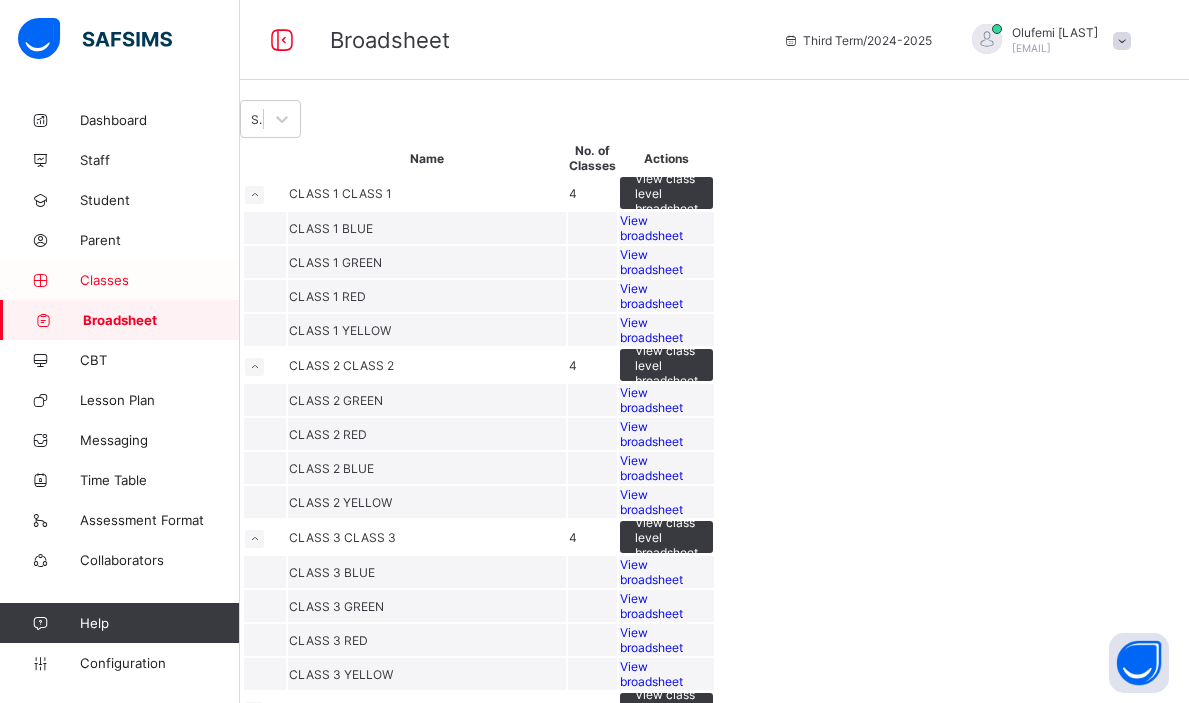 click on "Classes" at bounding box center [160, 280] 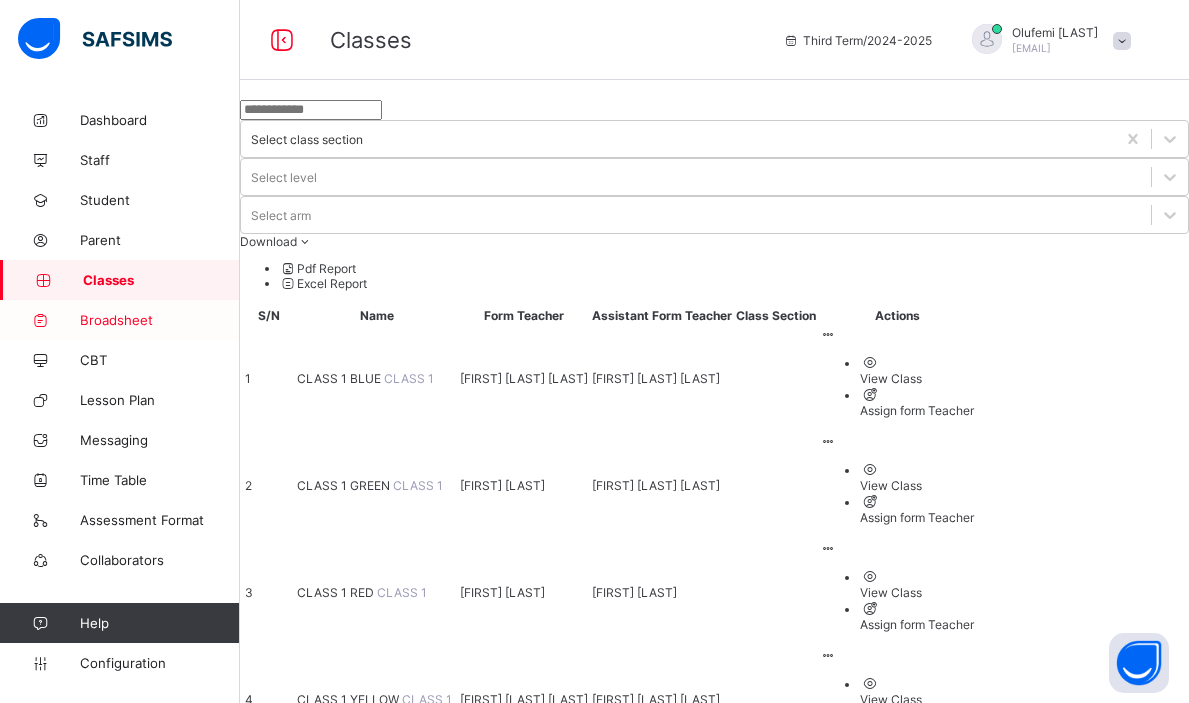 click on "Broadsheet" at bounding box center (160, 320) 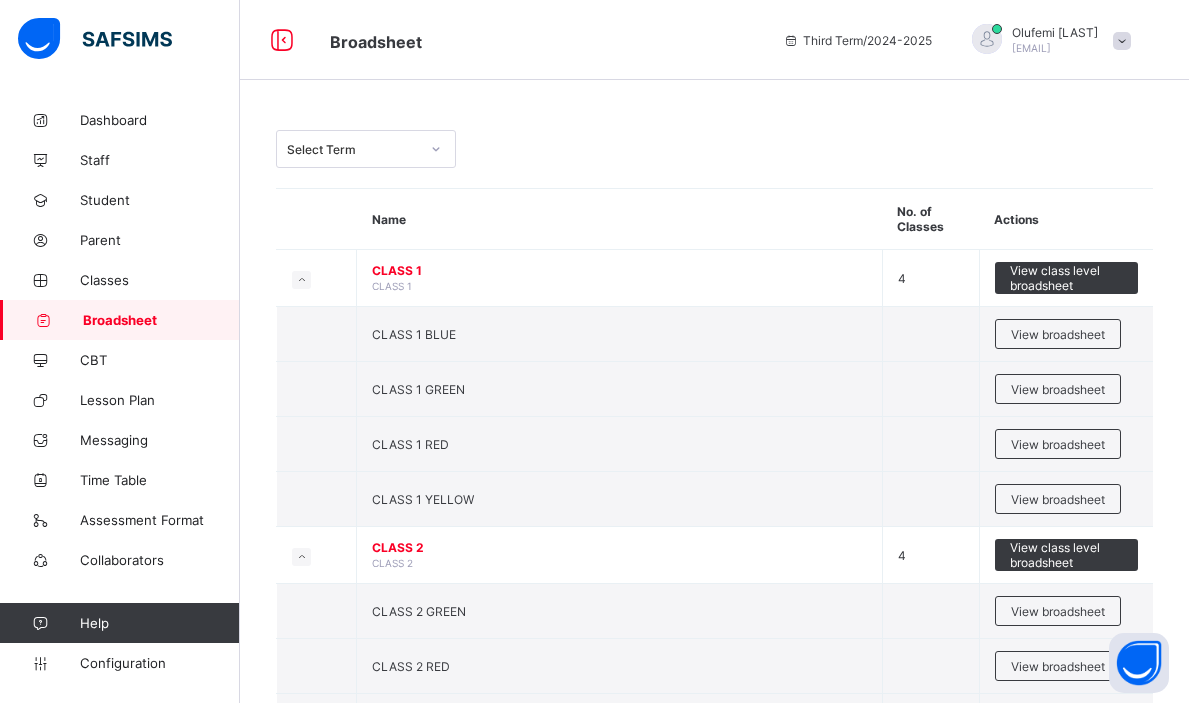 scroll, scrollTop: 0, scrollLeft: 0, axis: both 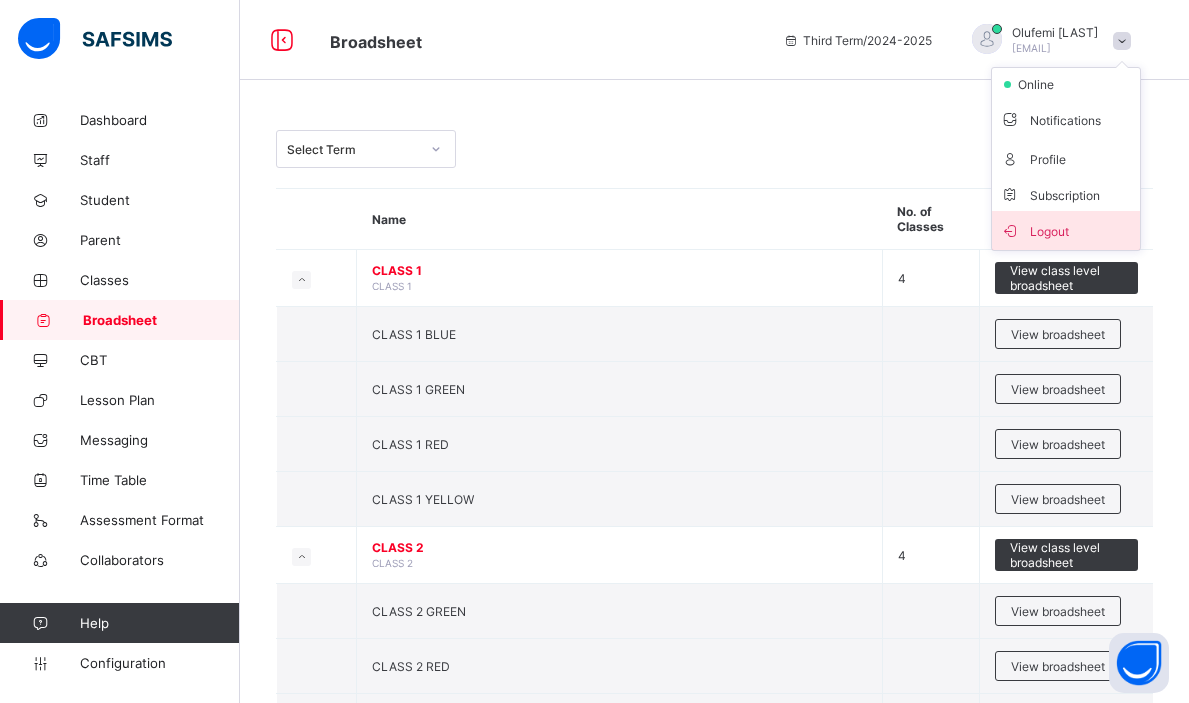 click on "Logout" at bounding box center [1066, 230] 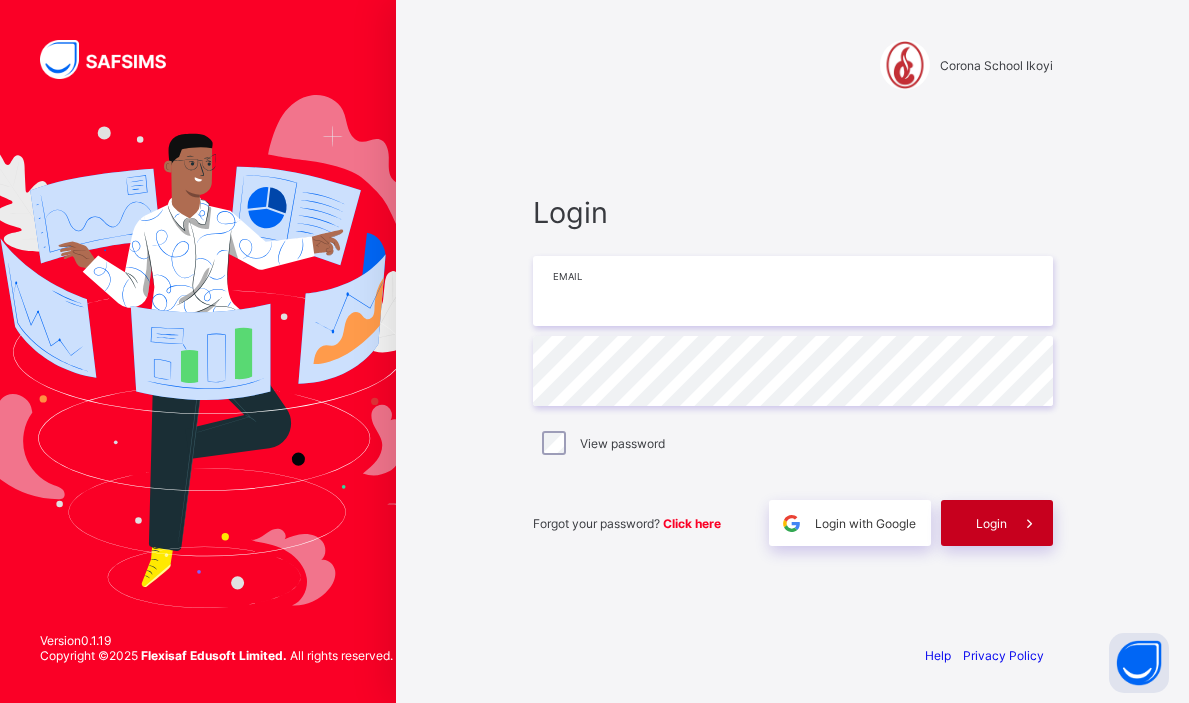 type on "**********" 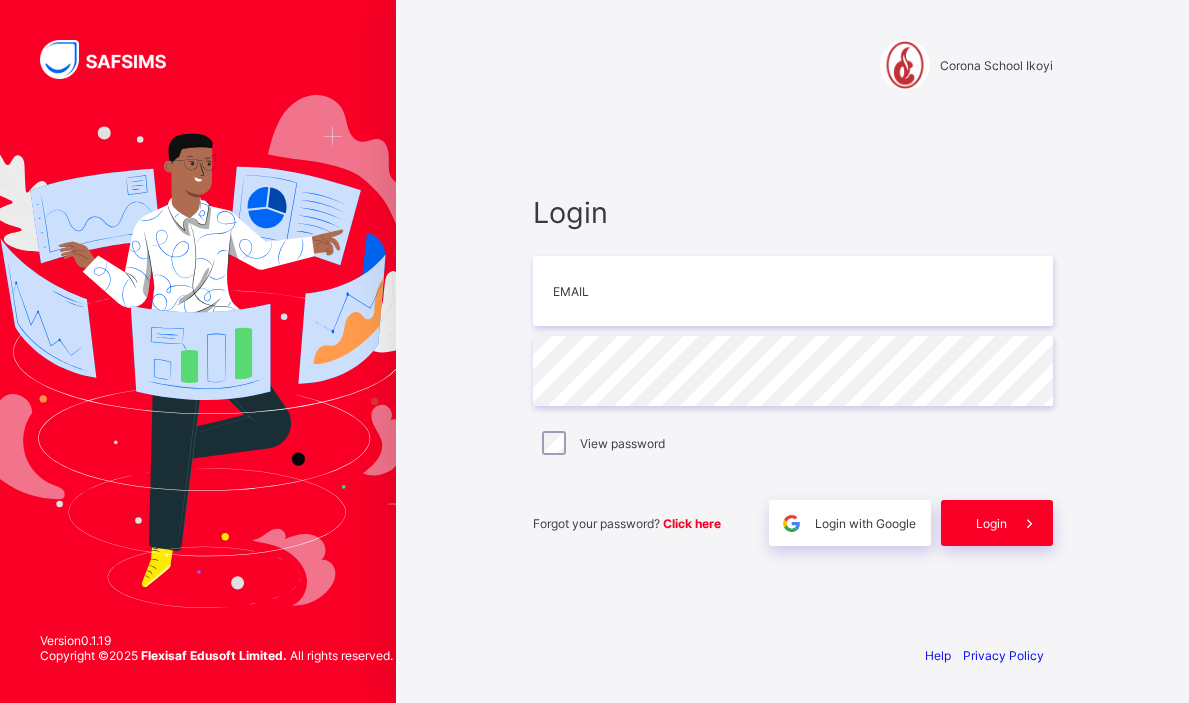 scroll, scrollTop: 0, scrollLeft: 0, axis: both 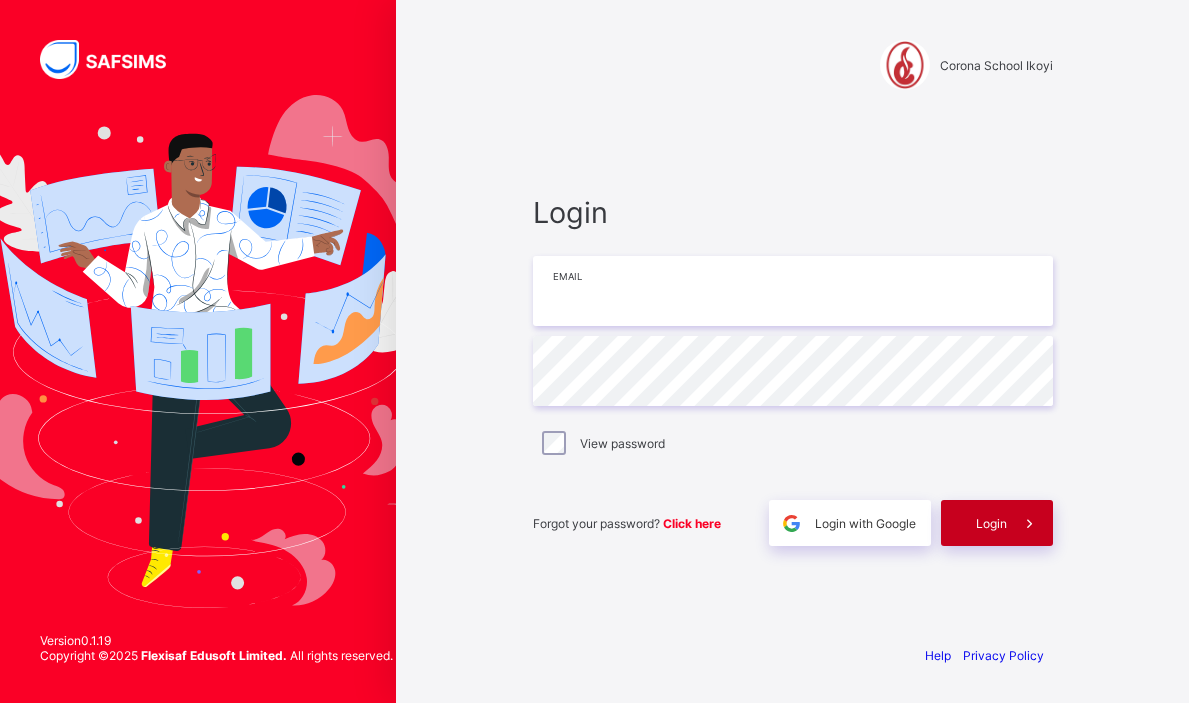 type on "**********" 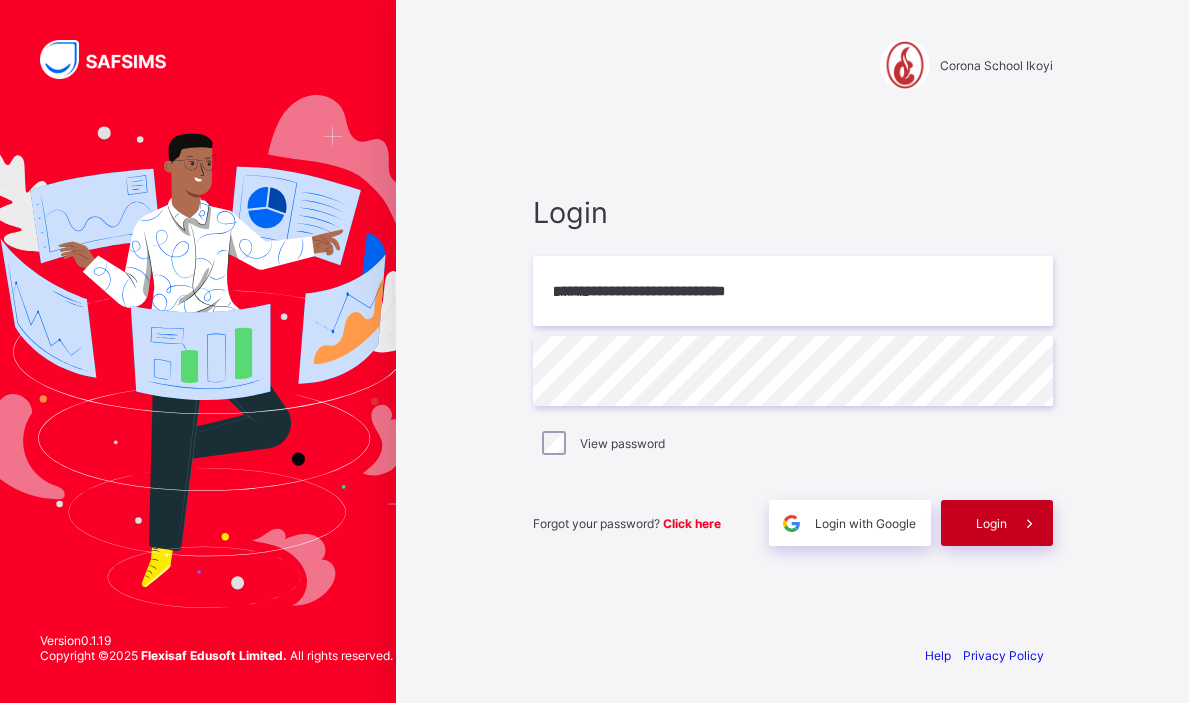 click at bounding box center (1030, 523) 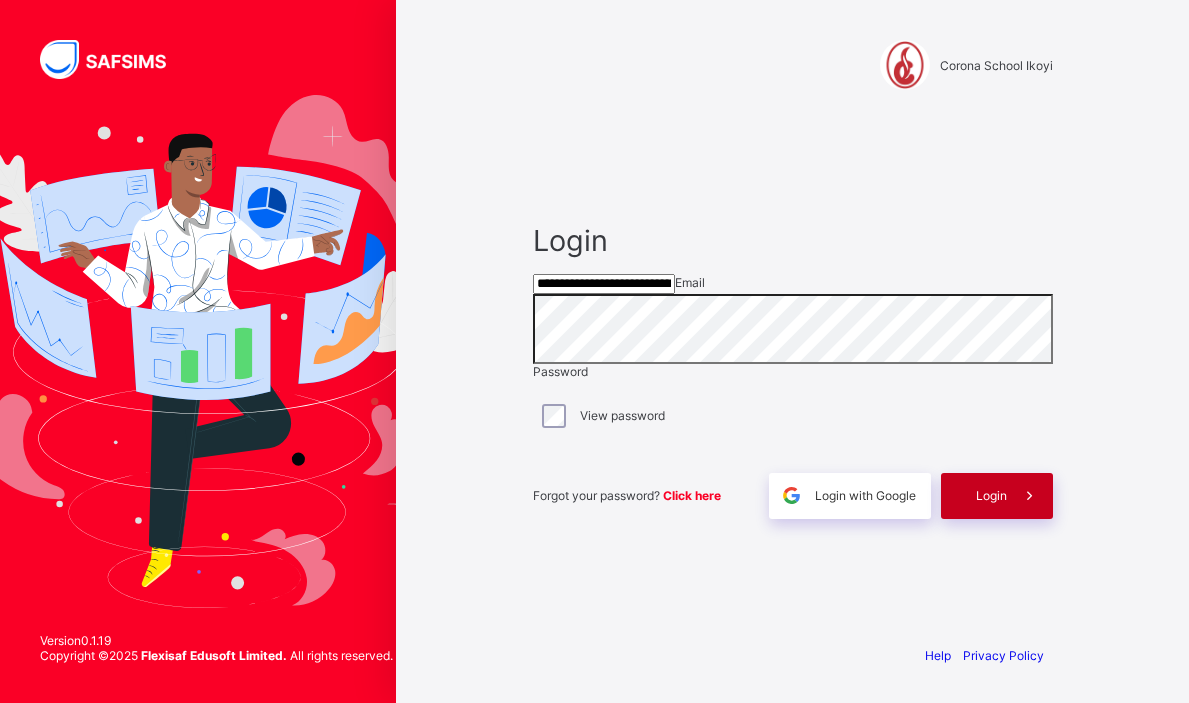 click on "Login" at bounding box center (997, 496) 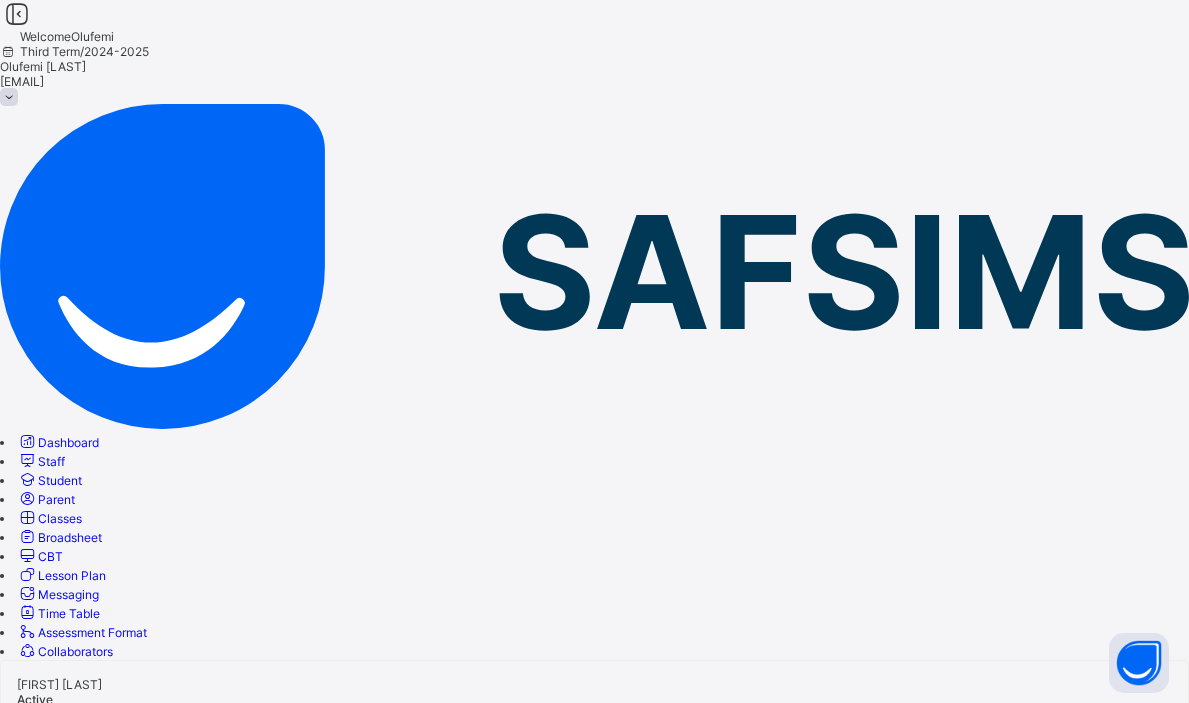 click on "Broadsheet" at bounding box center (70, 537) 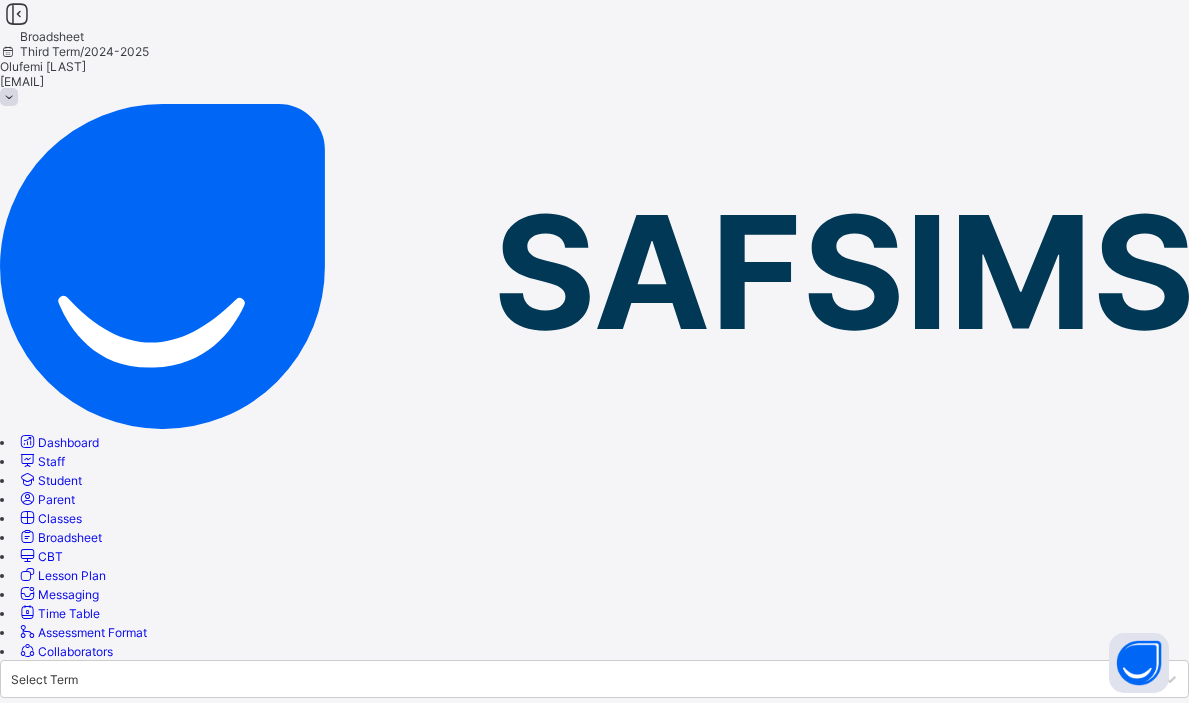 click on "View broadsheet" at bounding box center [411, 869] 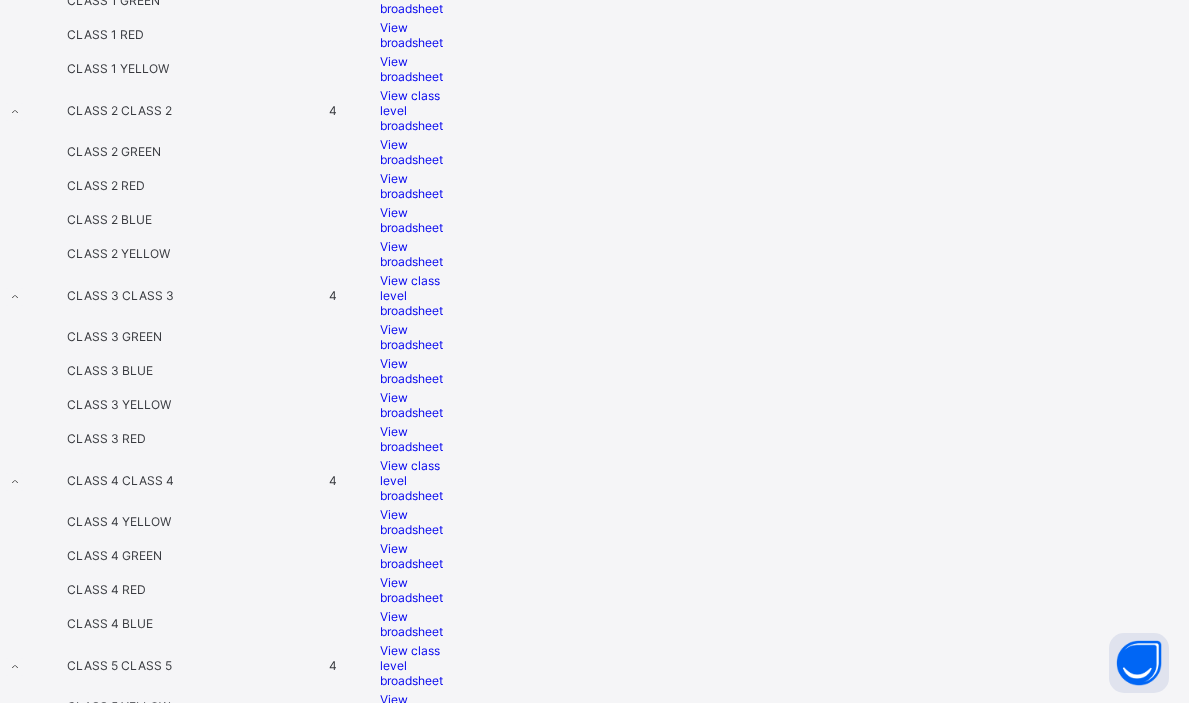 scroll, scrollTop: 855, scrollLeft: 0, axis: vertical 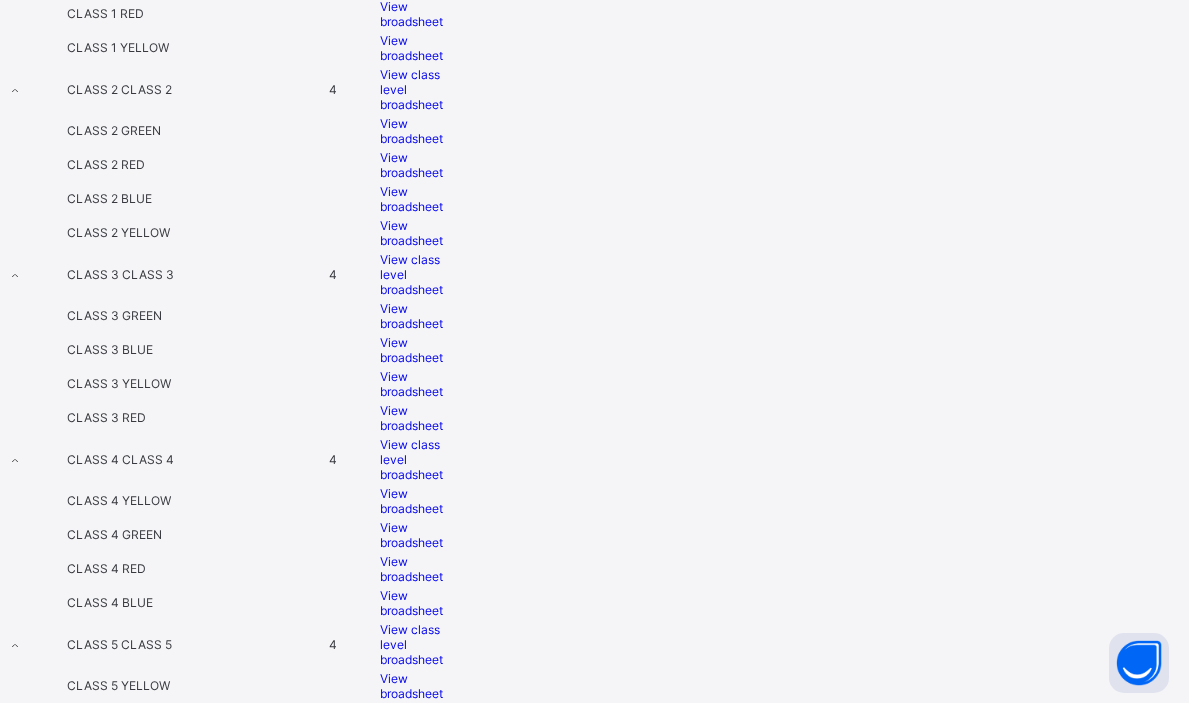 click on "View broadsheet" at bounding box center (411, 535) 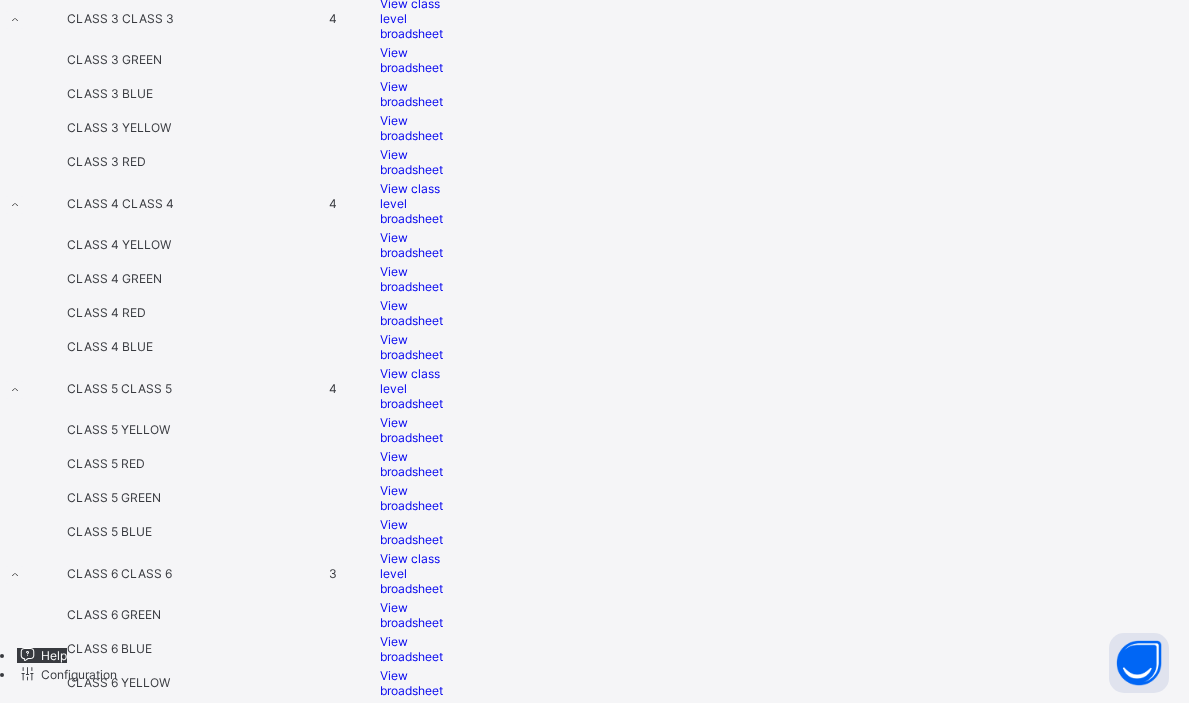 scroll, scrollTop: 1203, scrollLeft: 0, axis: vertical 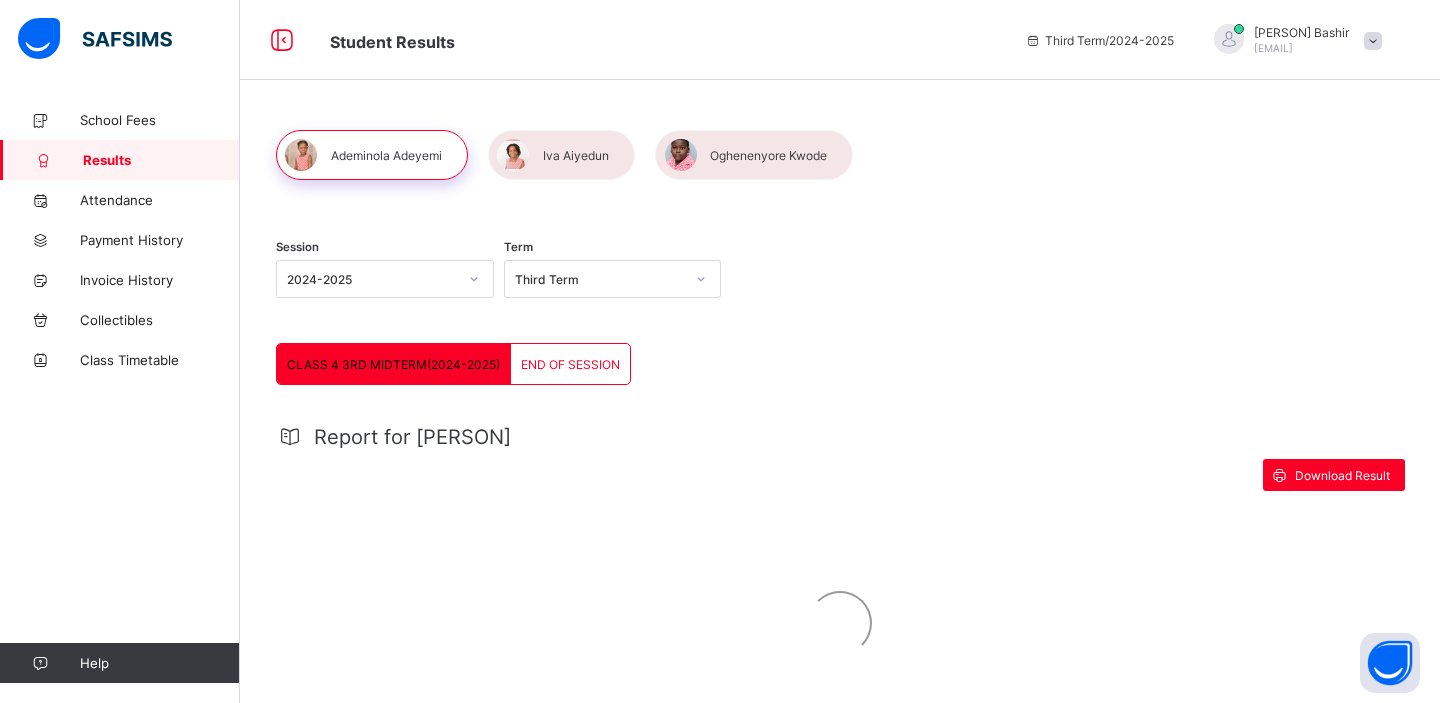 click at bounding box center [561, 155] 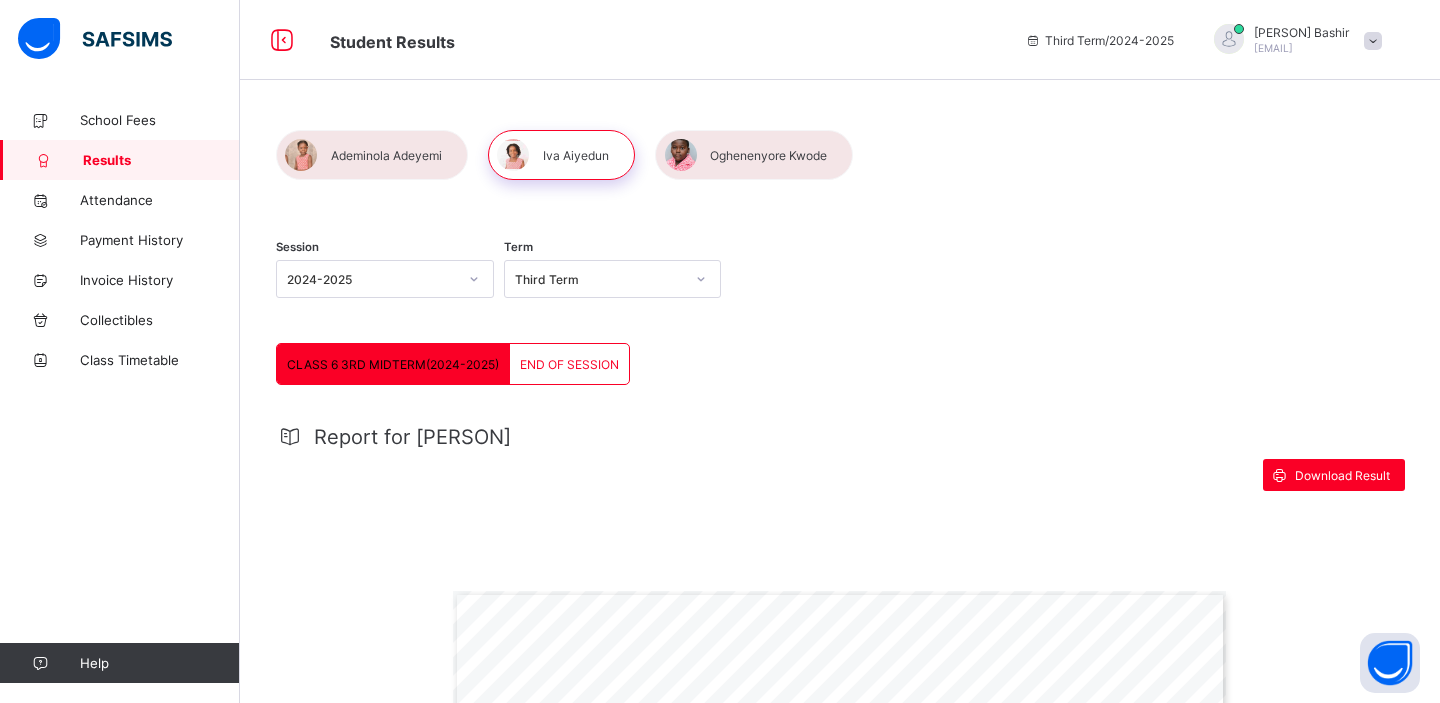 click on "END OF SESSION" at bounding box center [569, 364] 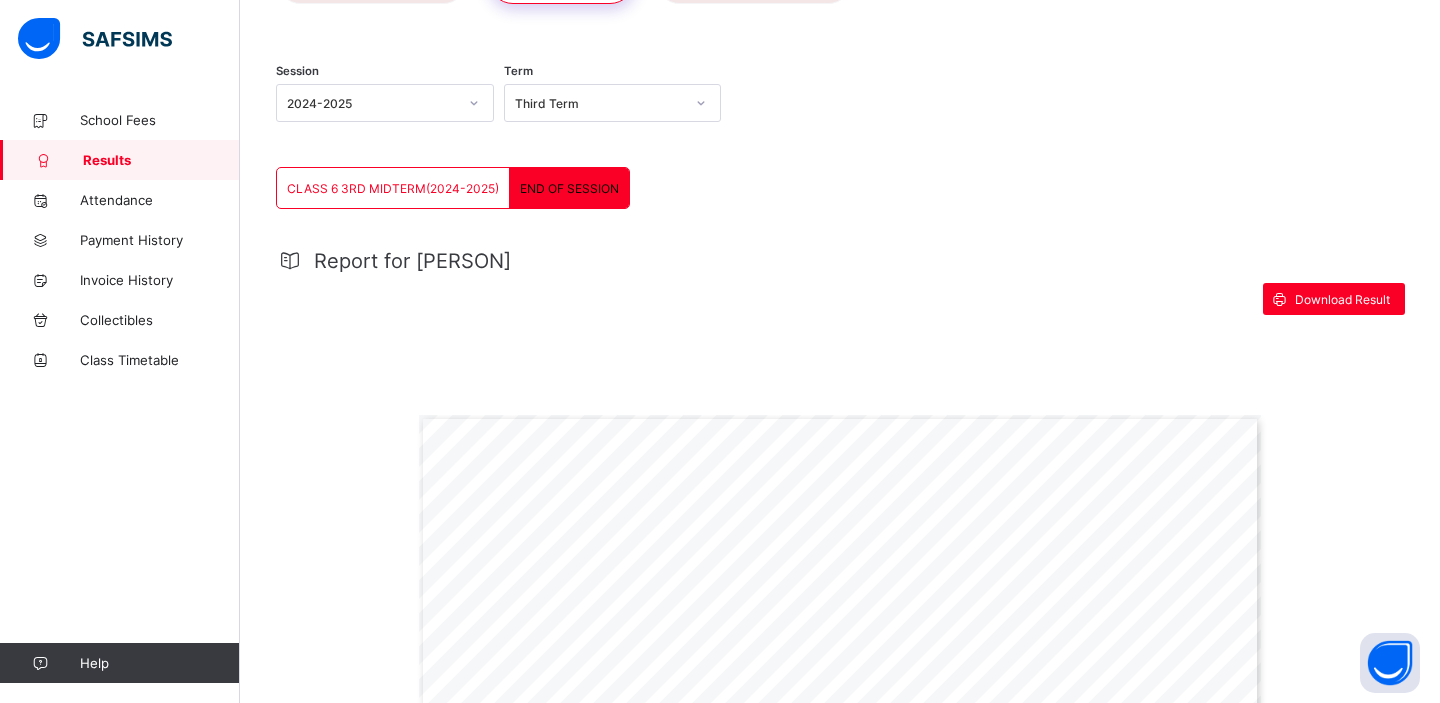 scroll, scrollTop: 0, scrollLeft: 0, axis: both 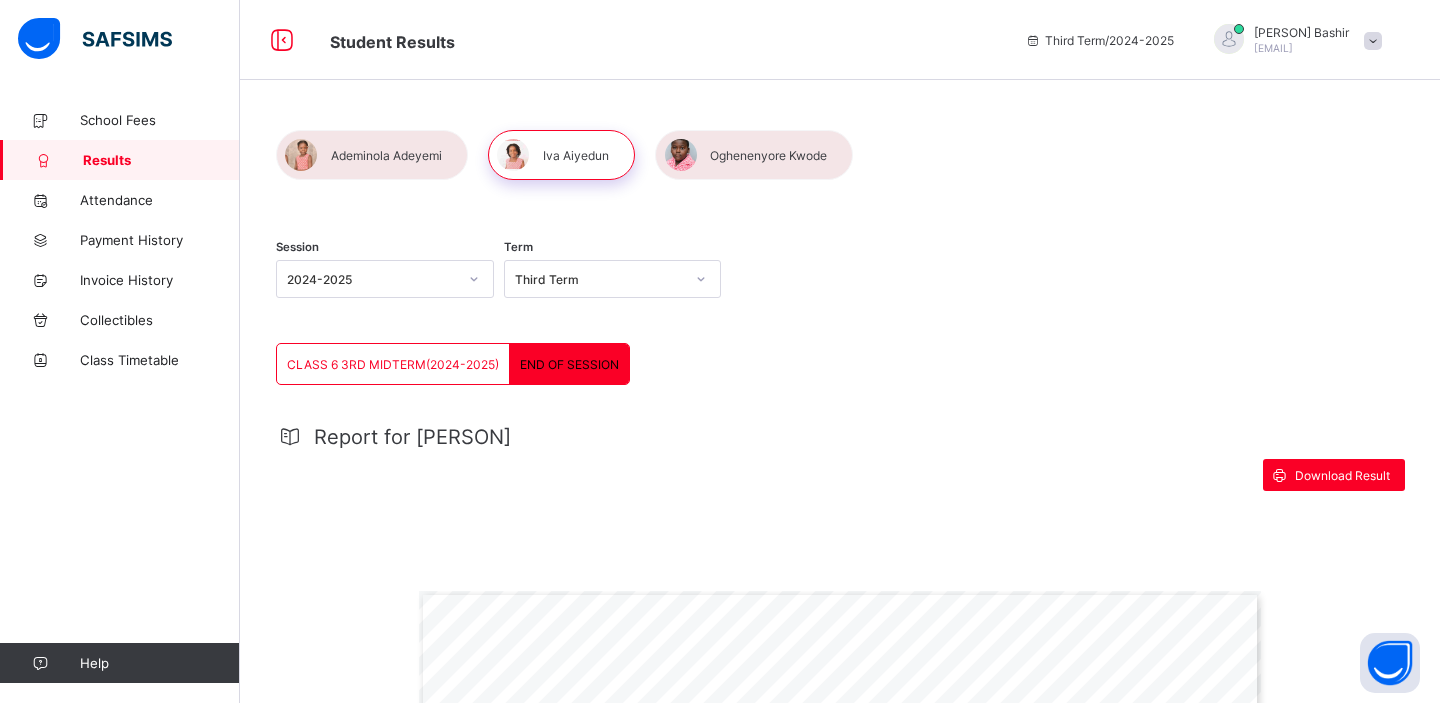 click at bounding box center [754, 155] 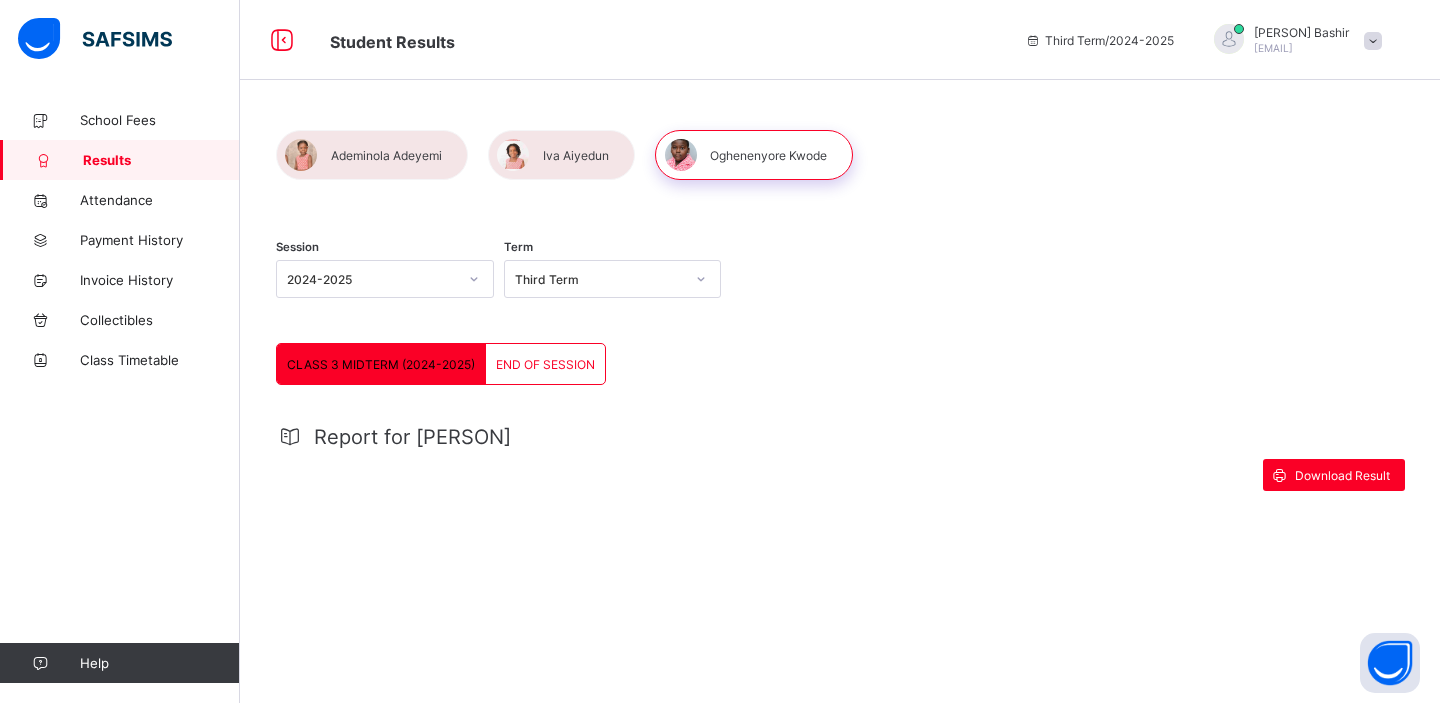 scroll, scrollTop: 0, scrollLeft: 0, axis: both 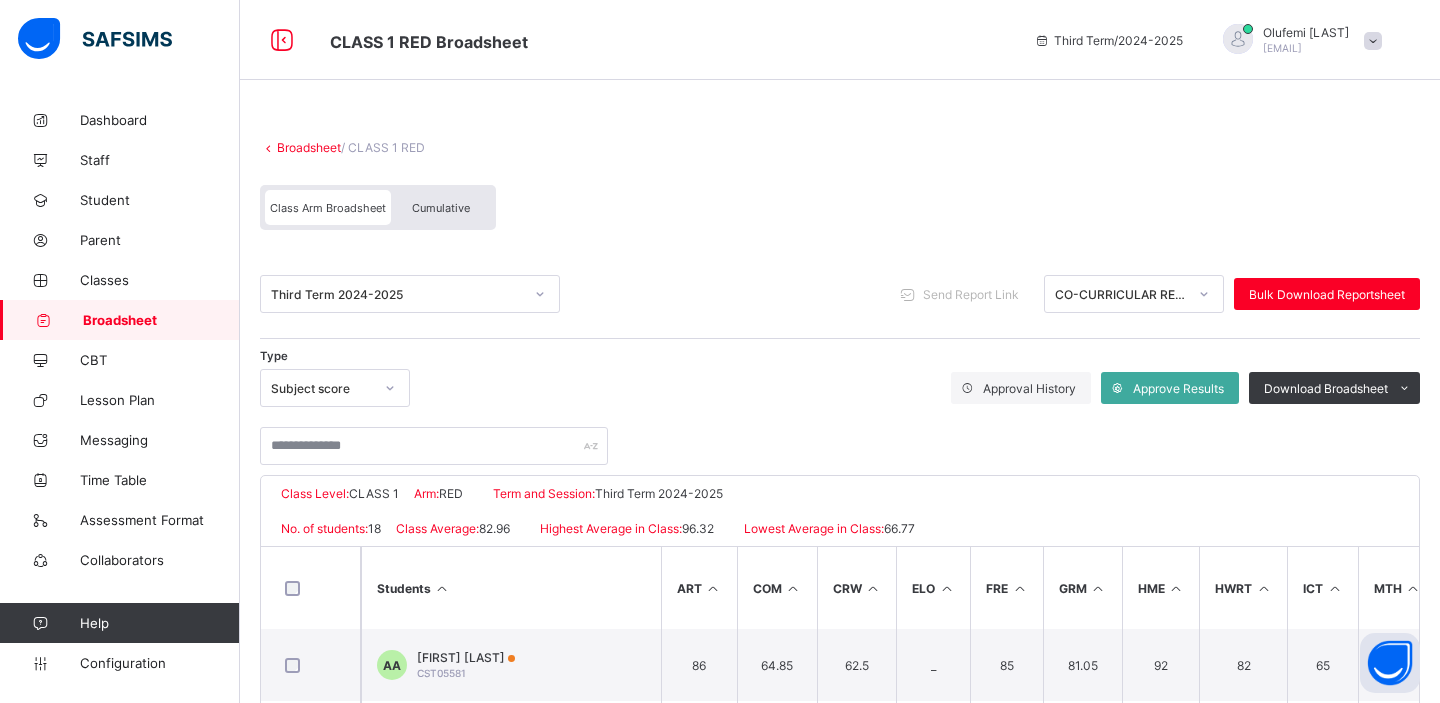 click on "Cumulative" at bounding box center [441, 208] 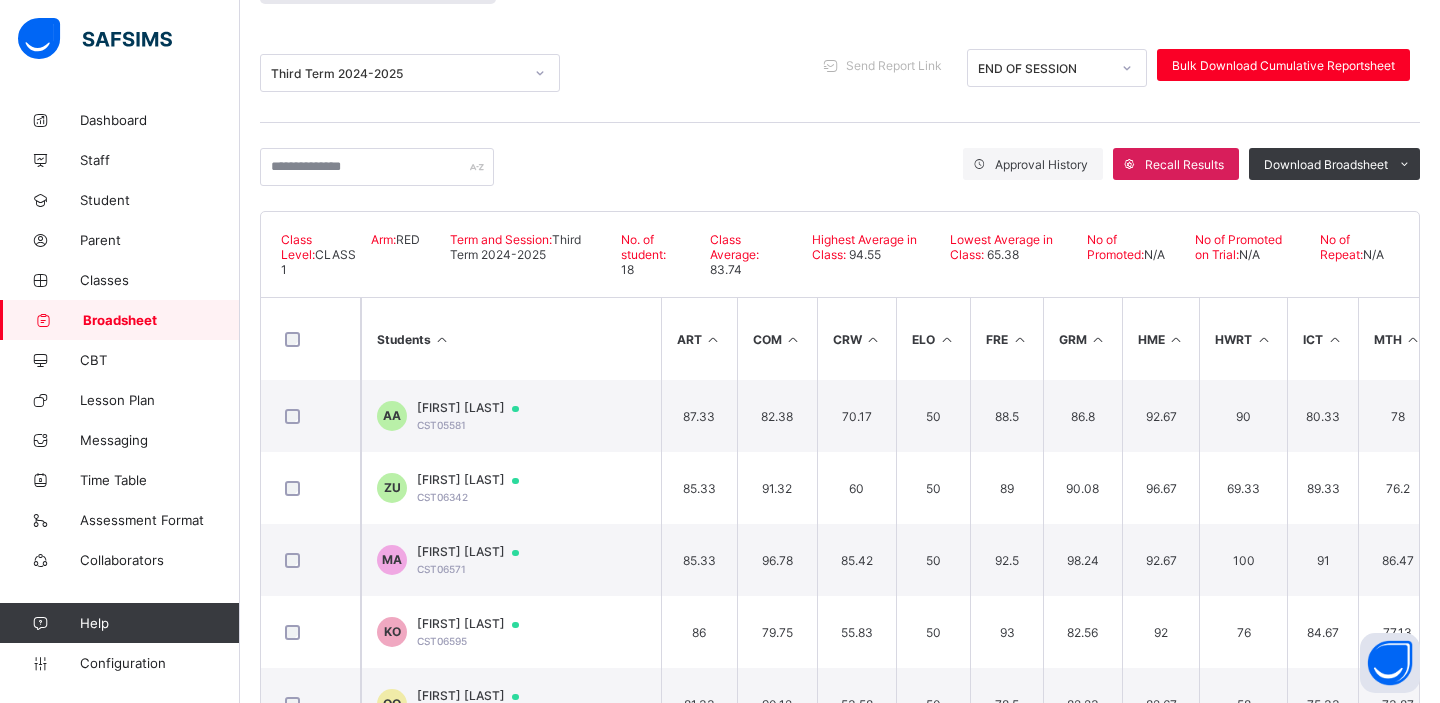 scroll, scrollTop: 229, scrollLeft: 0, axis: vertical 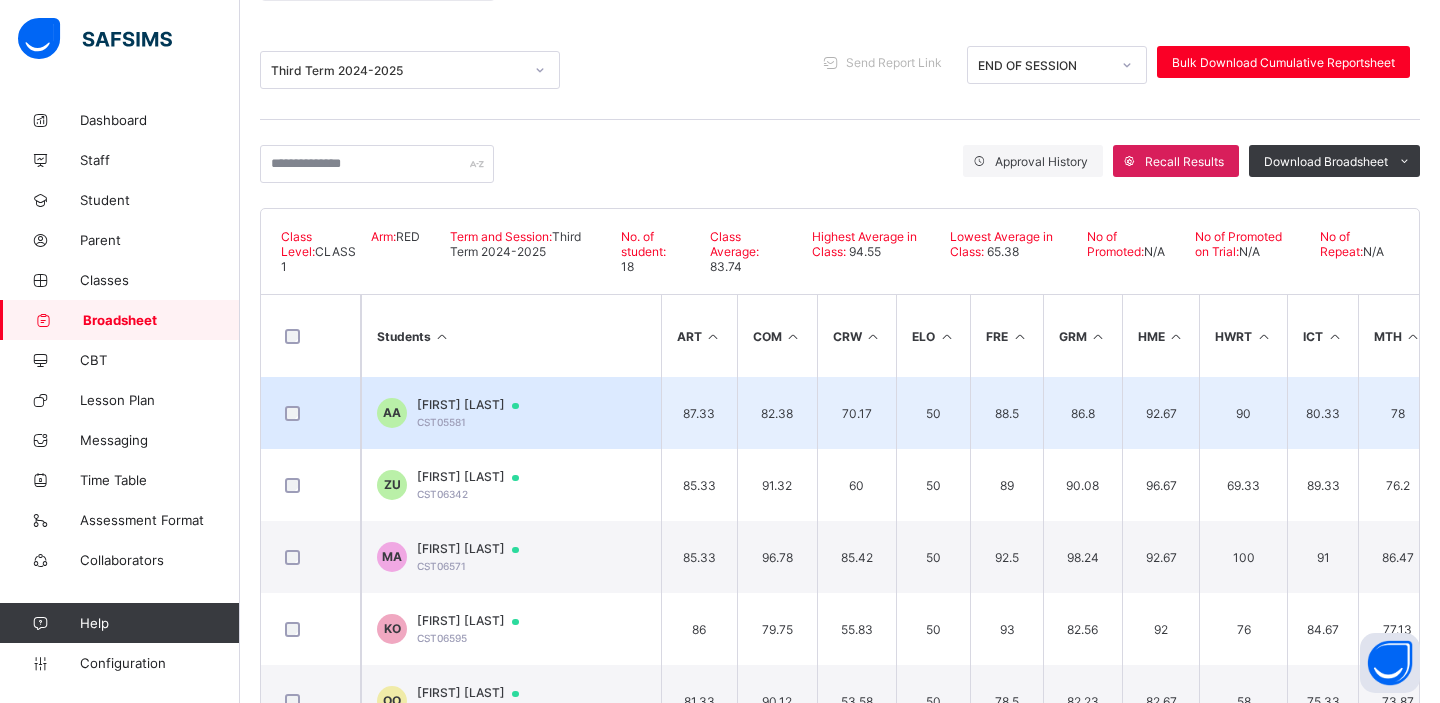 click on "[FIRST] [LAST]" at bounding box center [477, 405] 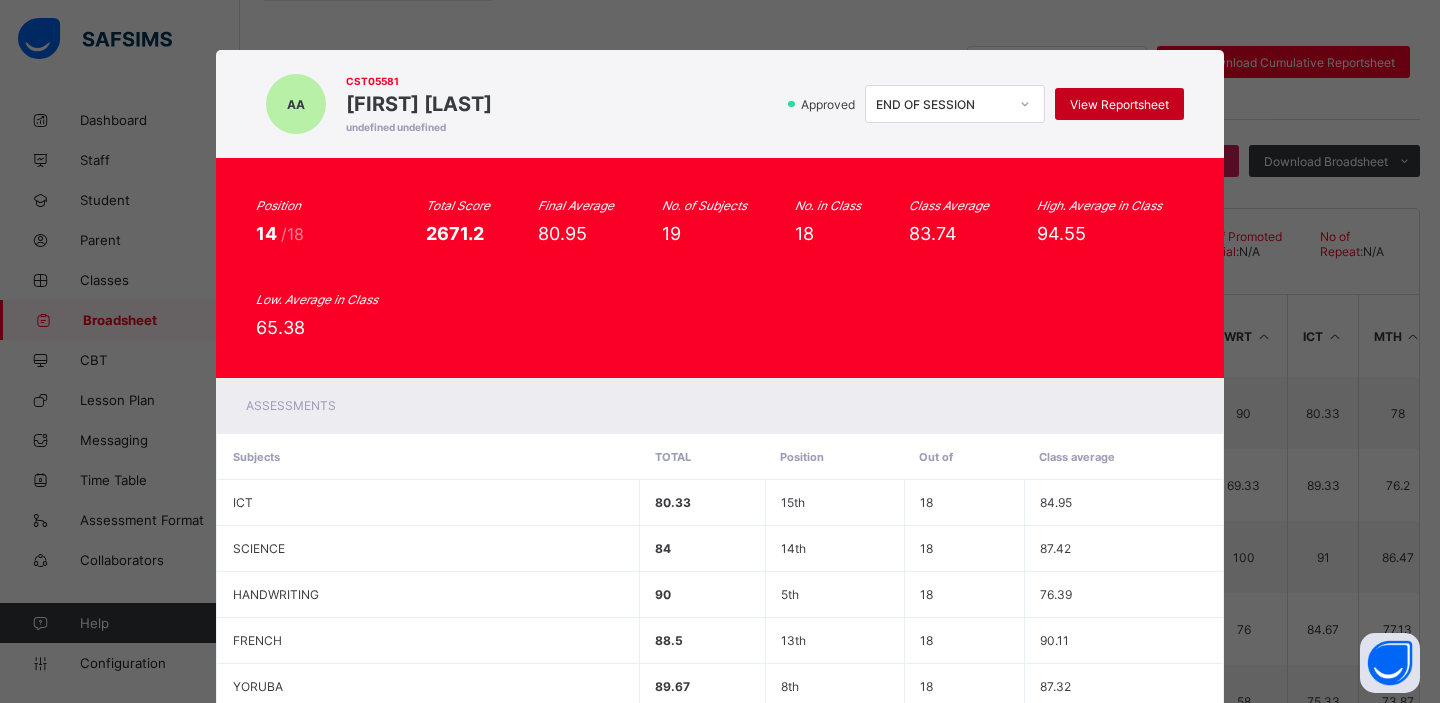 click on "View Reportsheet" at bounding box center [1119, 104] 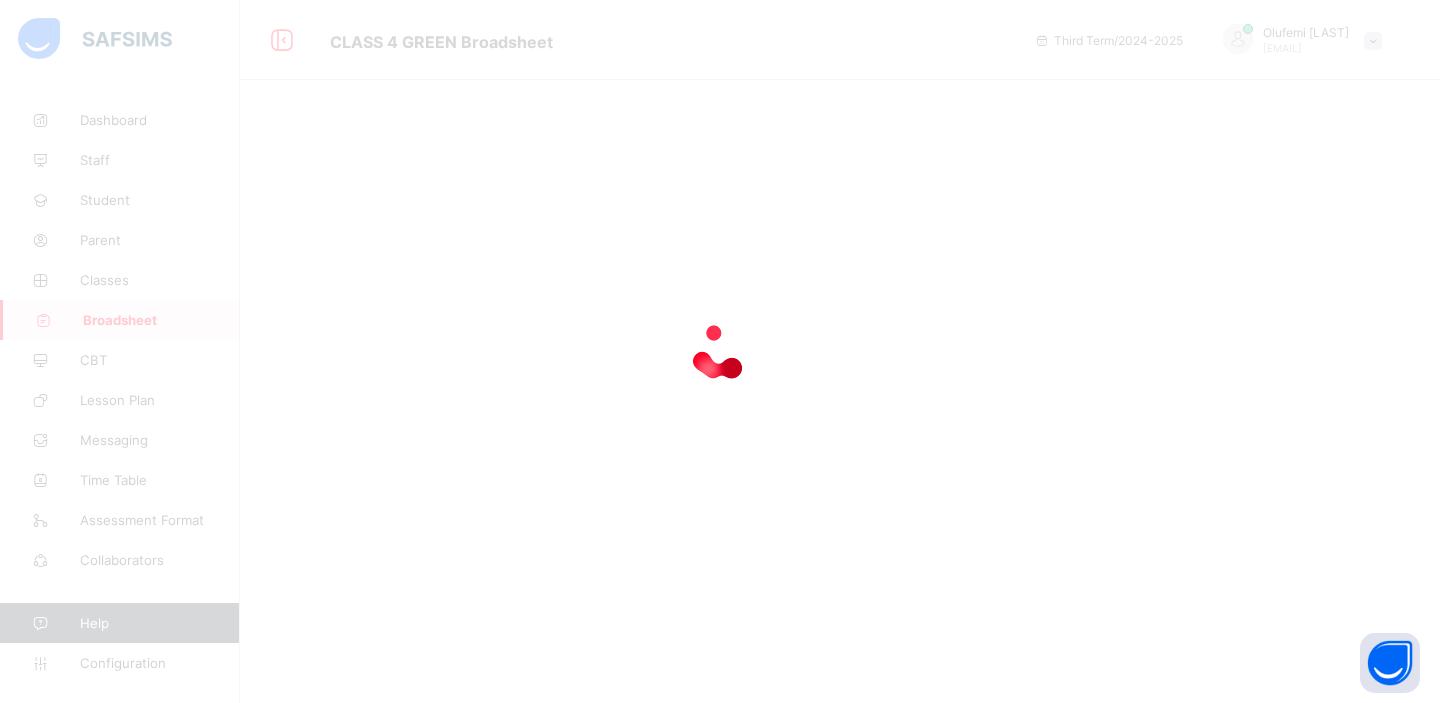 scroll, scrollTop: 0, scrollLeft: 0, axis: both 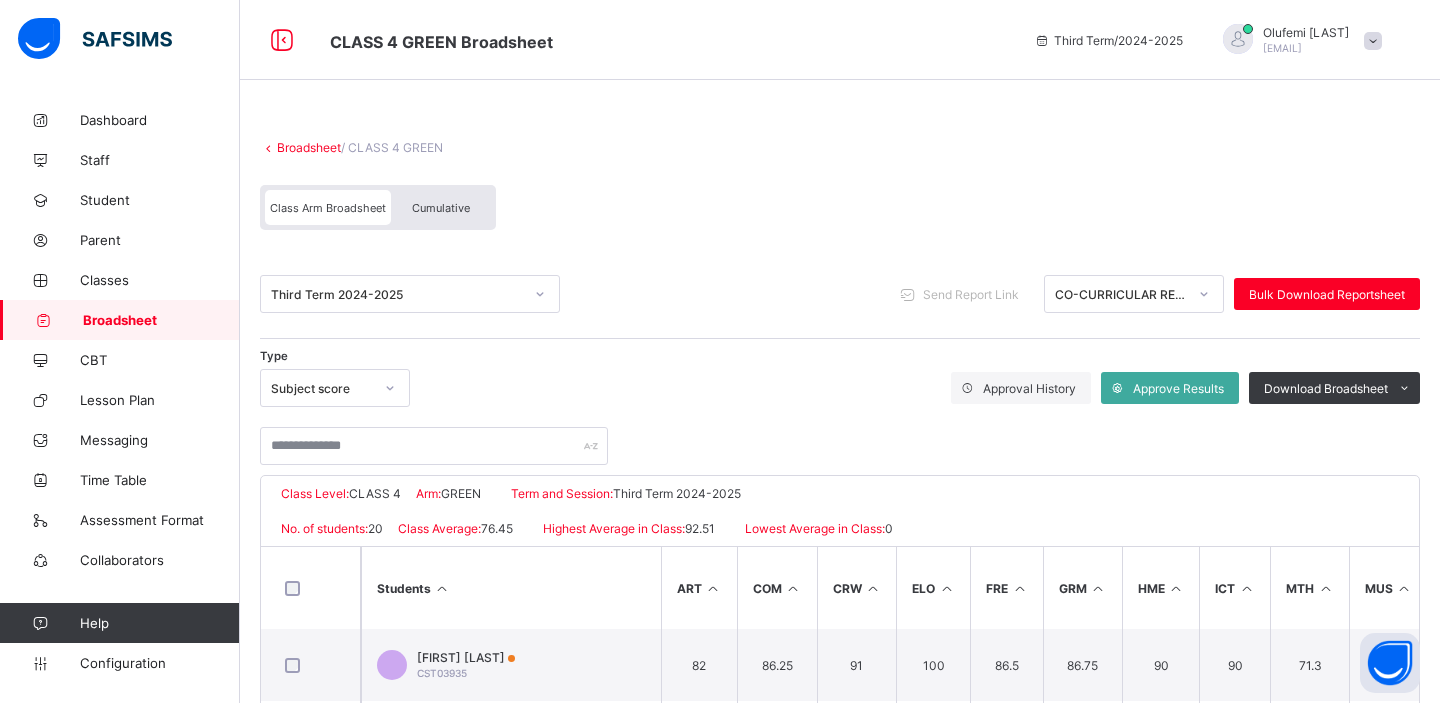 click on "Cumulative" at bounding box center (441, 207) 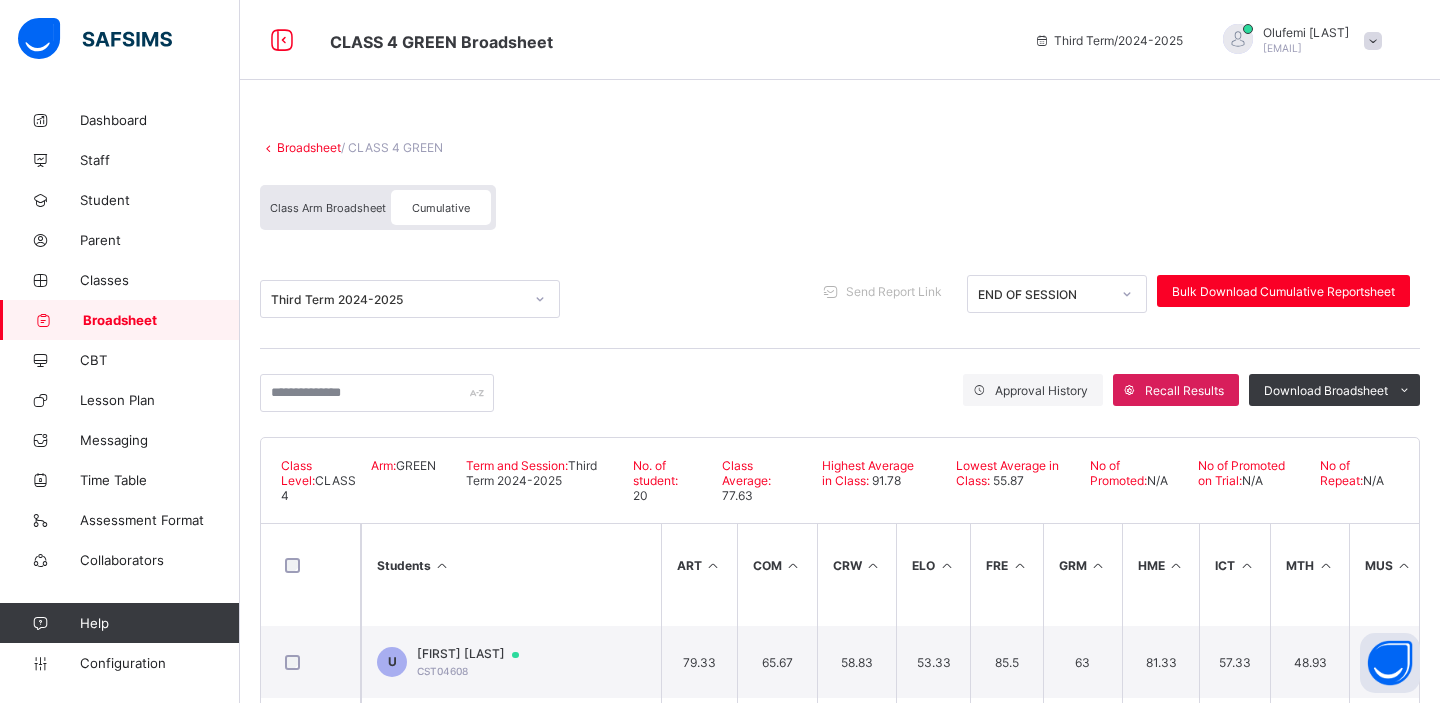 scroll, scrollTop: 379, scrollLeft: 0, axis: vertical 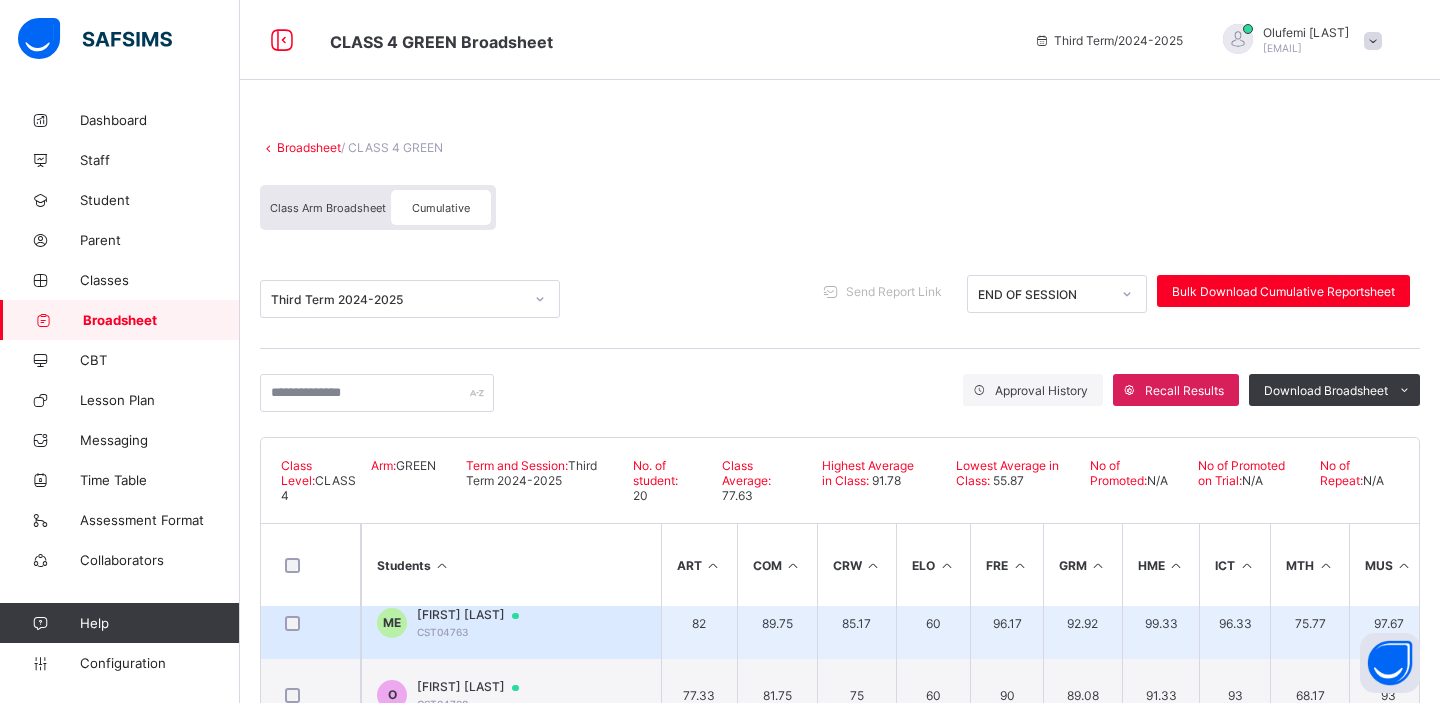click on "MICHAEL  EKHAIFO" at bounding box center [477, 615] 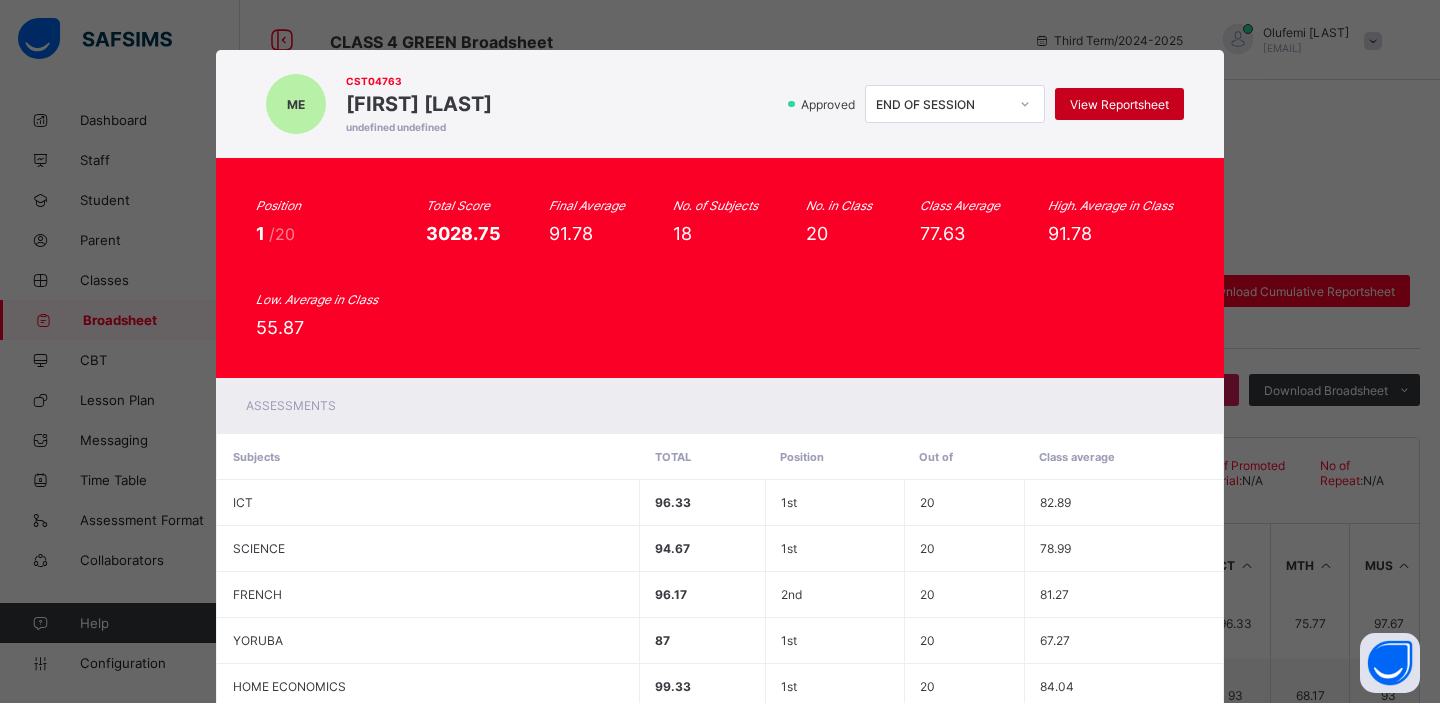 click on "View Reportsheet" at bounding box center (1119, 104) 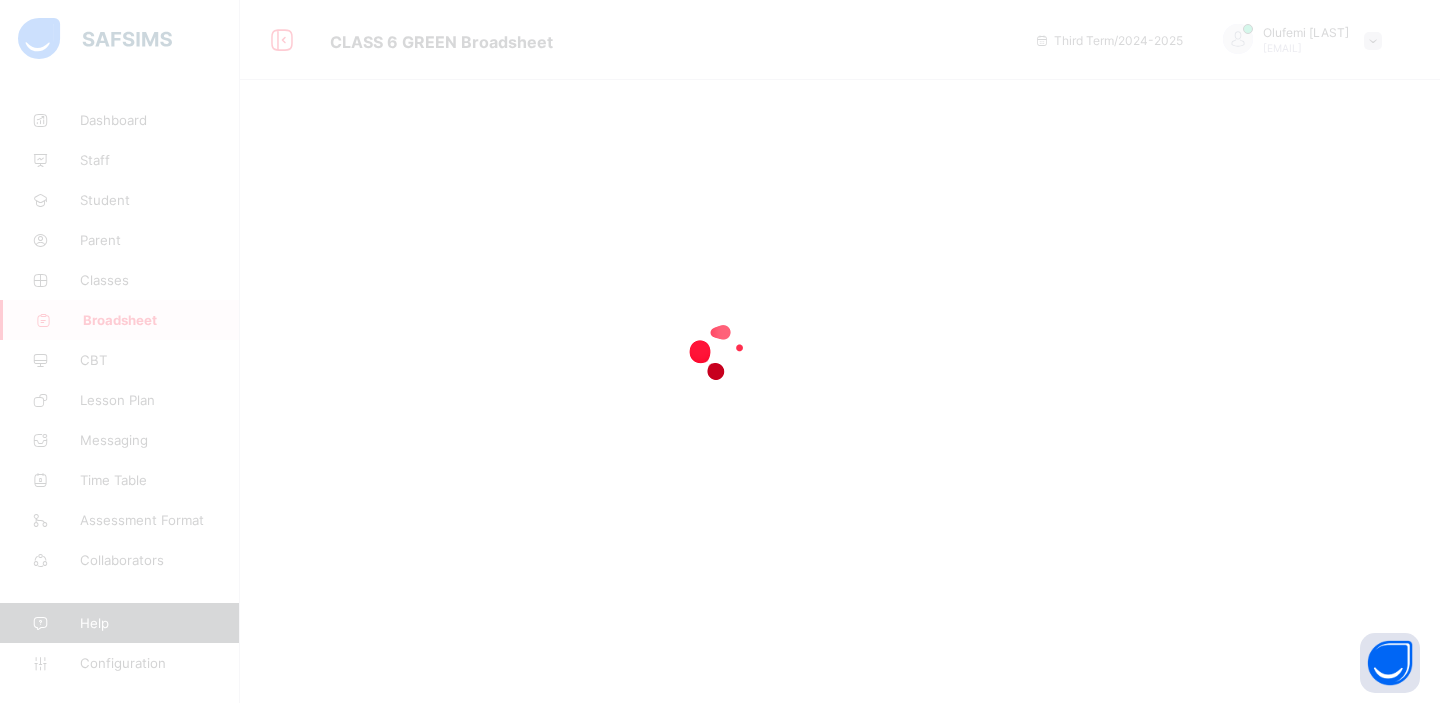 scroll, scrollTop: 0, scrollLeft: 0, axis: both 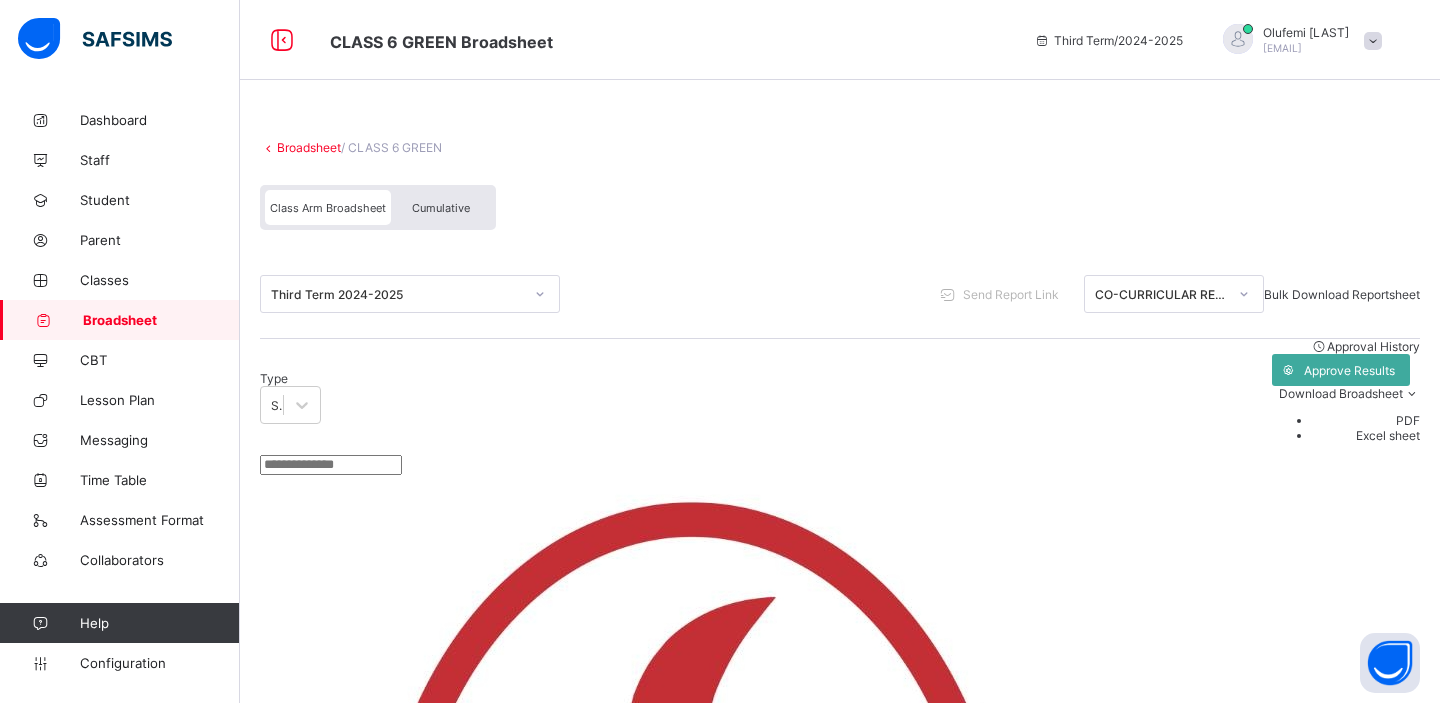 click on "Cumulative" at bounding box center (441, 208) 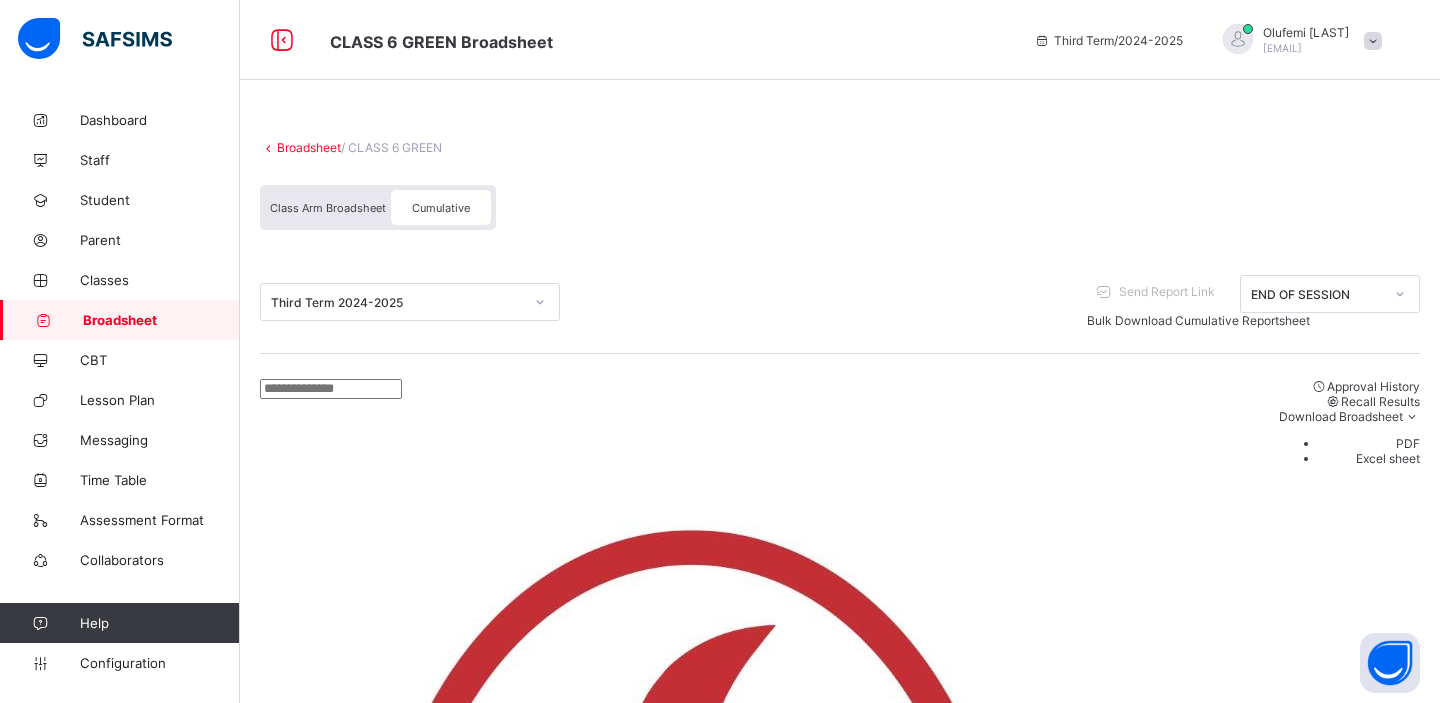 click on "OLUWAPEMISIRE OMOWONUOLA OLUYINKA     CST03416" at bounding box center (334, 2728) 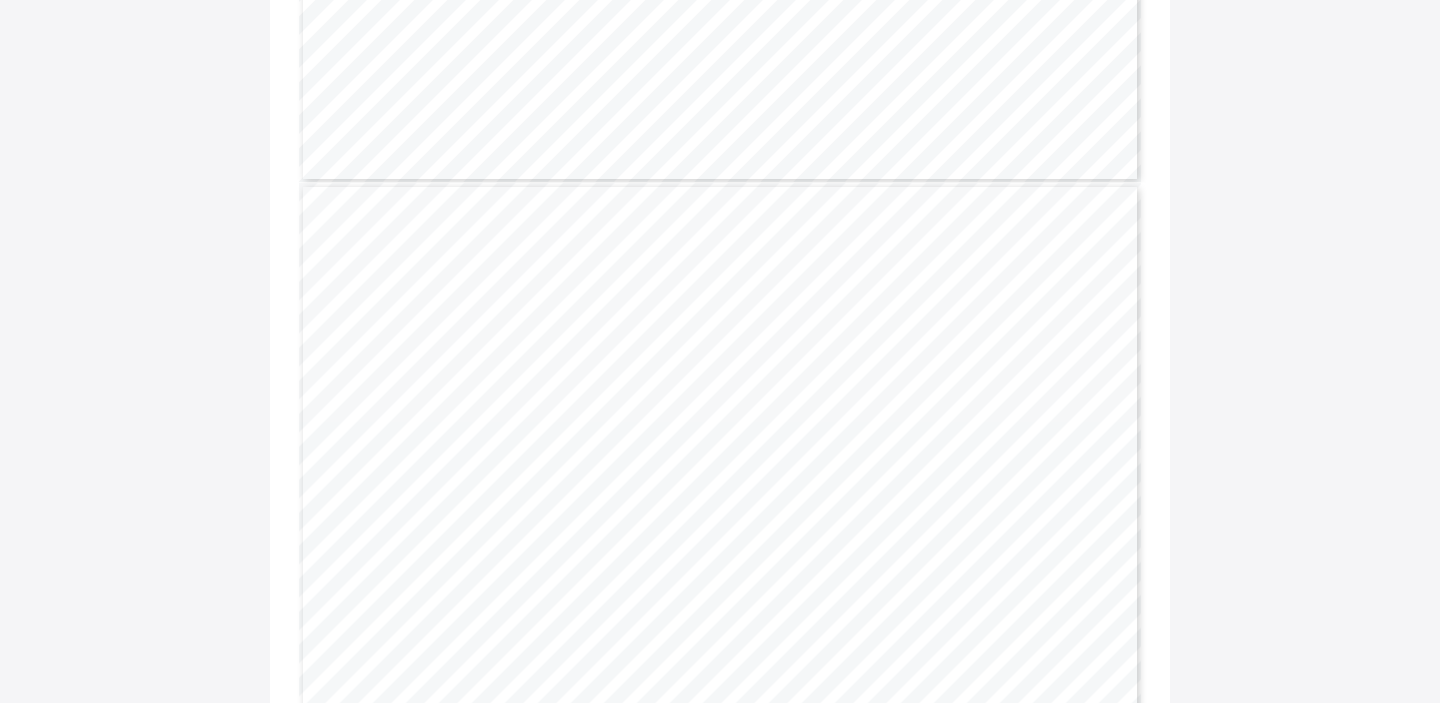 scroll, scrollTop: 717, scrollLeft: 0, axis: vertical 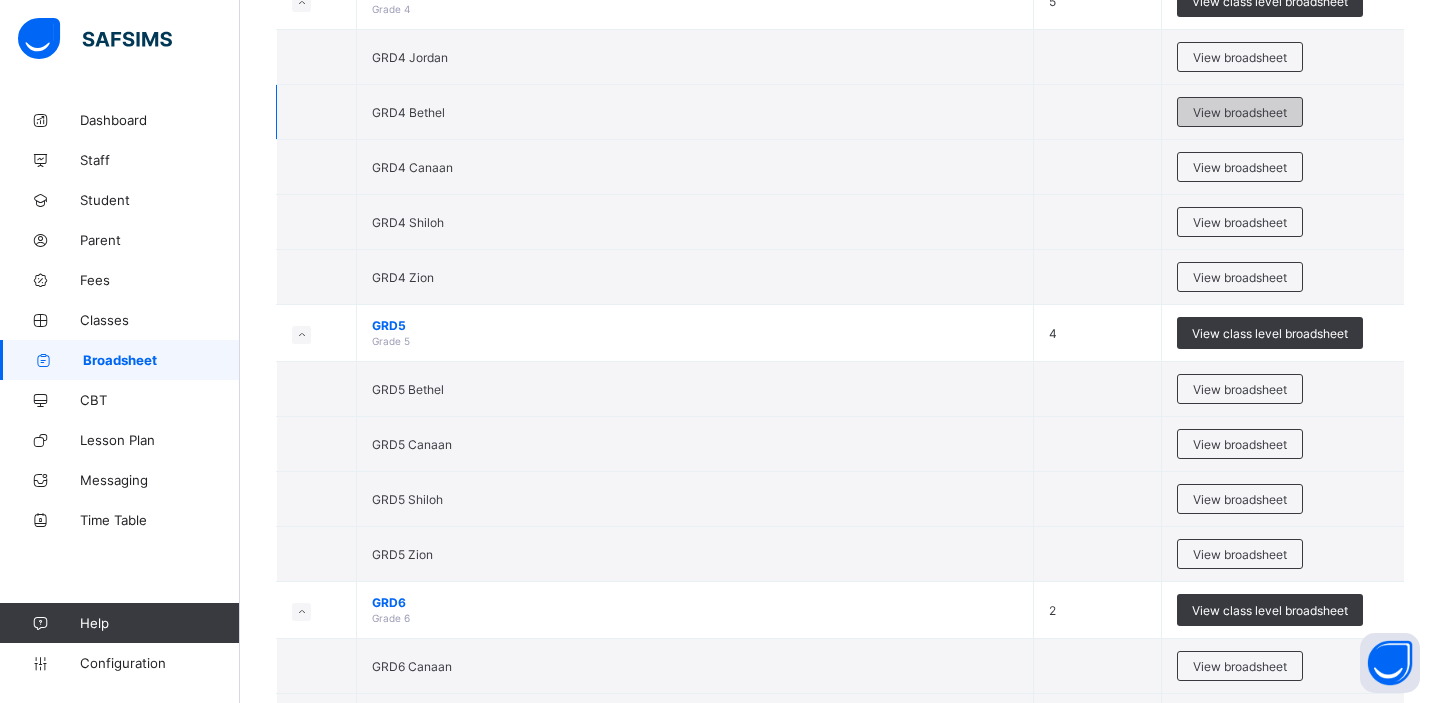 click on "View broadsheet" at bounding box center (1240, 112) 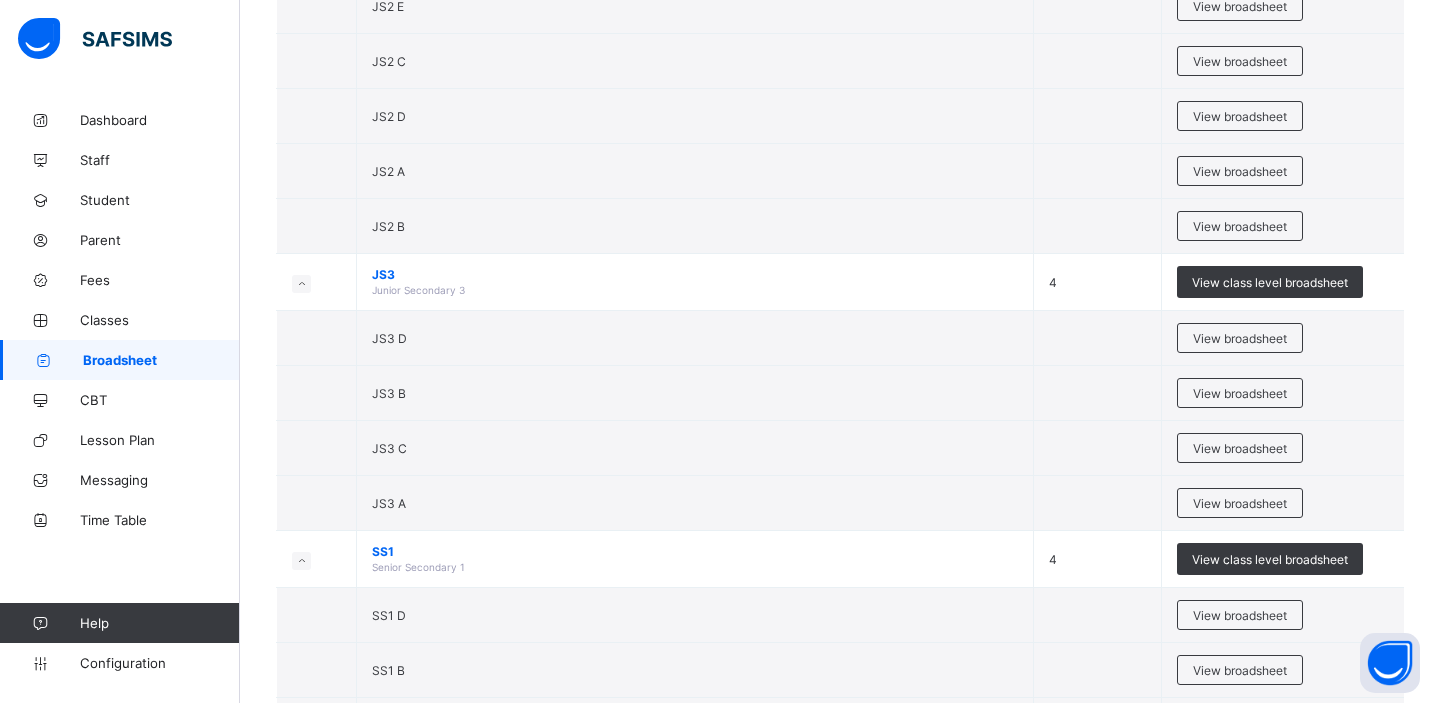 scroll, scrollTop: 3187, scrollLeft: 0, axis: vertical 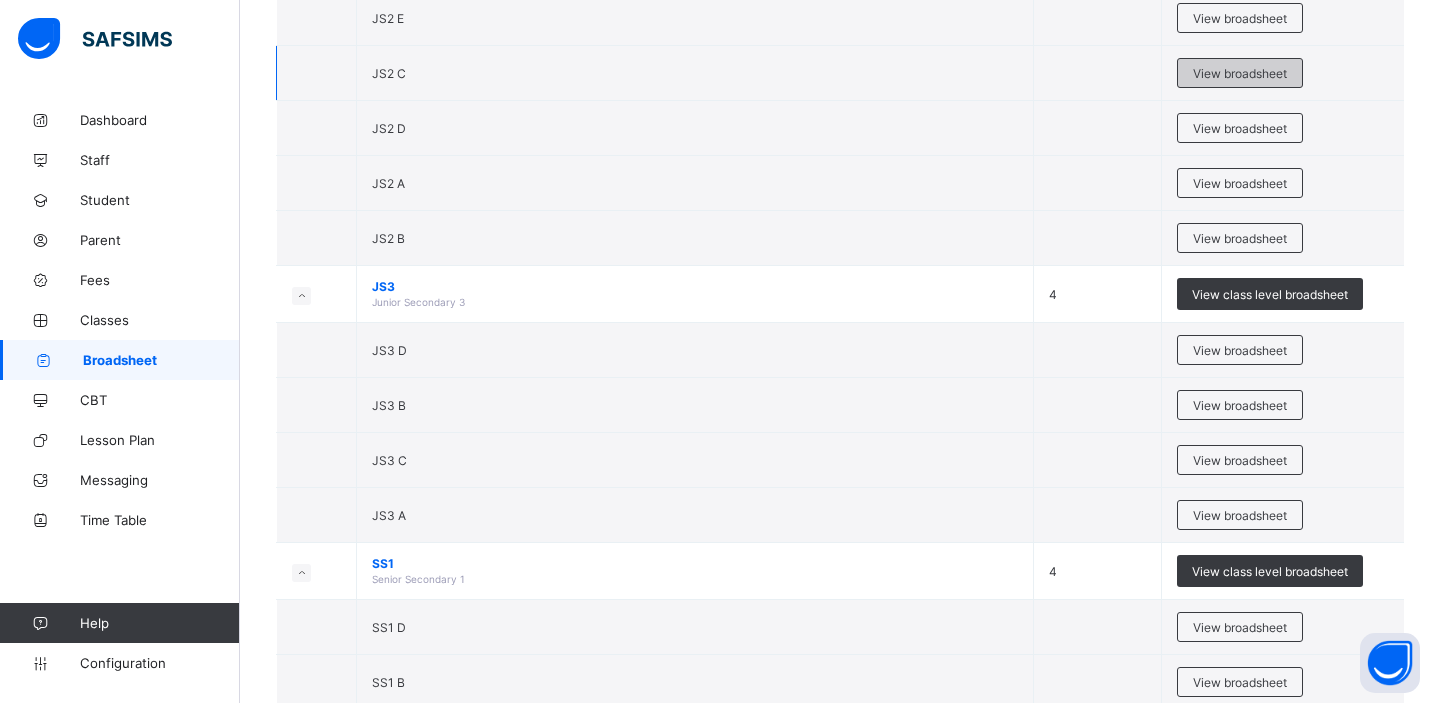 click on "View broadsheet" at bounding box center [1240, 73] 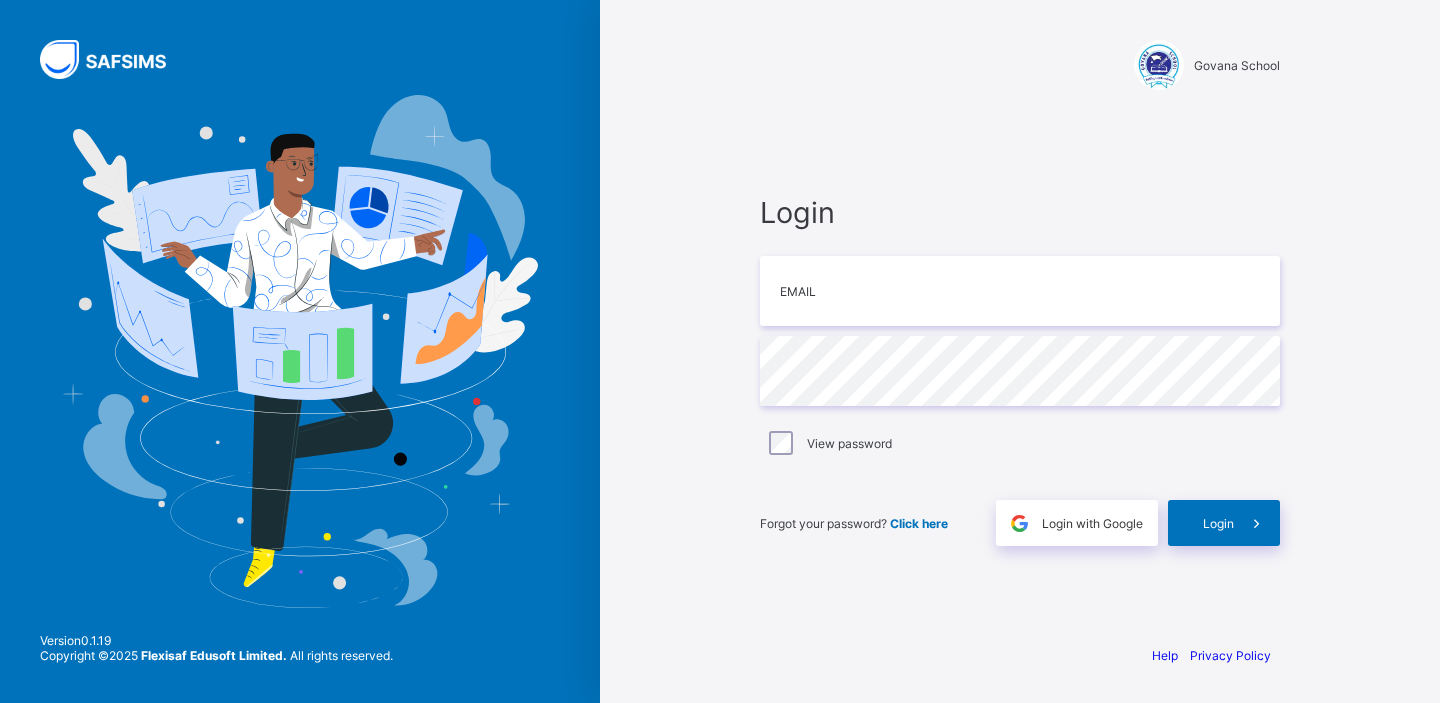 scroll, scrollTop: 0, scrollLeft: 0, axis: both 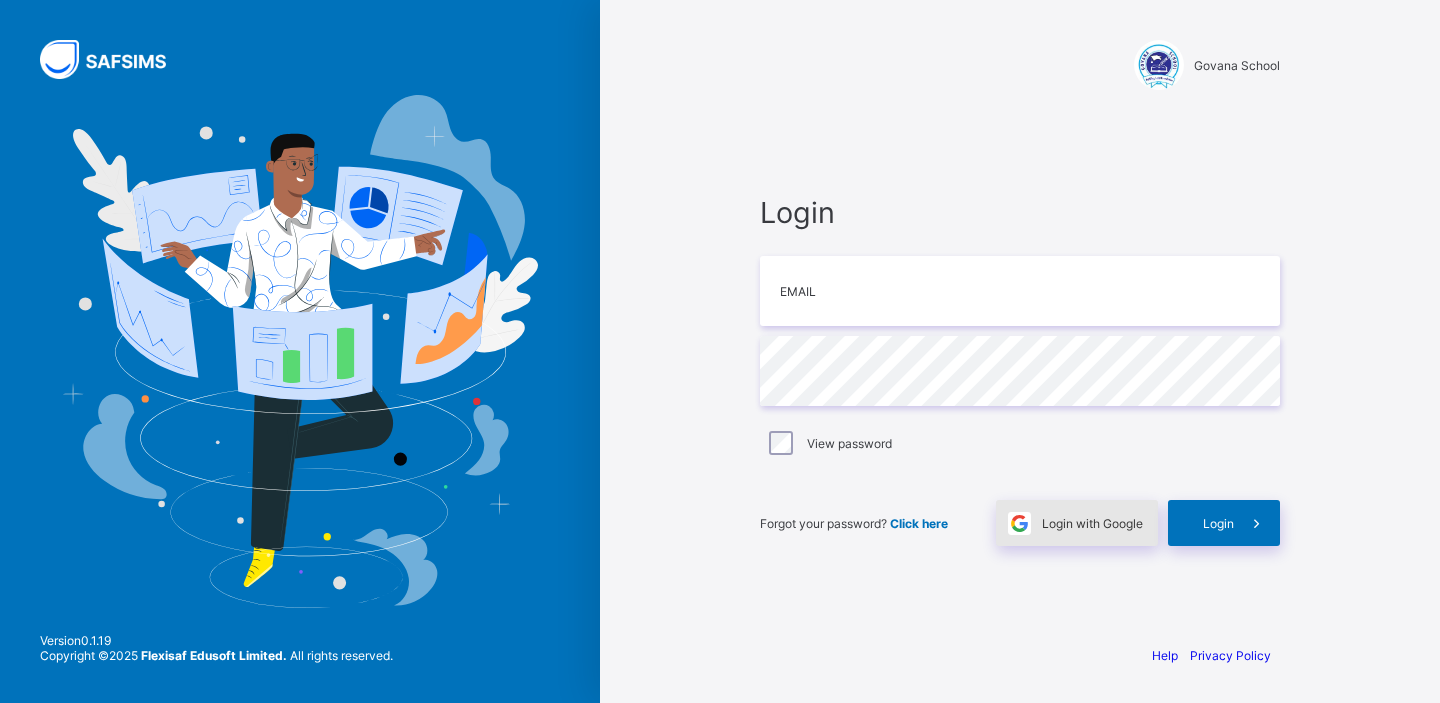click on "Login with Google" at bounding box center [1092, 523] 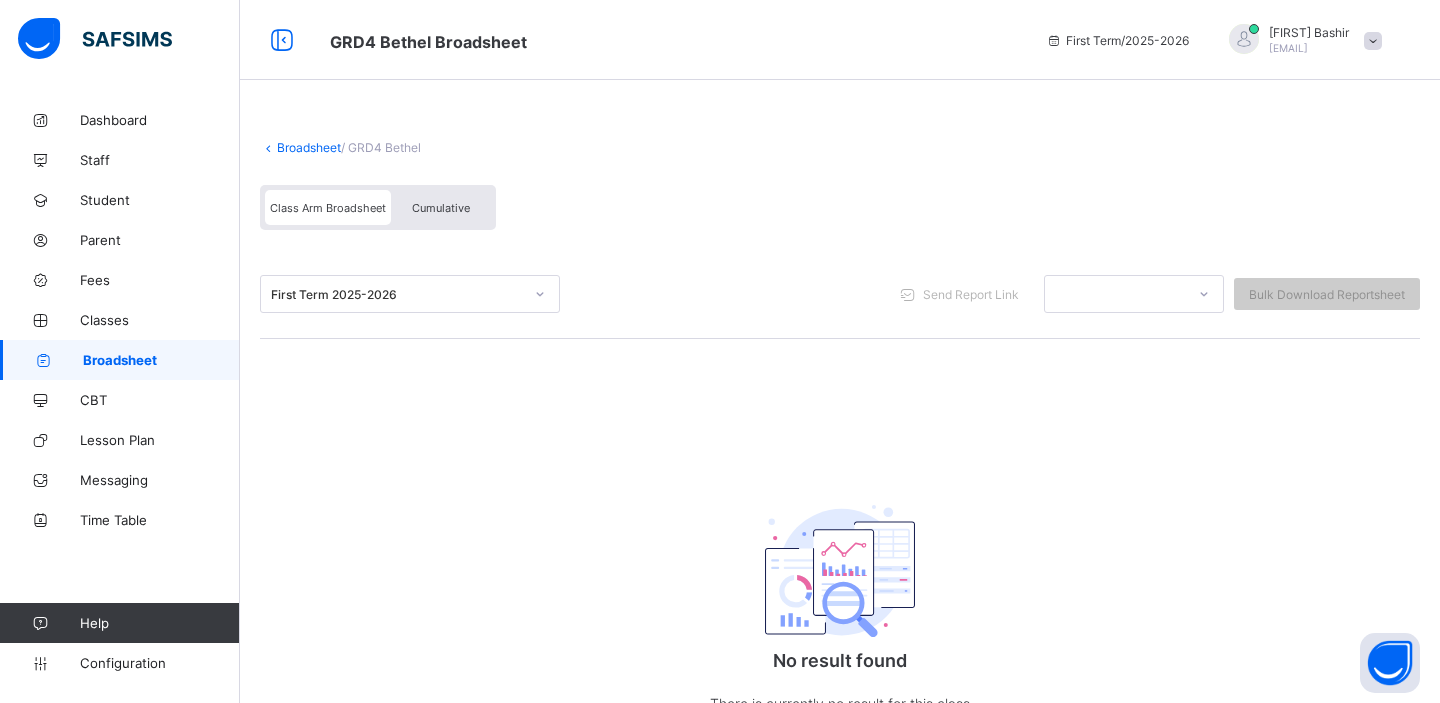 scroll, scrollTop: 0, scrollLeft: 0, axis: both 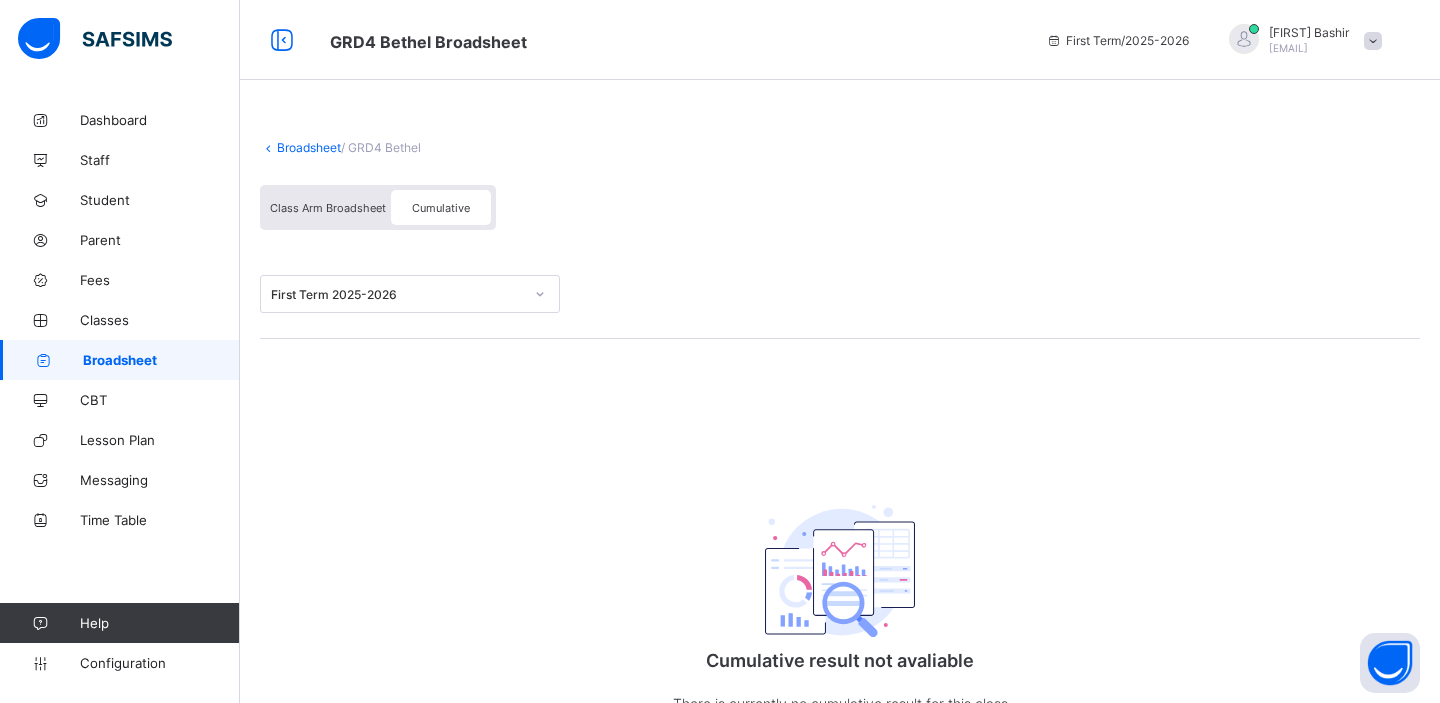click on "Broadsheet" at bounding box center [309, 147] 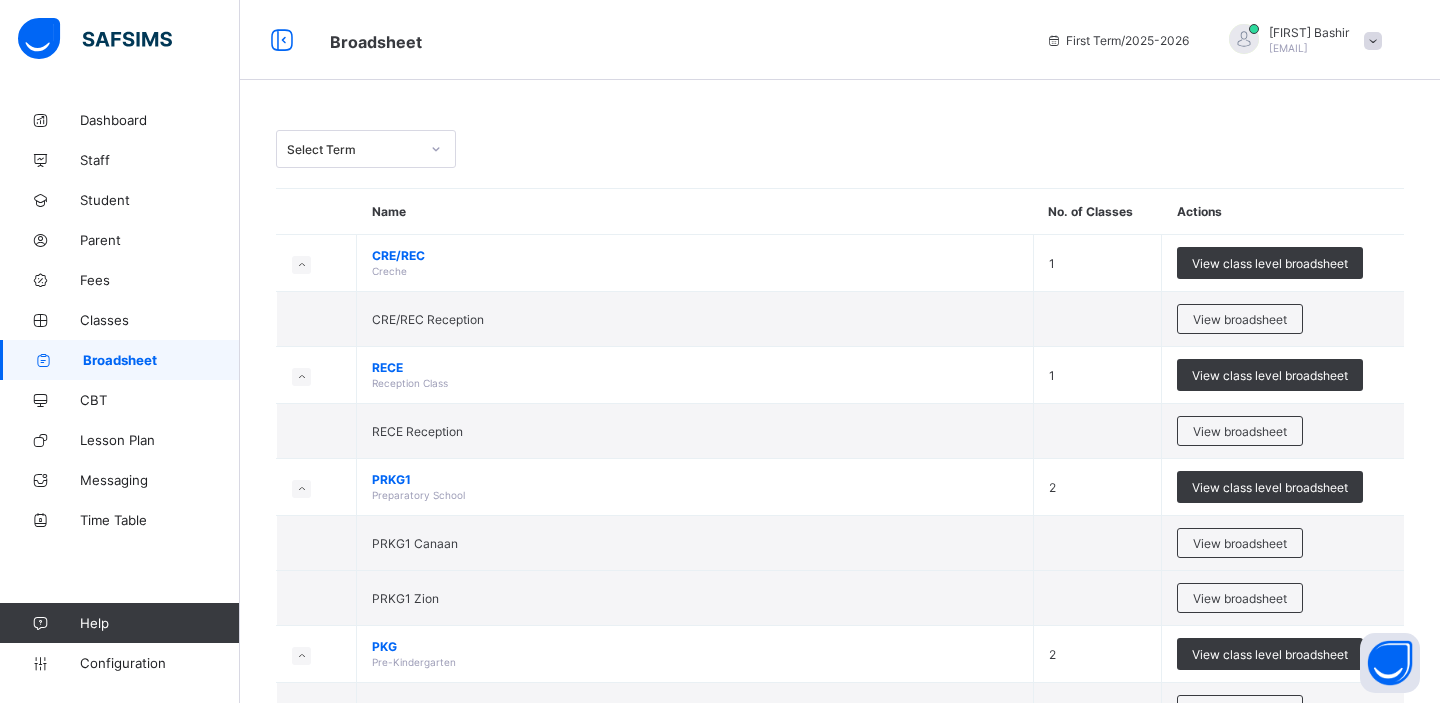 click on "Select Term" at bounding box center [353, 149] 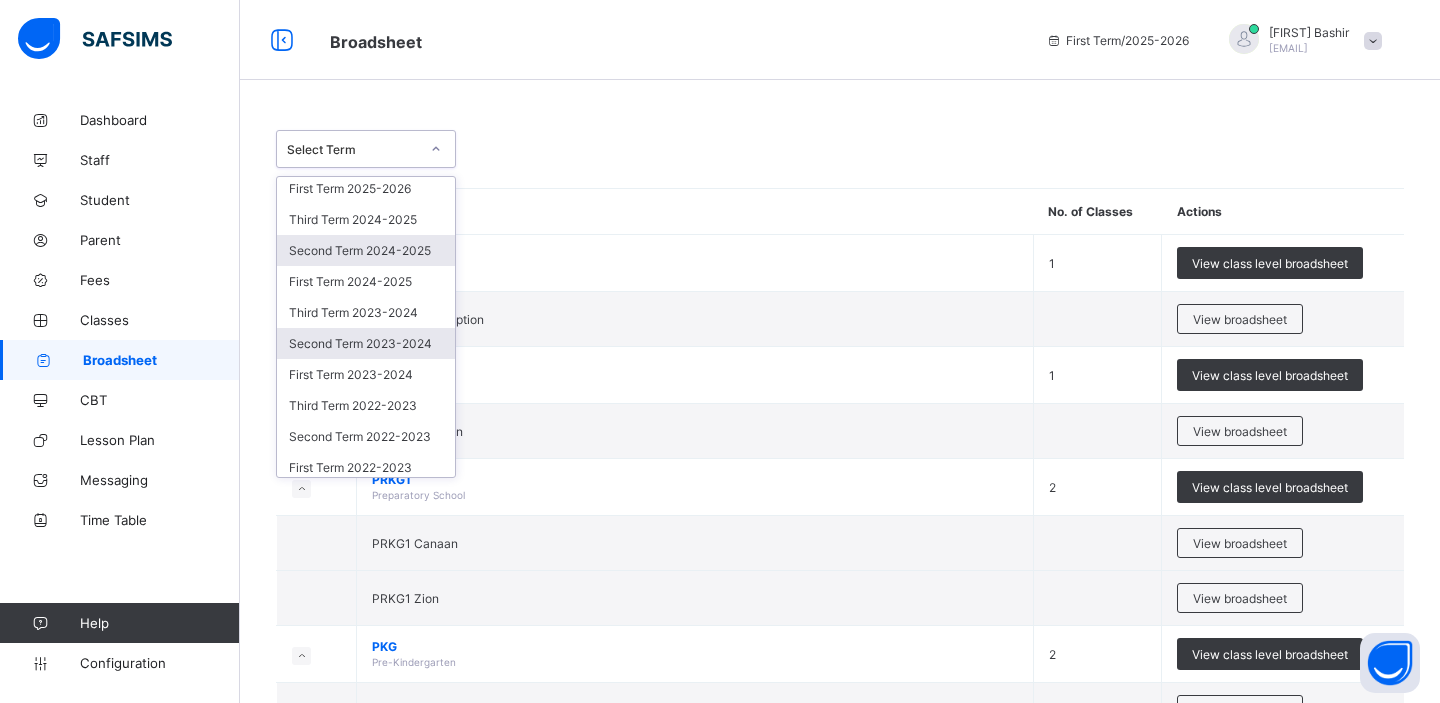 scroll, scrollTop: 0, scrollLeft: 0, axis: both 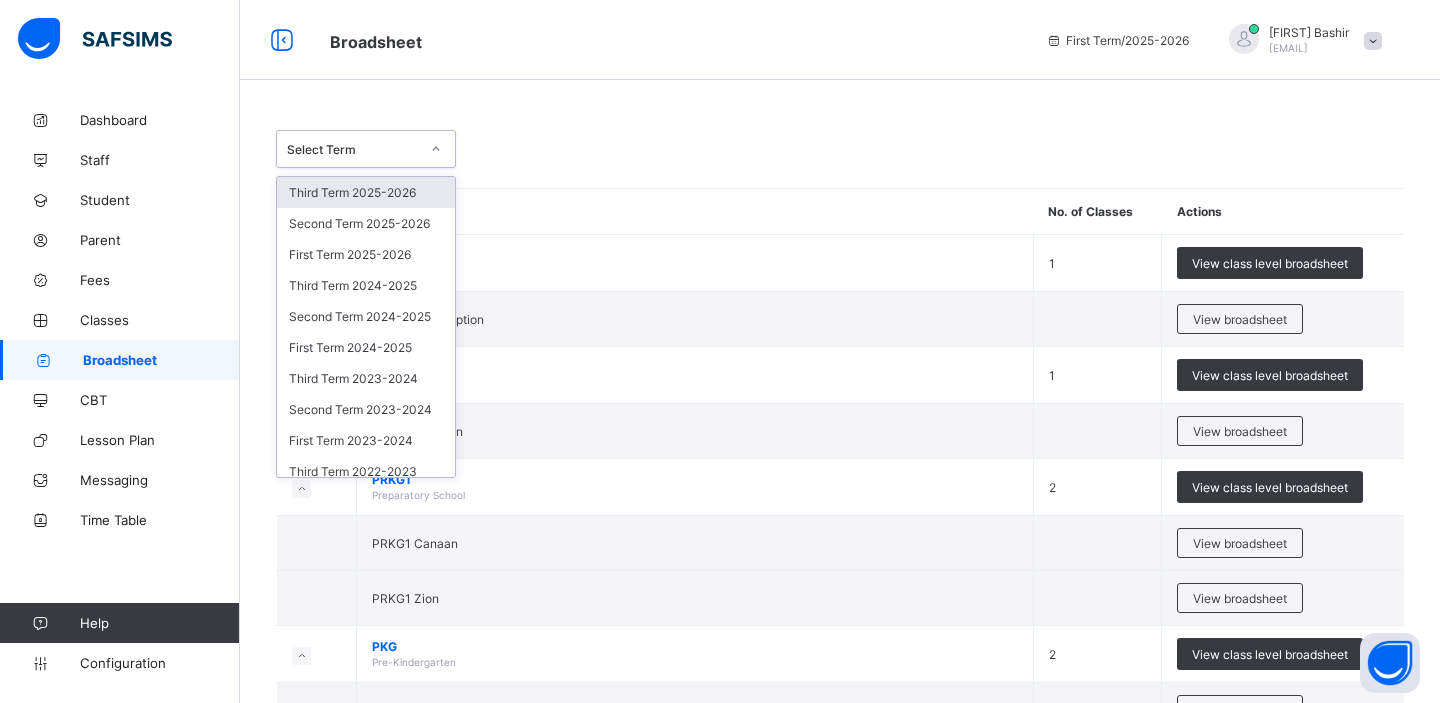 click on "Third Term 2025-2026" at bounding box center [366, 192] 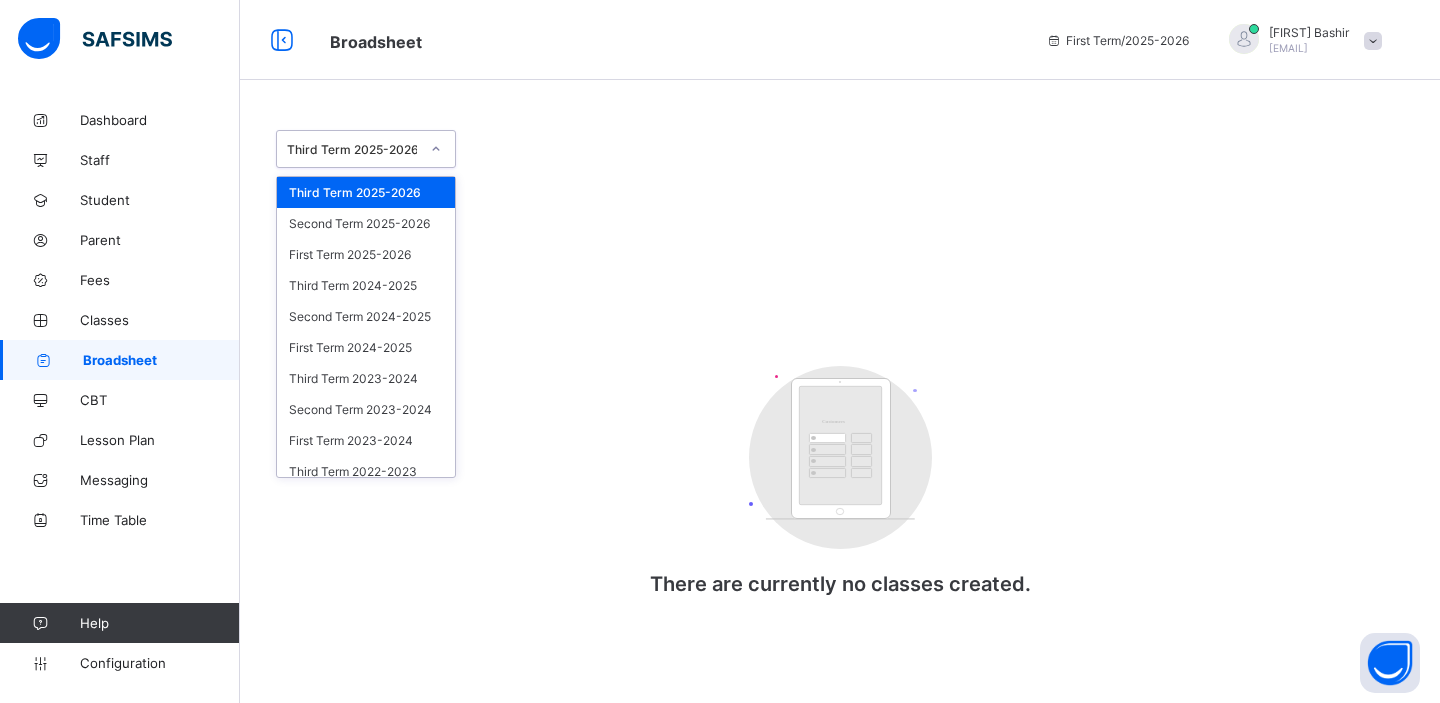 click at bounding box center [436, 149] 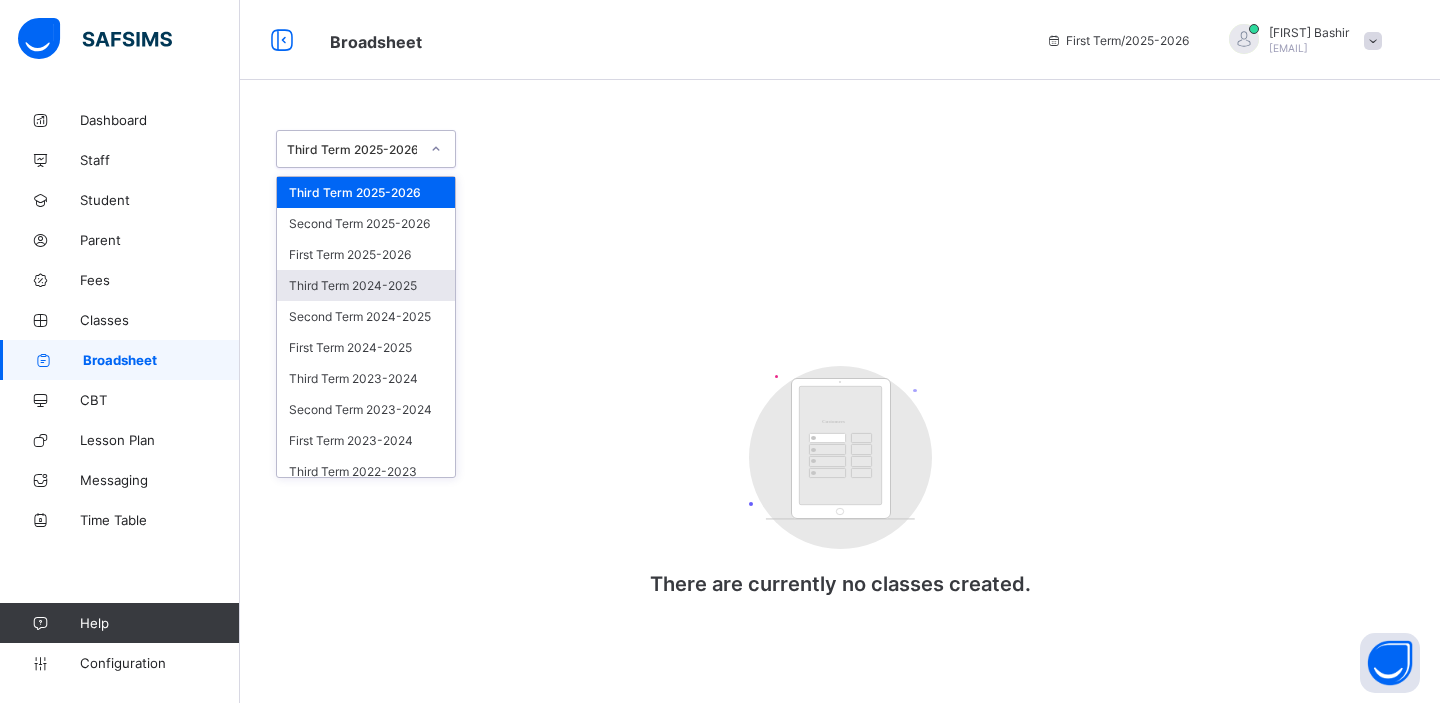 click on "Third Term 2024-2025" at bounding box center [366, 285] 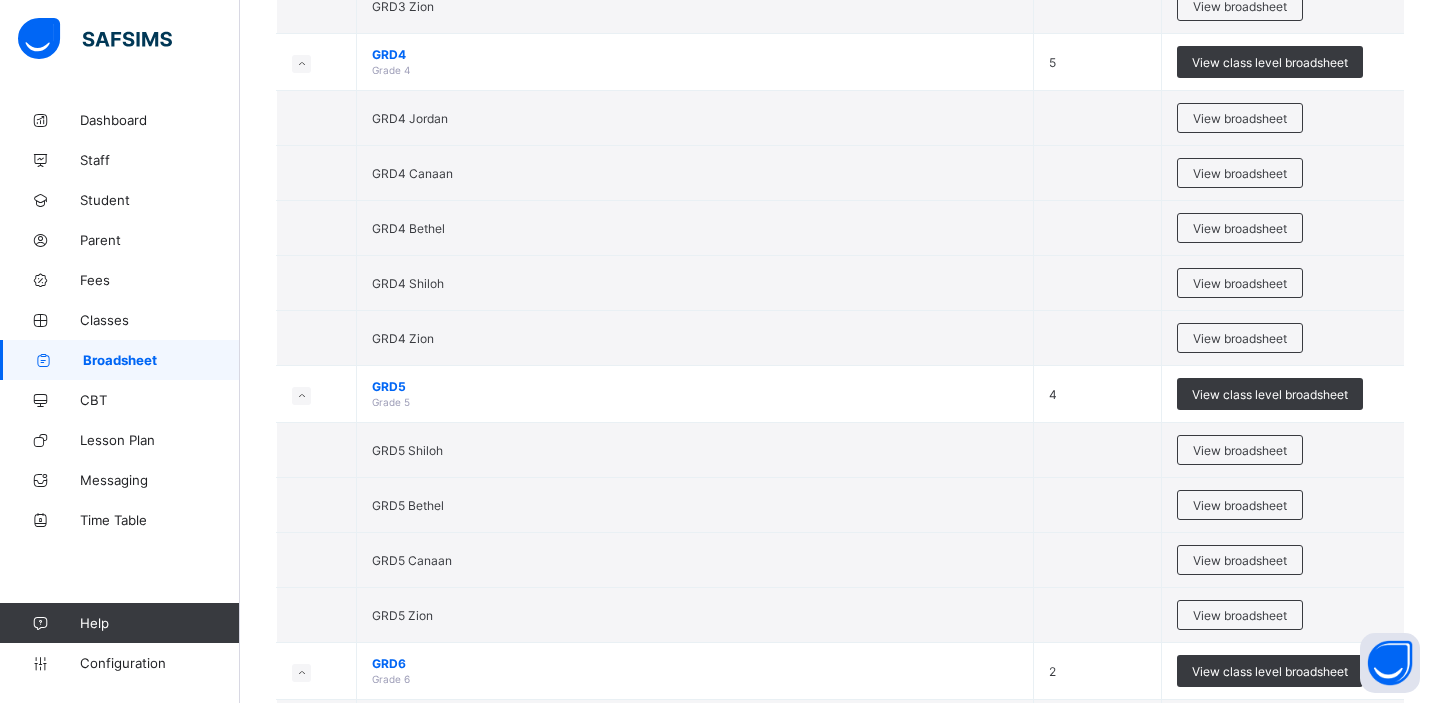 scroll, scrollTop: 2076, scrollLeft: 0, axis: vertical 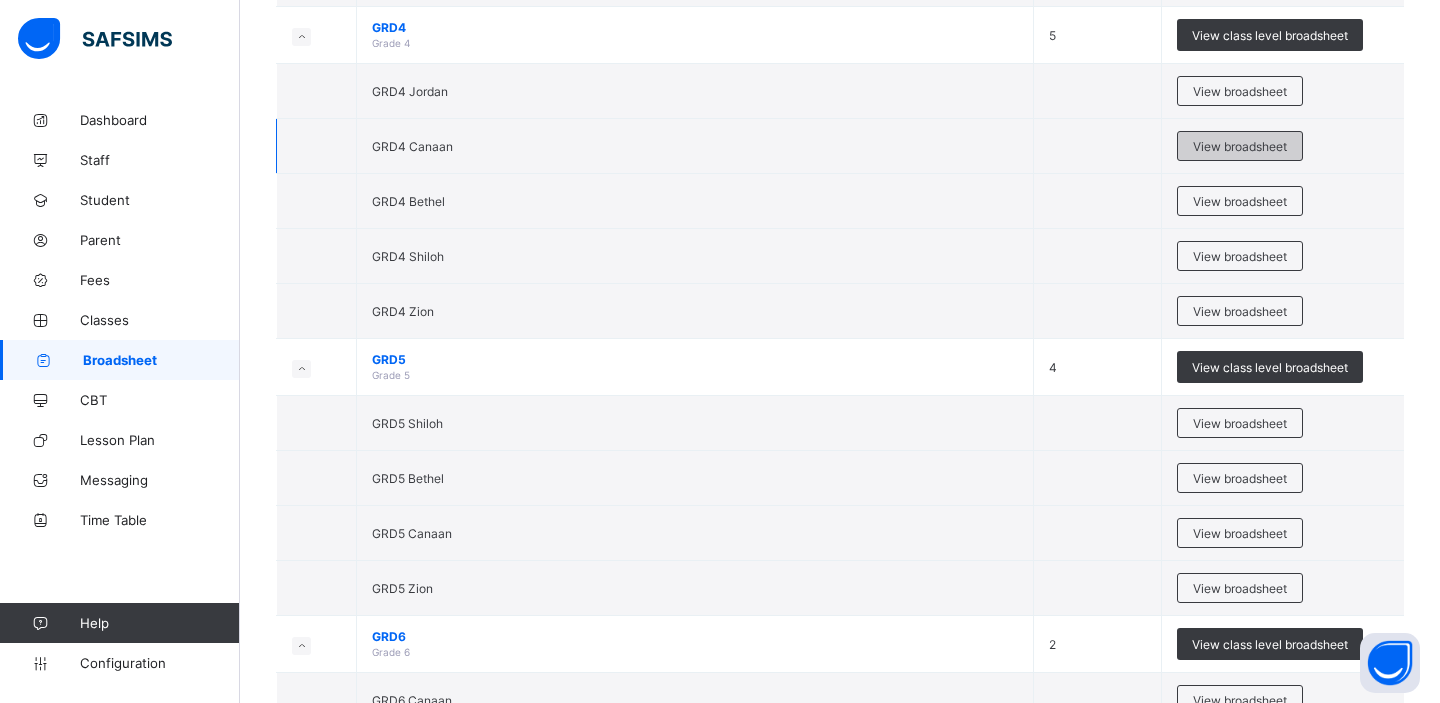 click on "View broadsheet" at bounding box center (1240, 146) 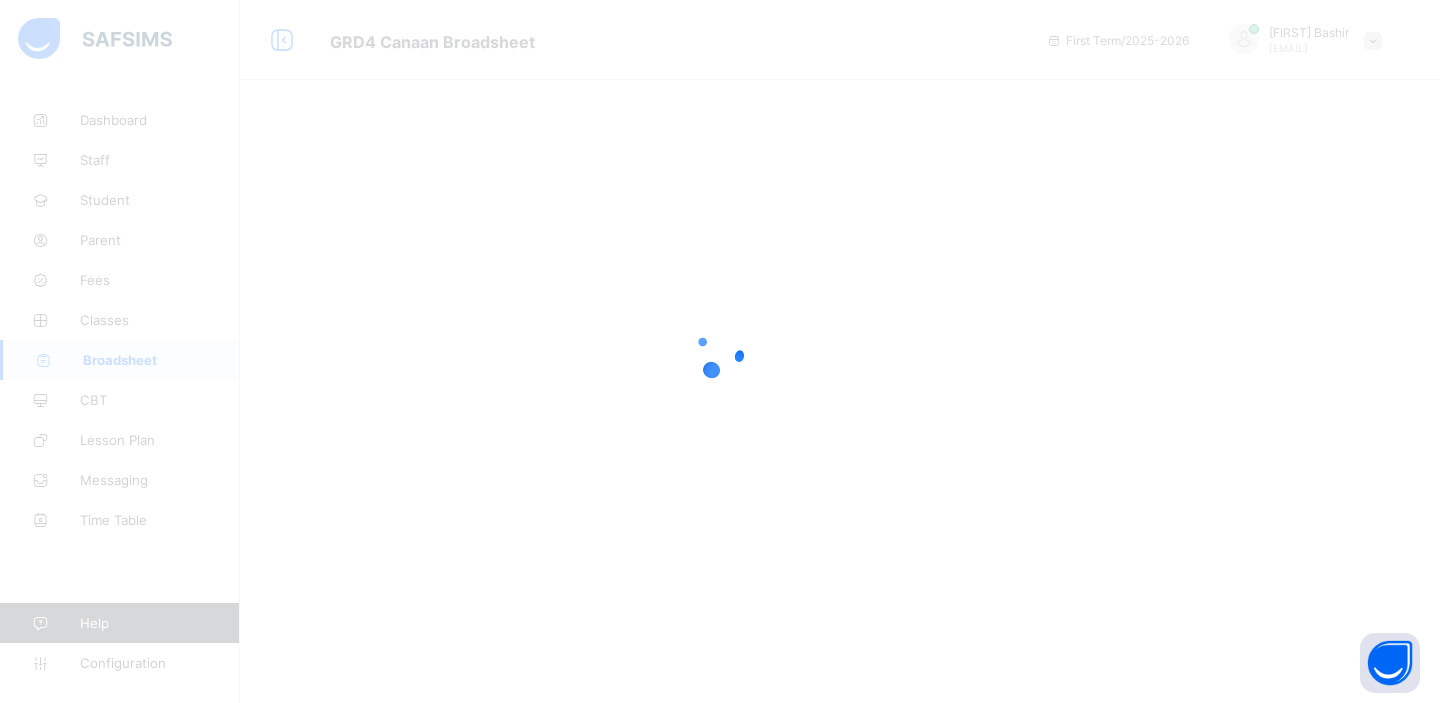 scroll, scrollTop: 0, scrollLeft: 0, axis: both 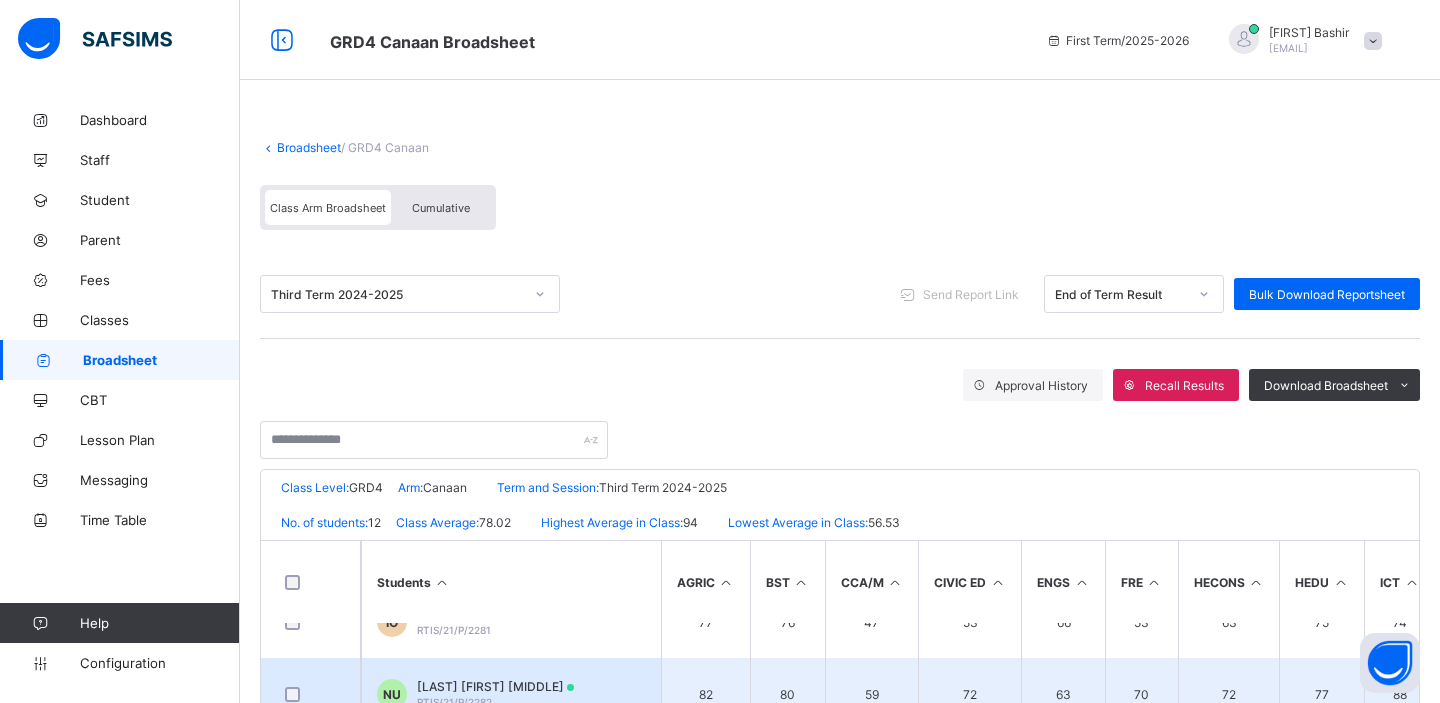 click on "Nwosu Jayden Uzochi" at bounding box center [495, 686] 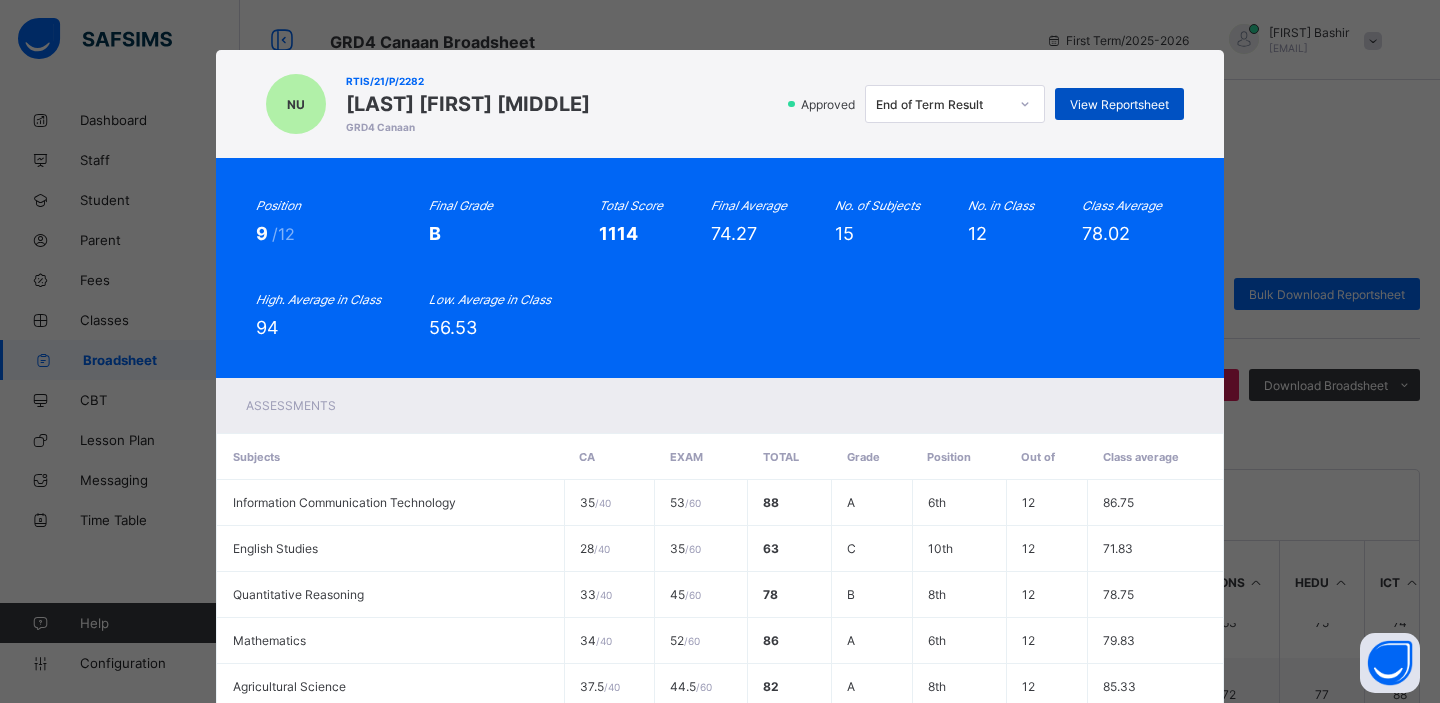 click on "View Reportsheet" at bounding box center [1119, 104] 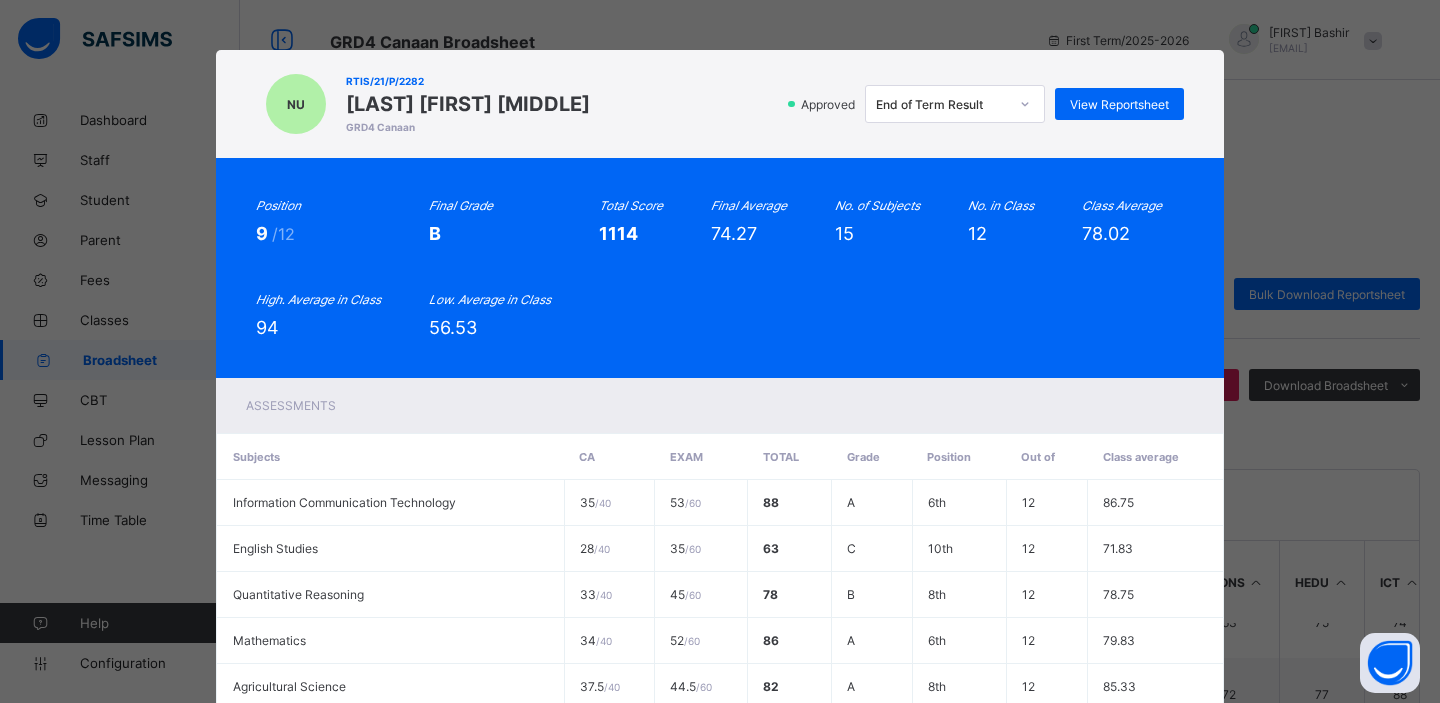 scroll, scrollTop: 654, scrollLeft: 0, axis: vertical 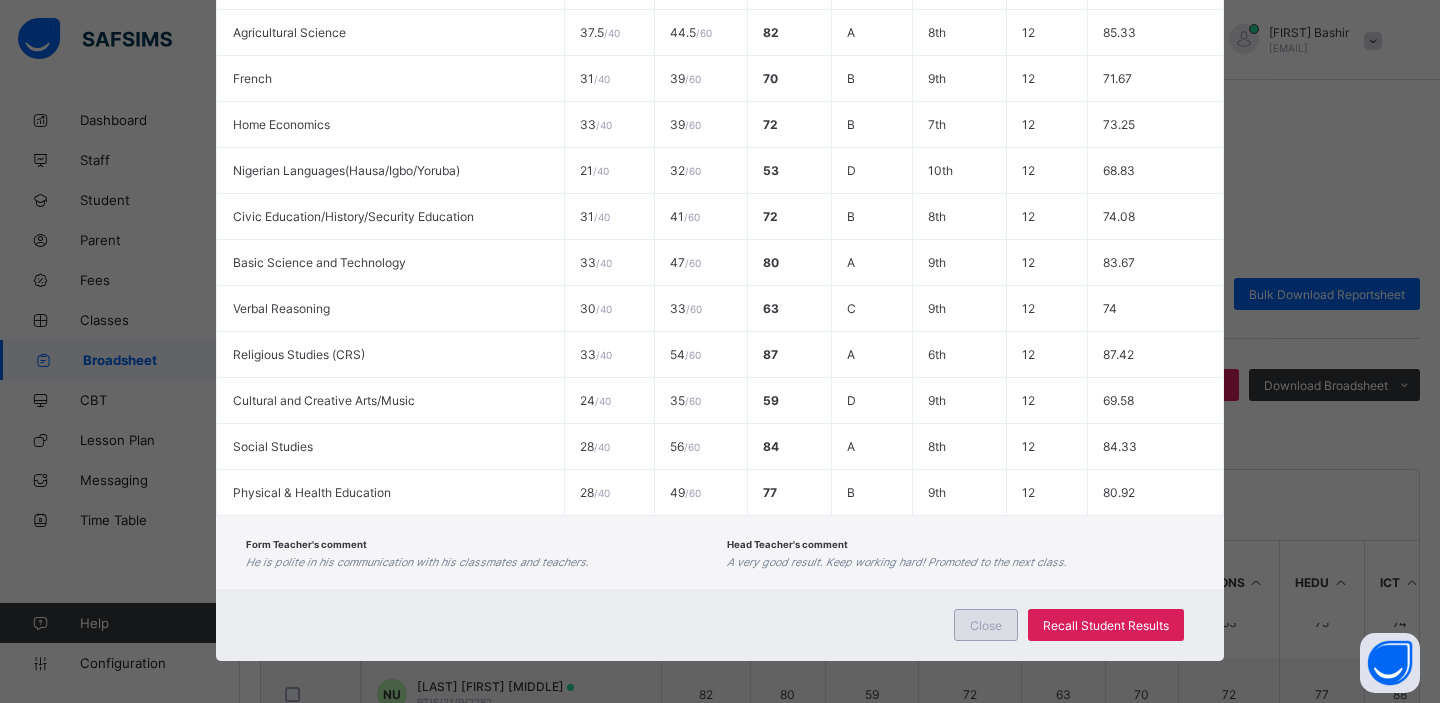 click on "Close" at bounding box center (986, 625) 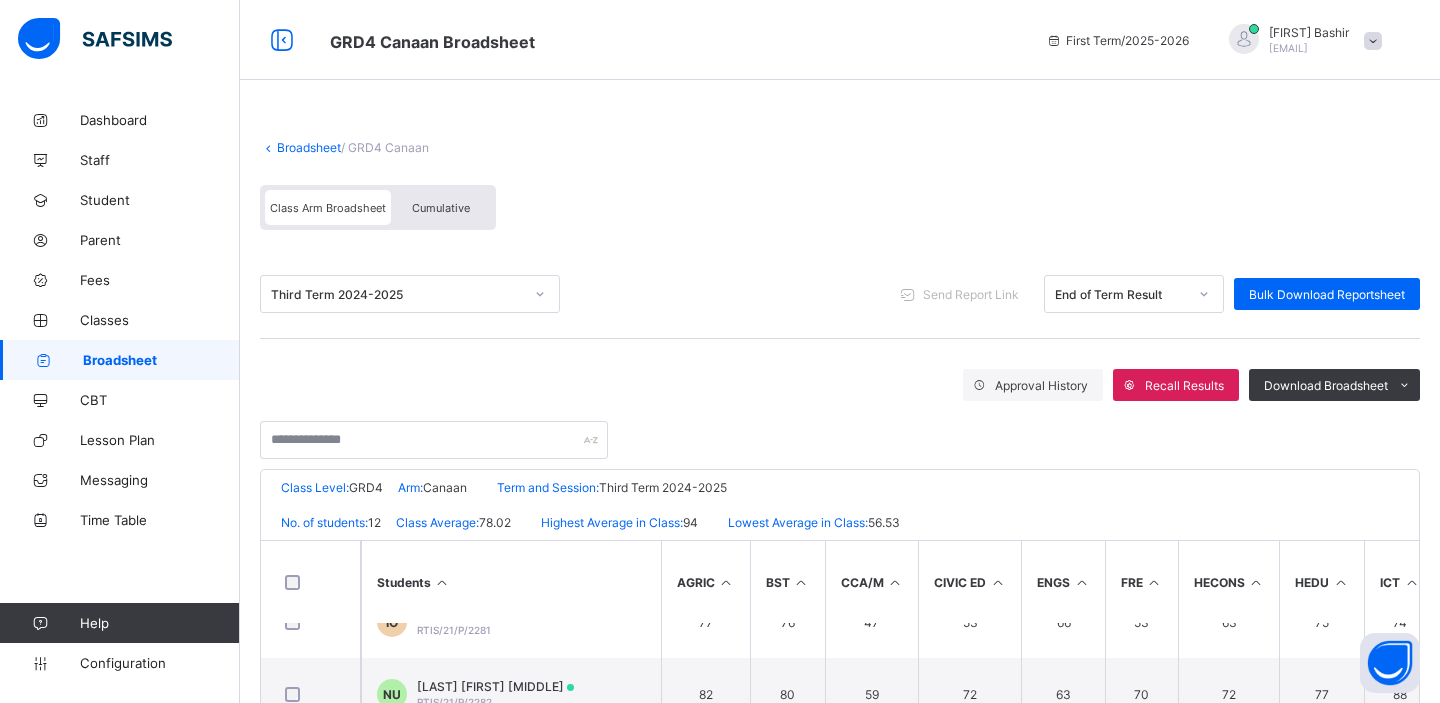 click on "Cumulative" at bounding box center (441, 207) 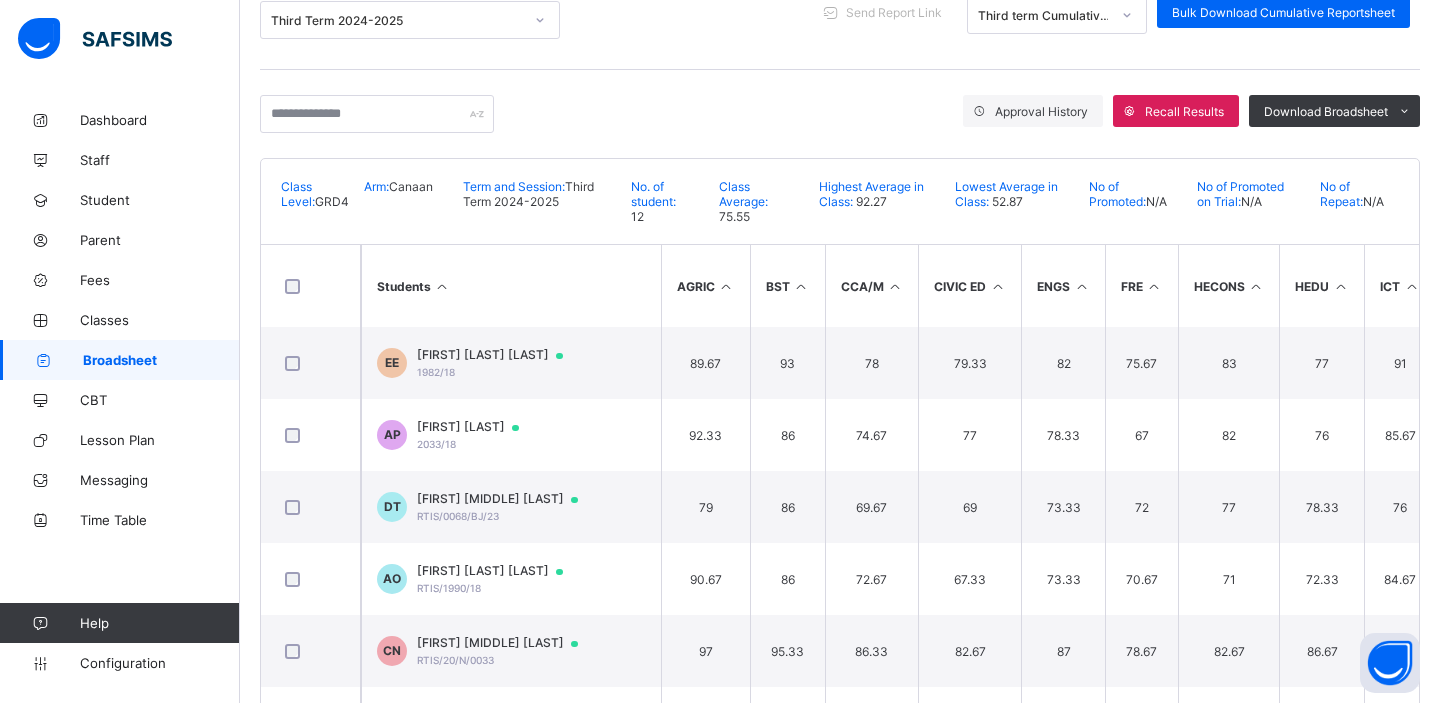scroll, scrollTop: 358, scrollLeft: 0, axis: vertical 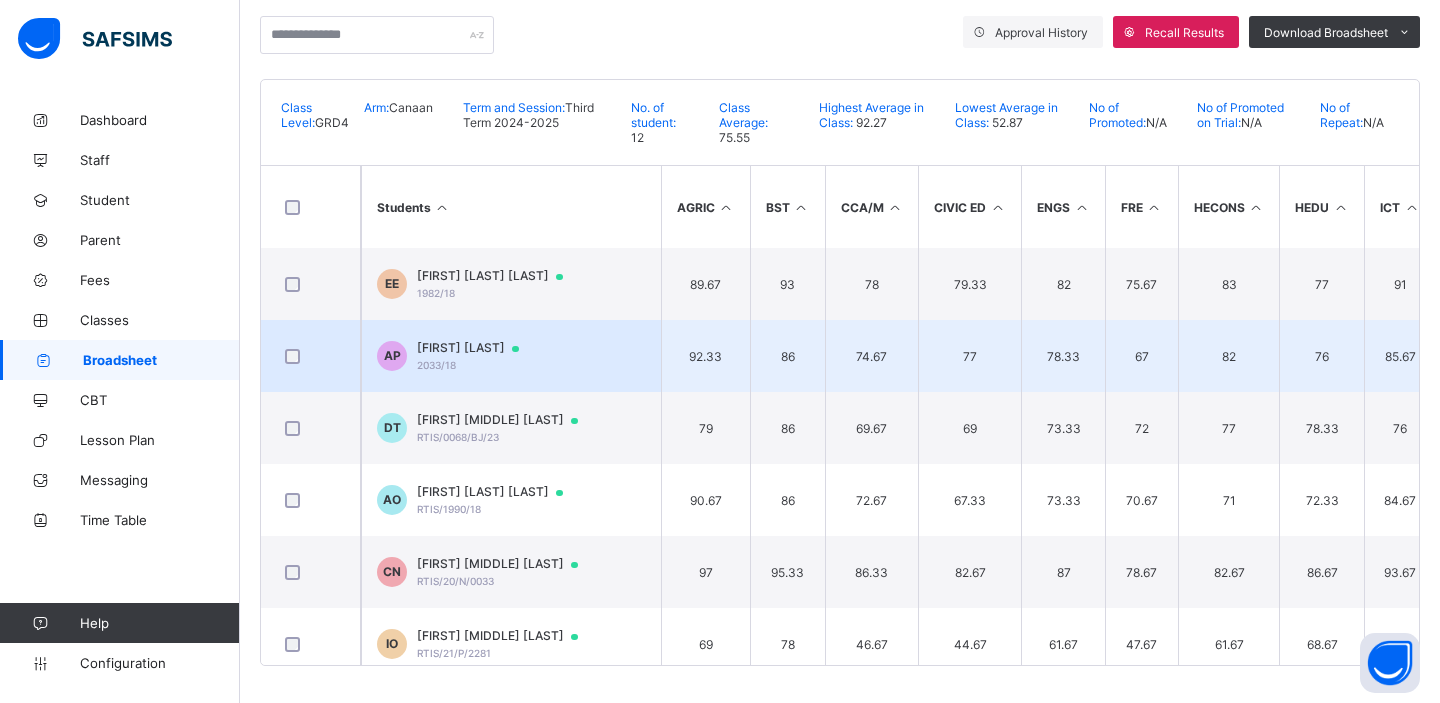 click on "AP Aboh  Praise     2033/18" at bounding box center (511, 356) 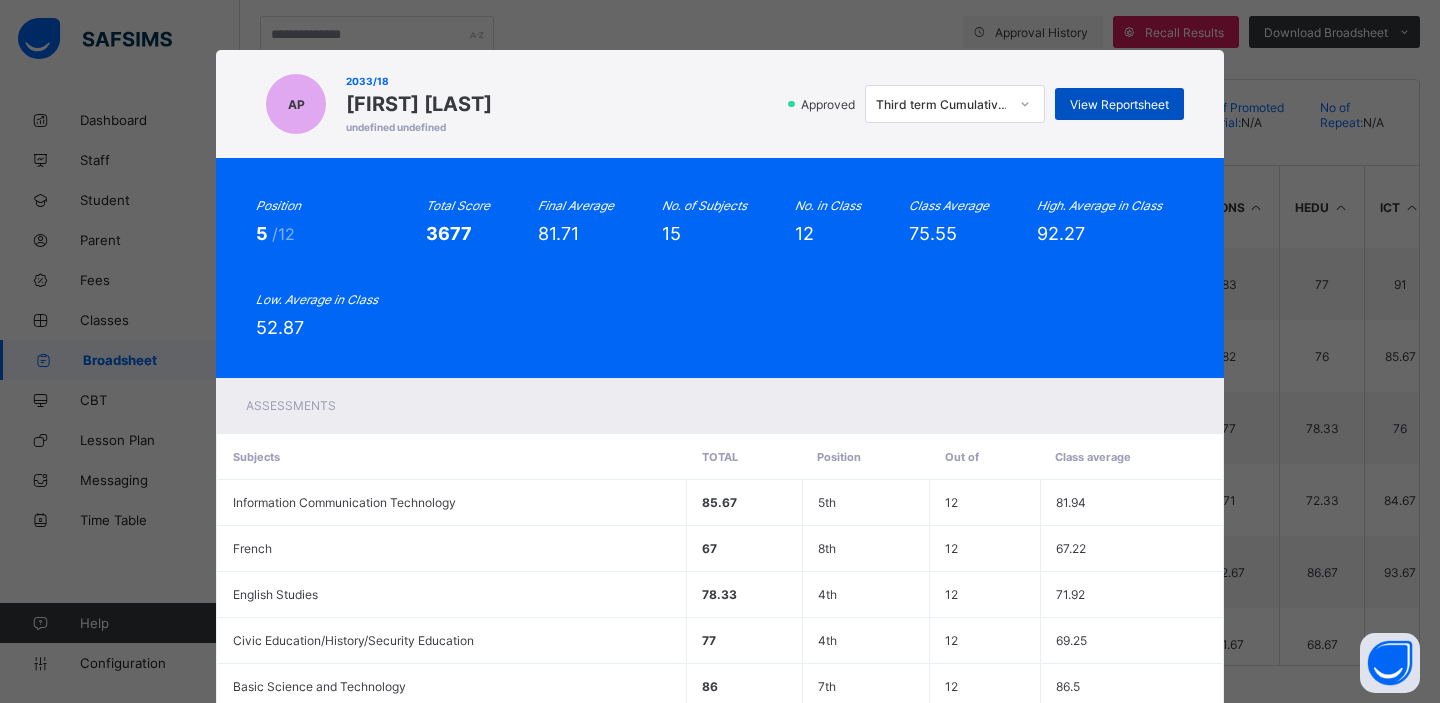 click on "View Reportsheet" at bounding box center (1119, 104) 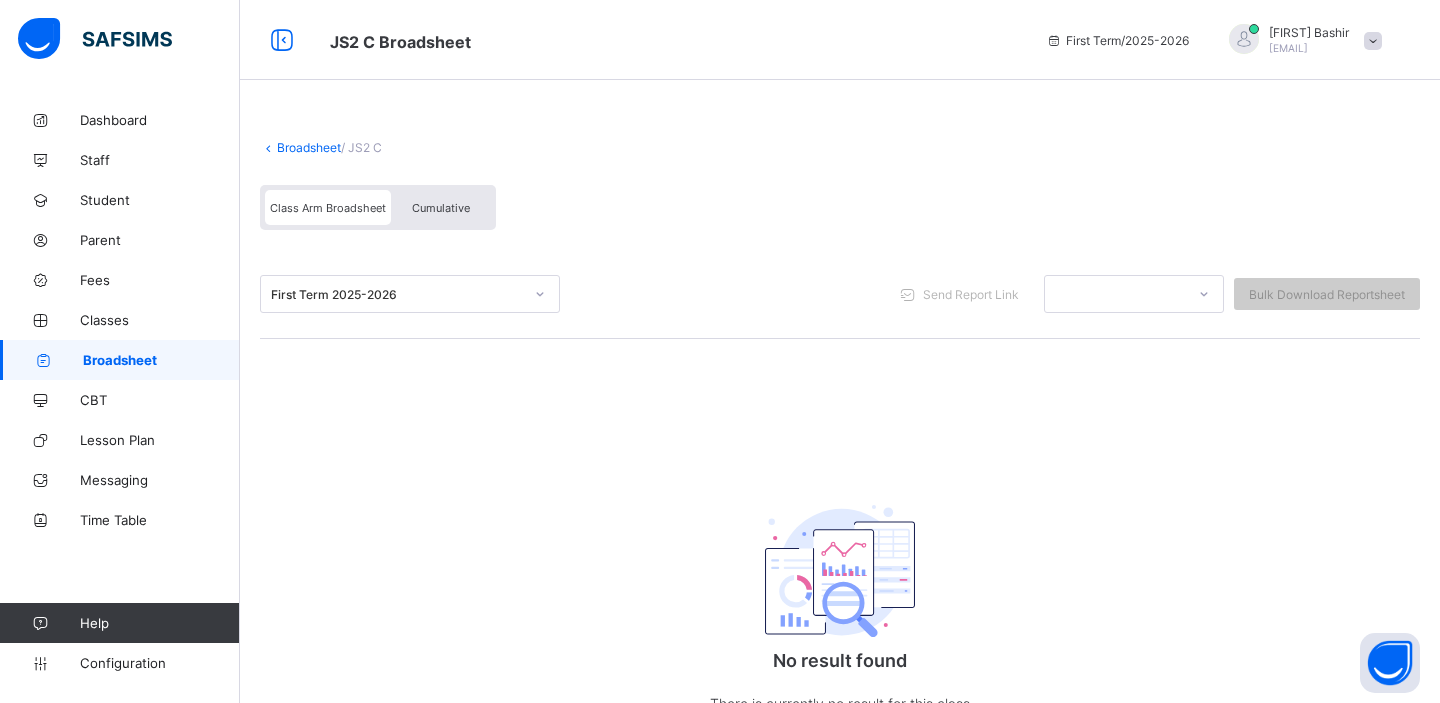 scroll, scrollTop: 0, scrollLeft: 0, axis: both 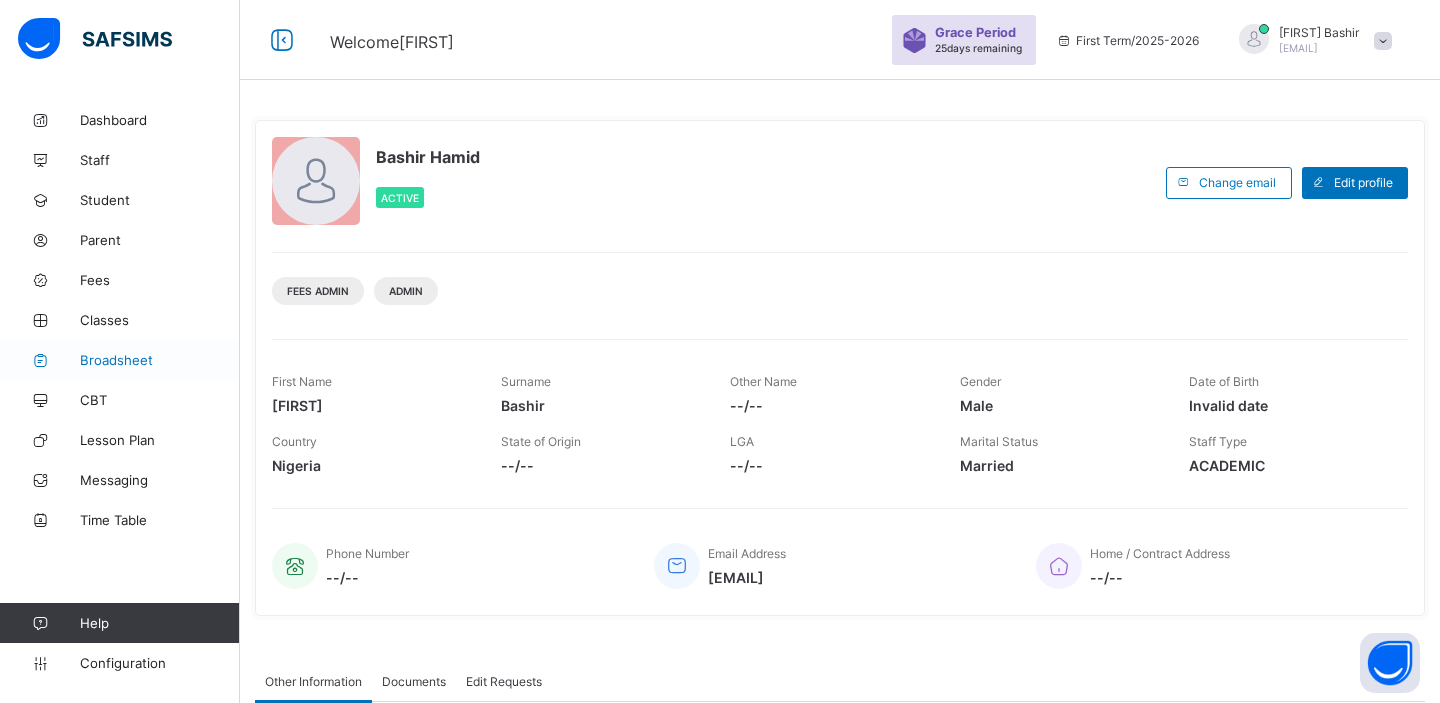 click on "Broadsheet" at bounding box center [120, 360] 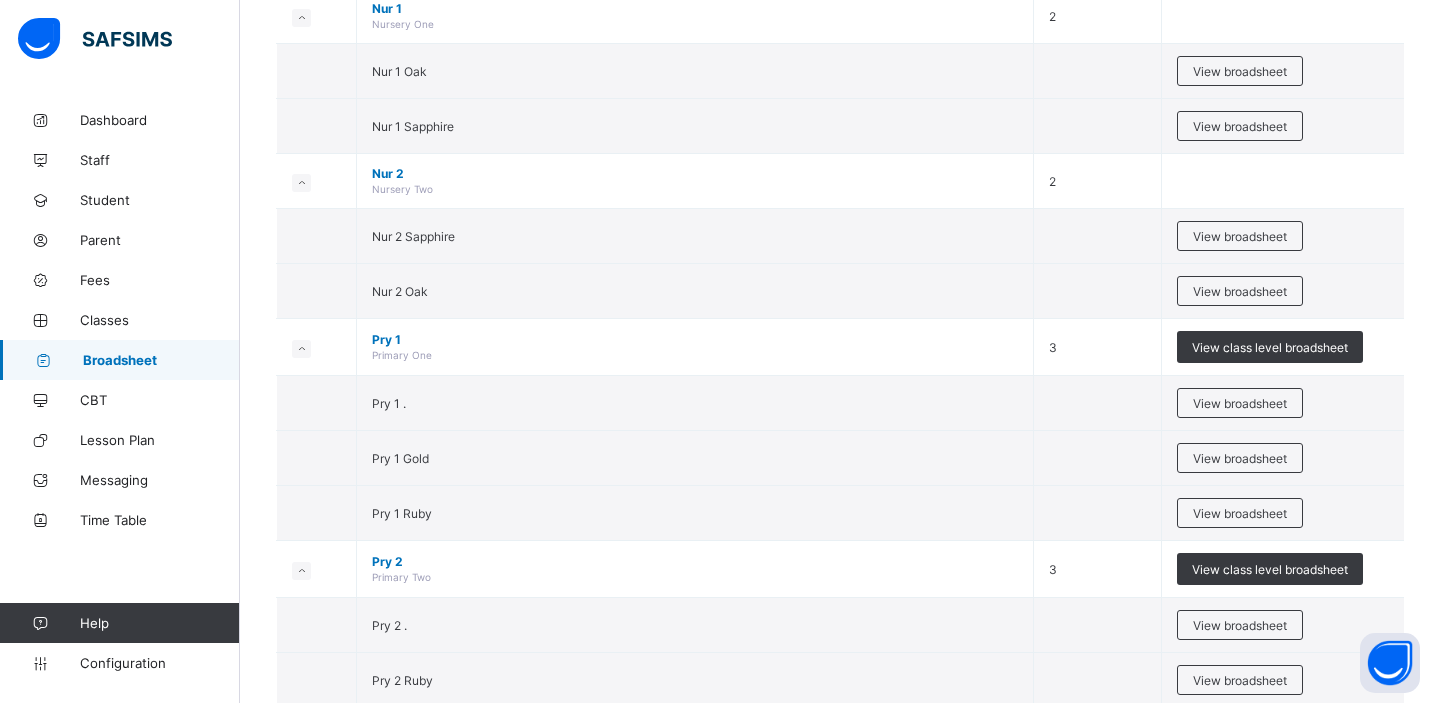 scroll, scrollTop: 0, scrollLeft: 0, axis: both 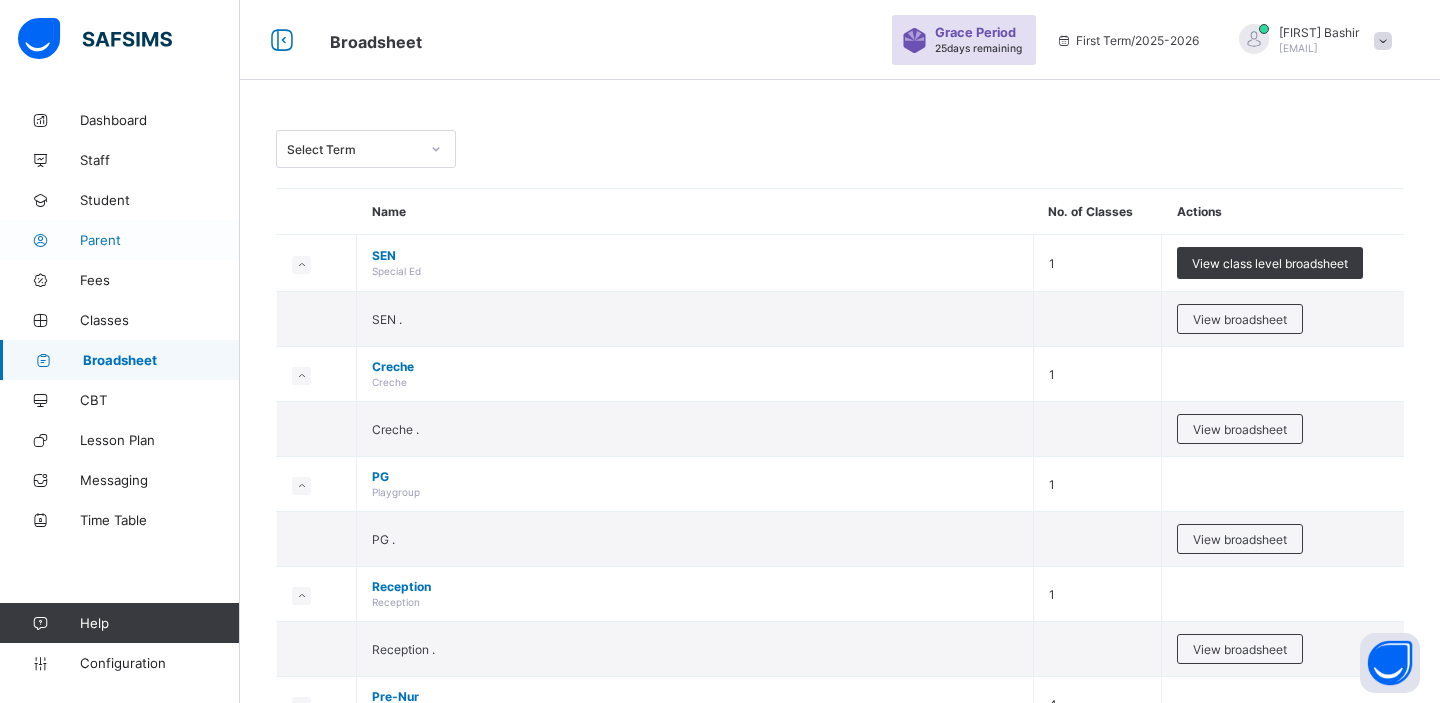 click on "Parent" at bounding box center (160, 240) 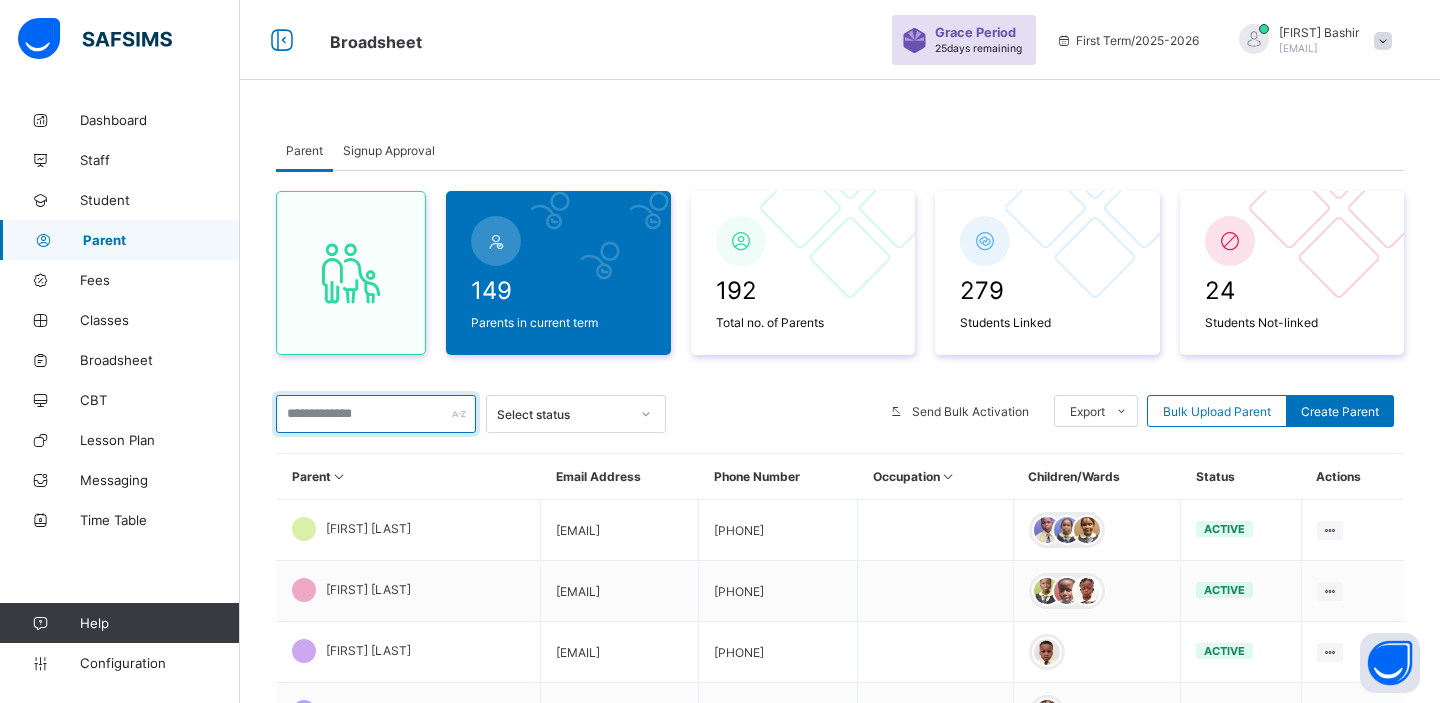 click at bounding box center (376, 414) 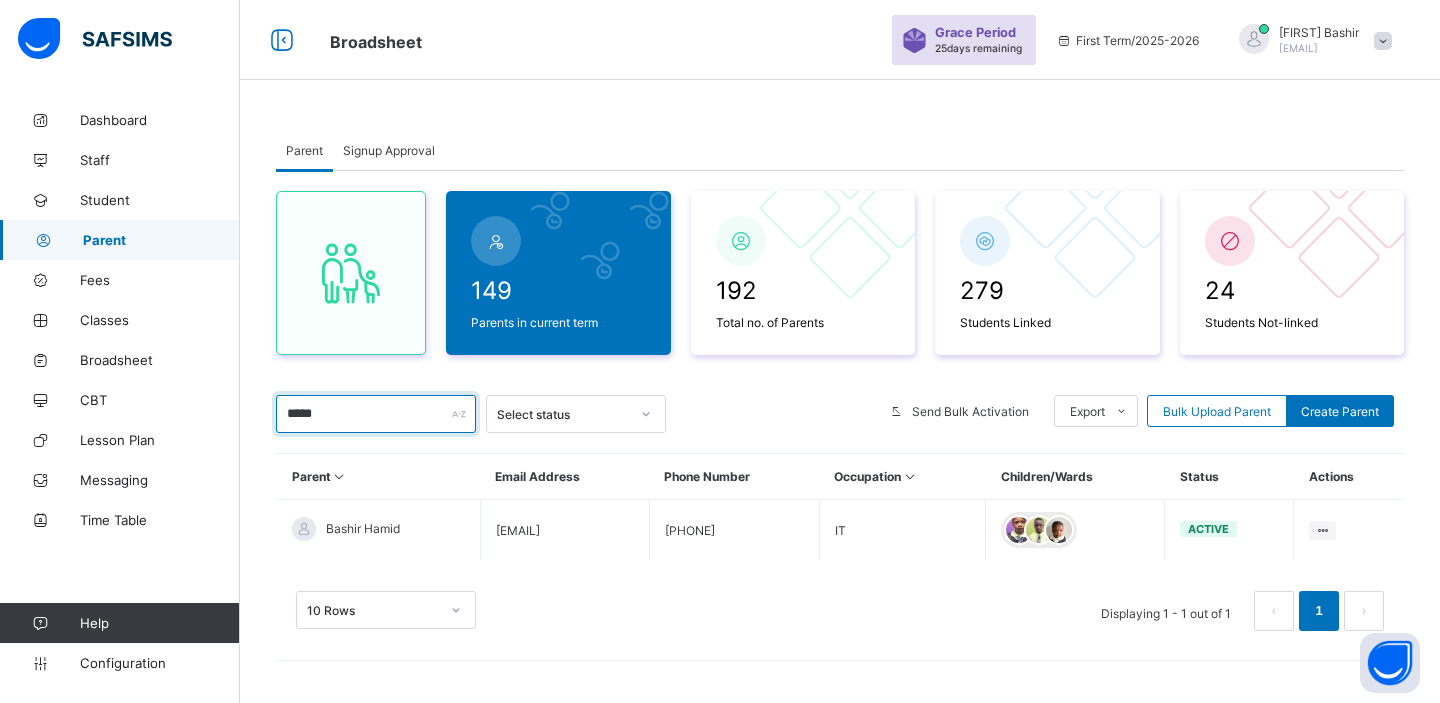 type on "*****" 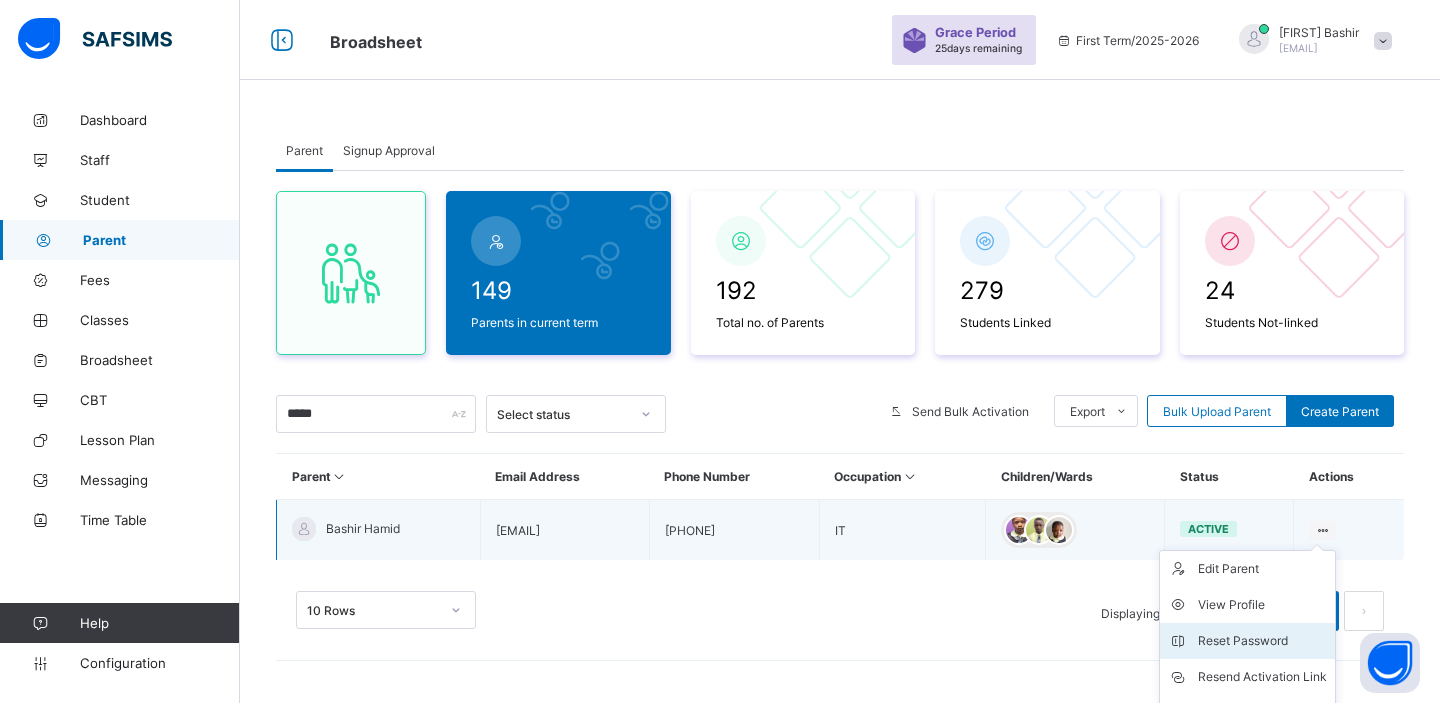 click on "Reset Password" at bounding box center [1262, 641] 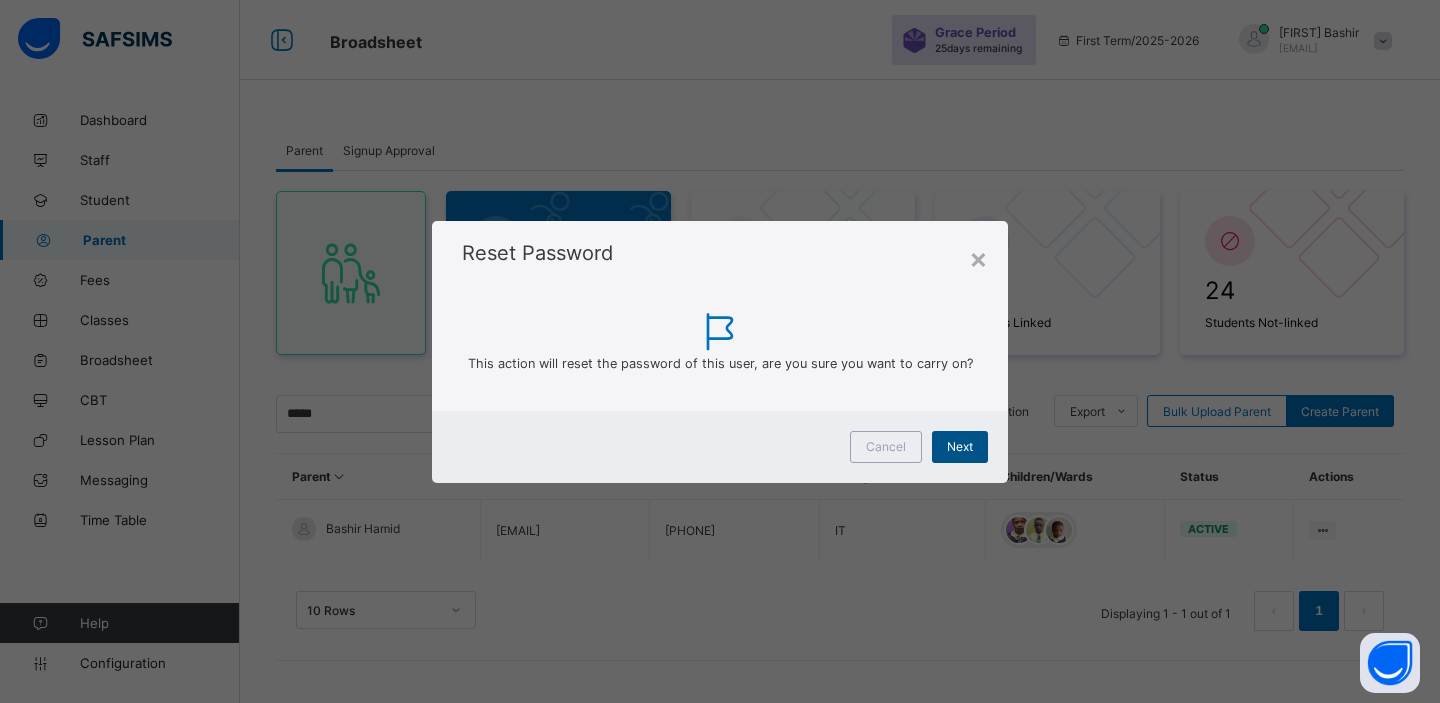 click on "Next" at bounding box center [960, 446] 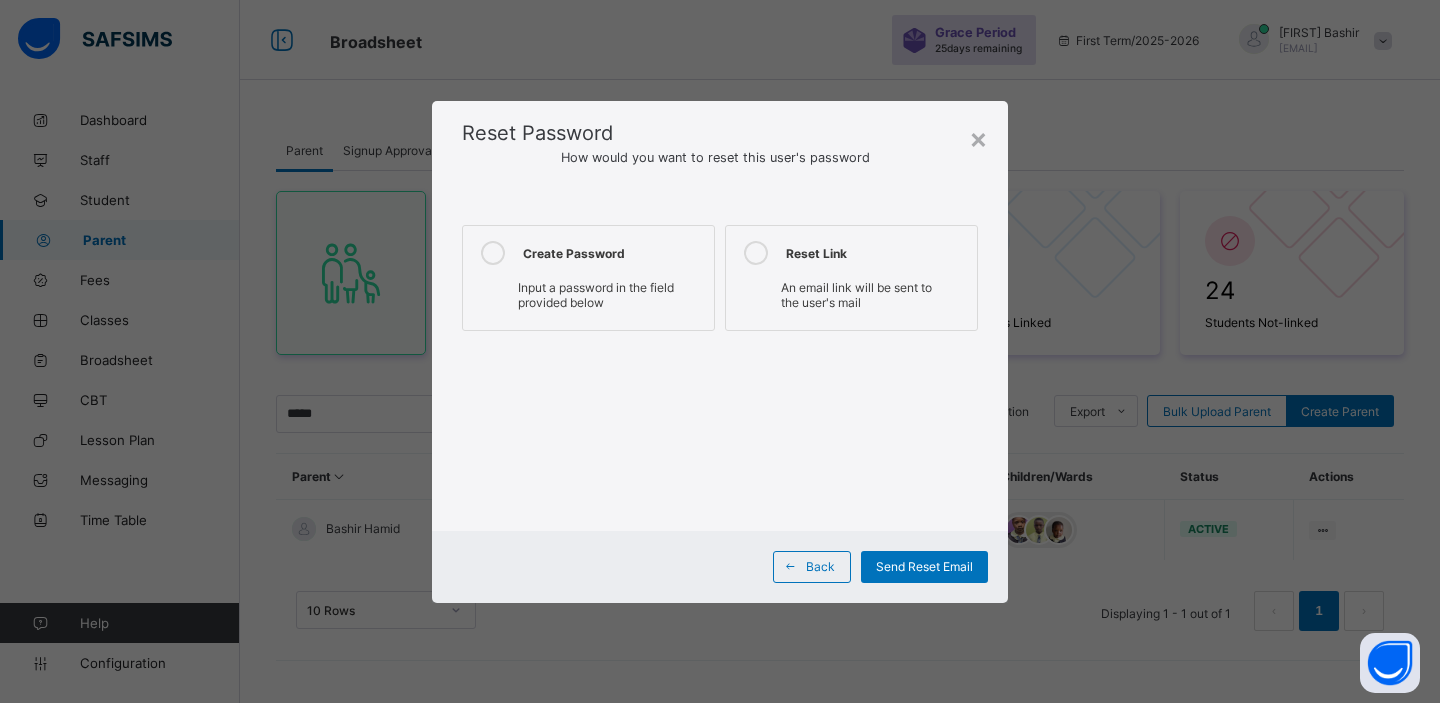 click on "Input a password in the field provided below" at bounding box center [596, 295] 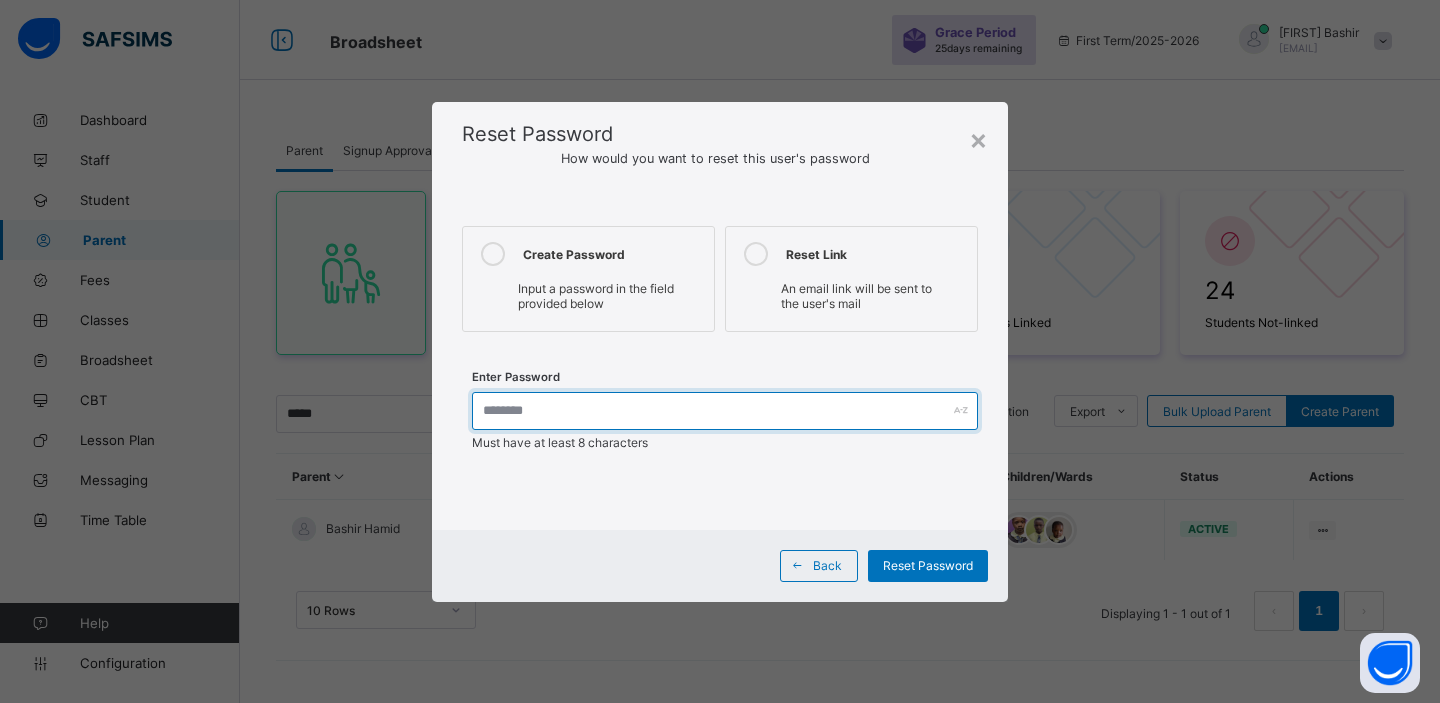 click at bounding box center (725, 411) 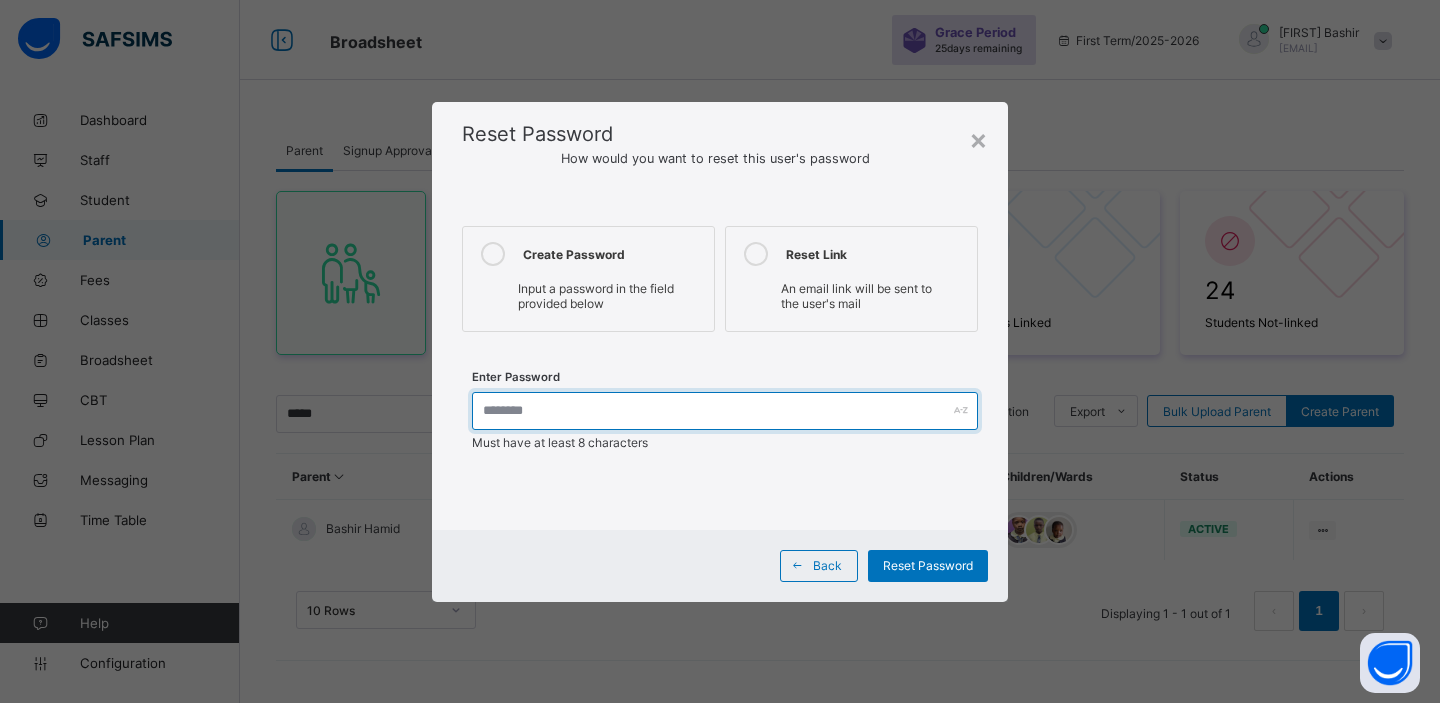 type on "********" 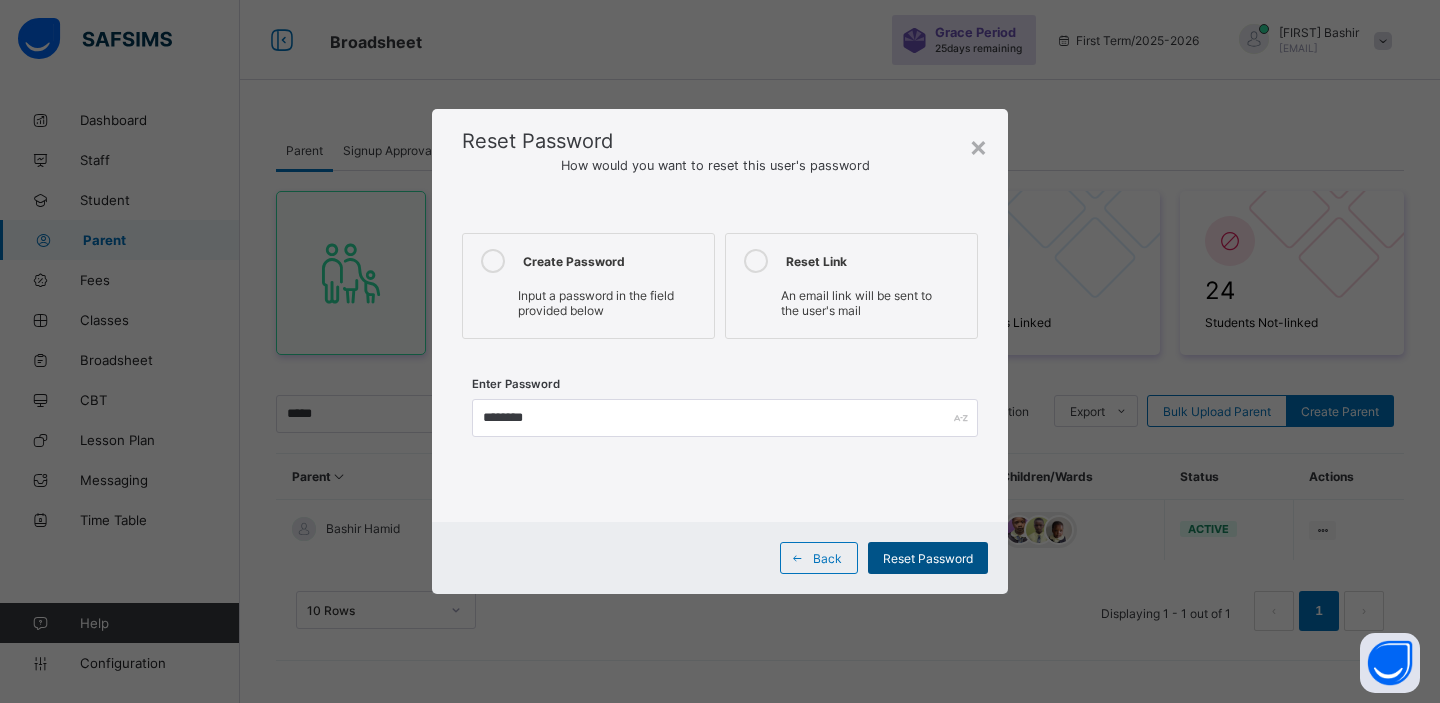 click on "Reset Password" at bounding box center [928, 558] 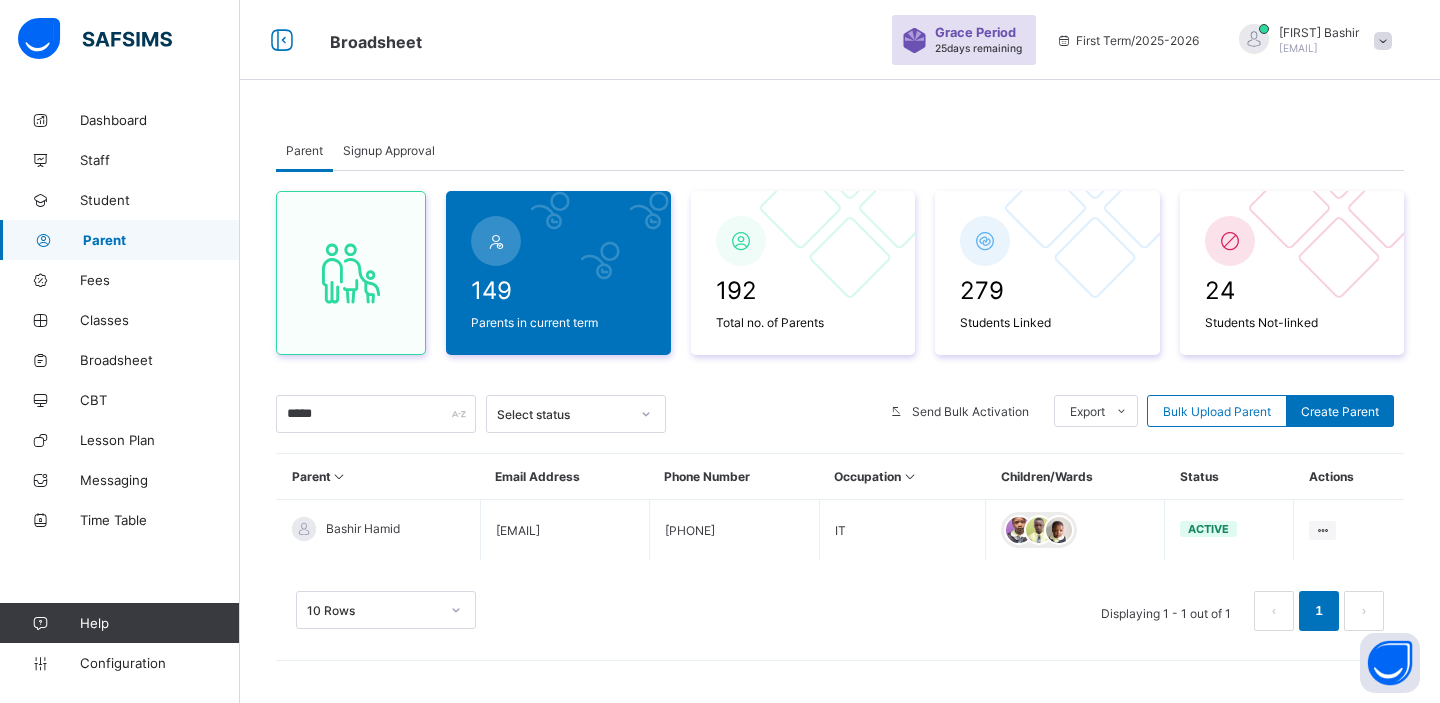 click on "Hamid   Bashir" at bounding box center [1319, 32] 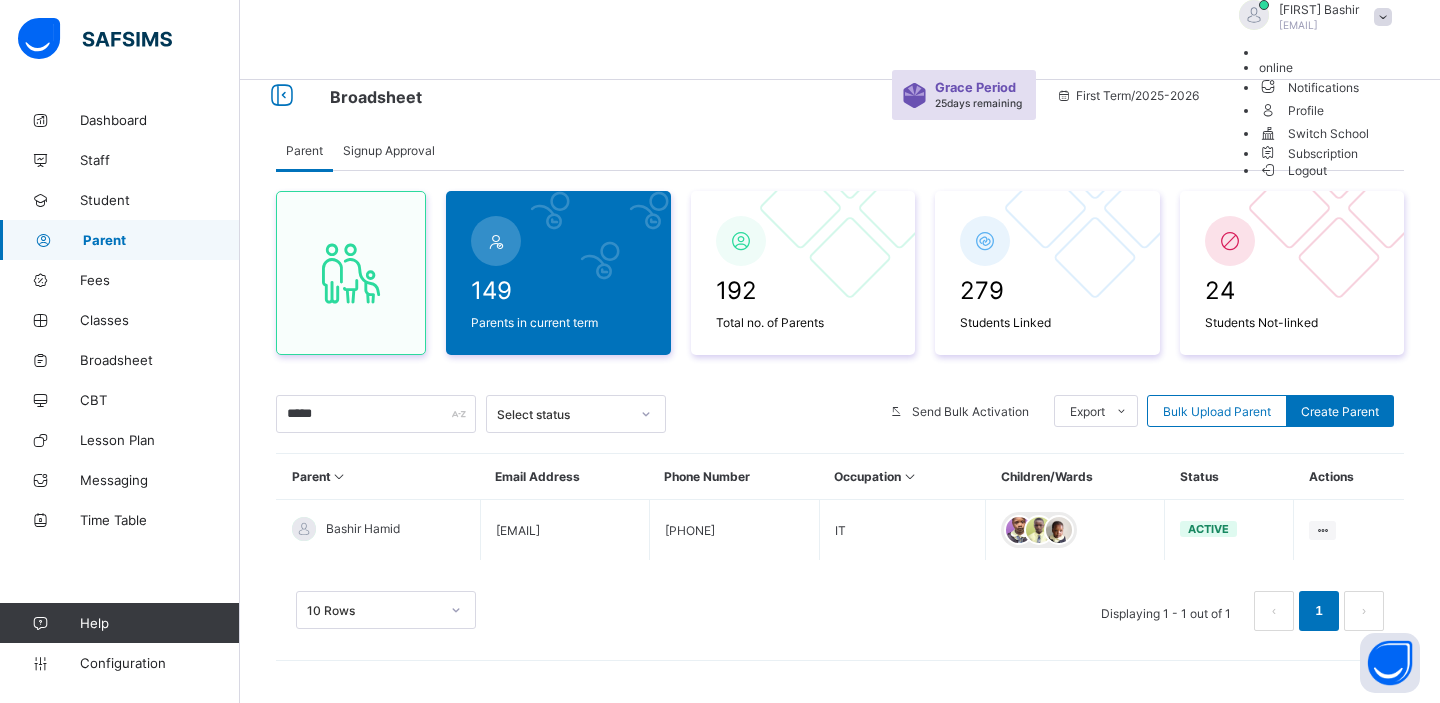 click on "Logout" at bounding box center [1293, 170] 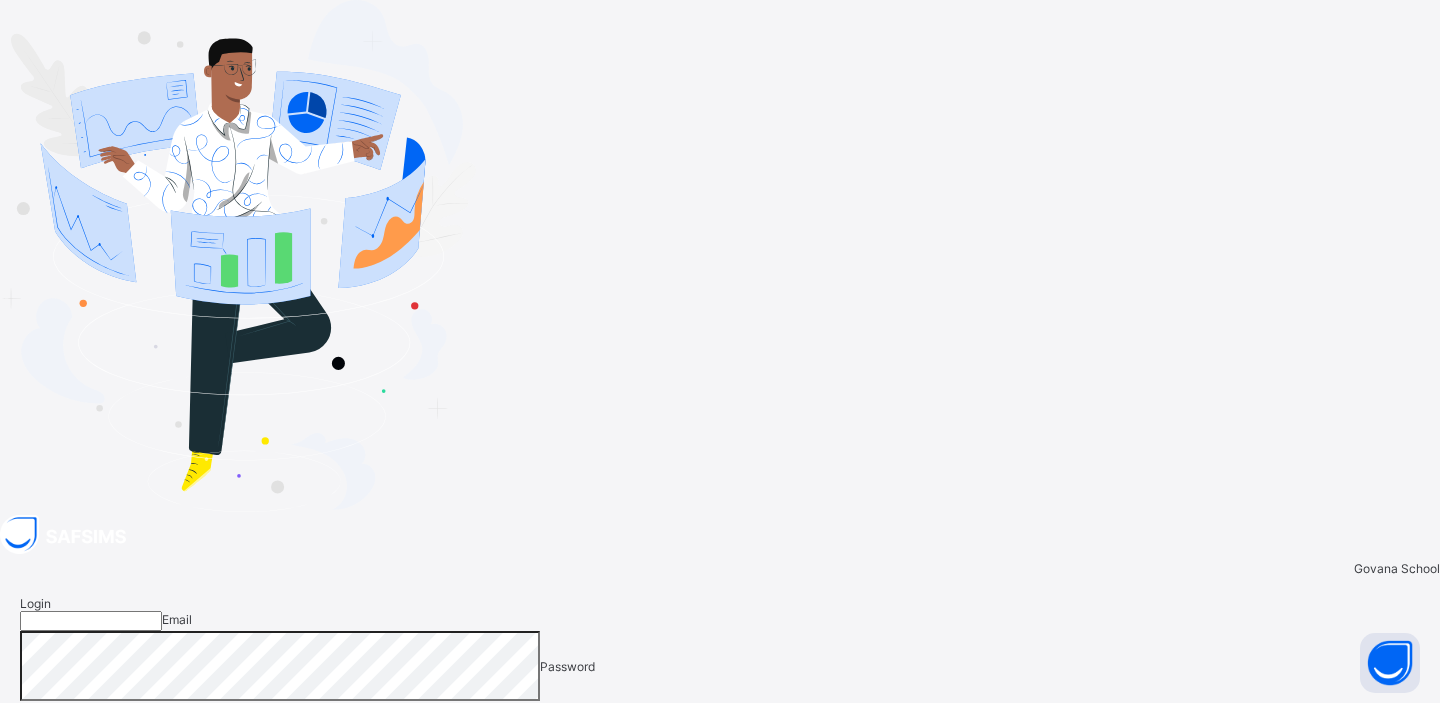 click at bounding box center (91, 621) 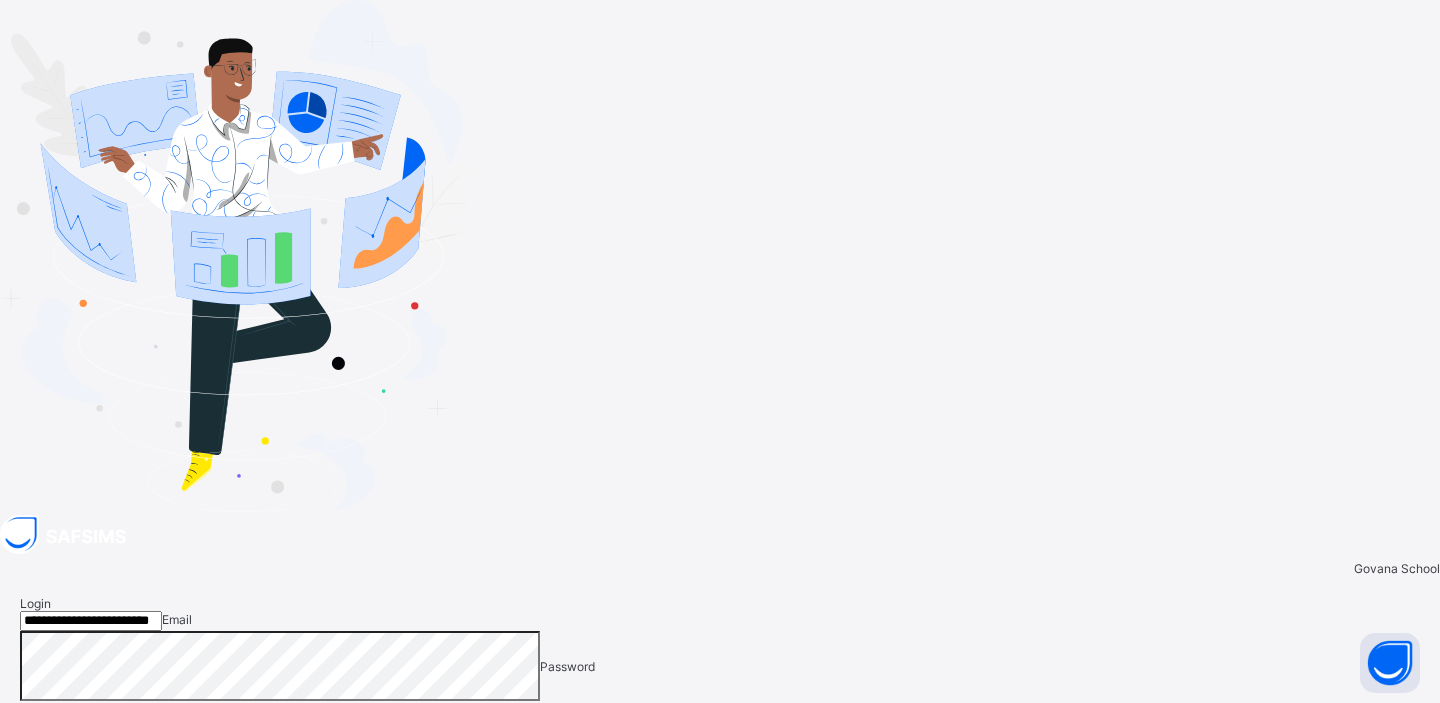 type on "**********" 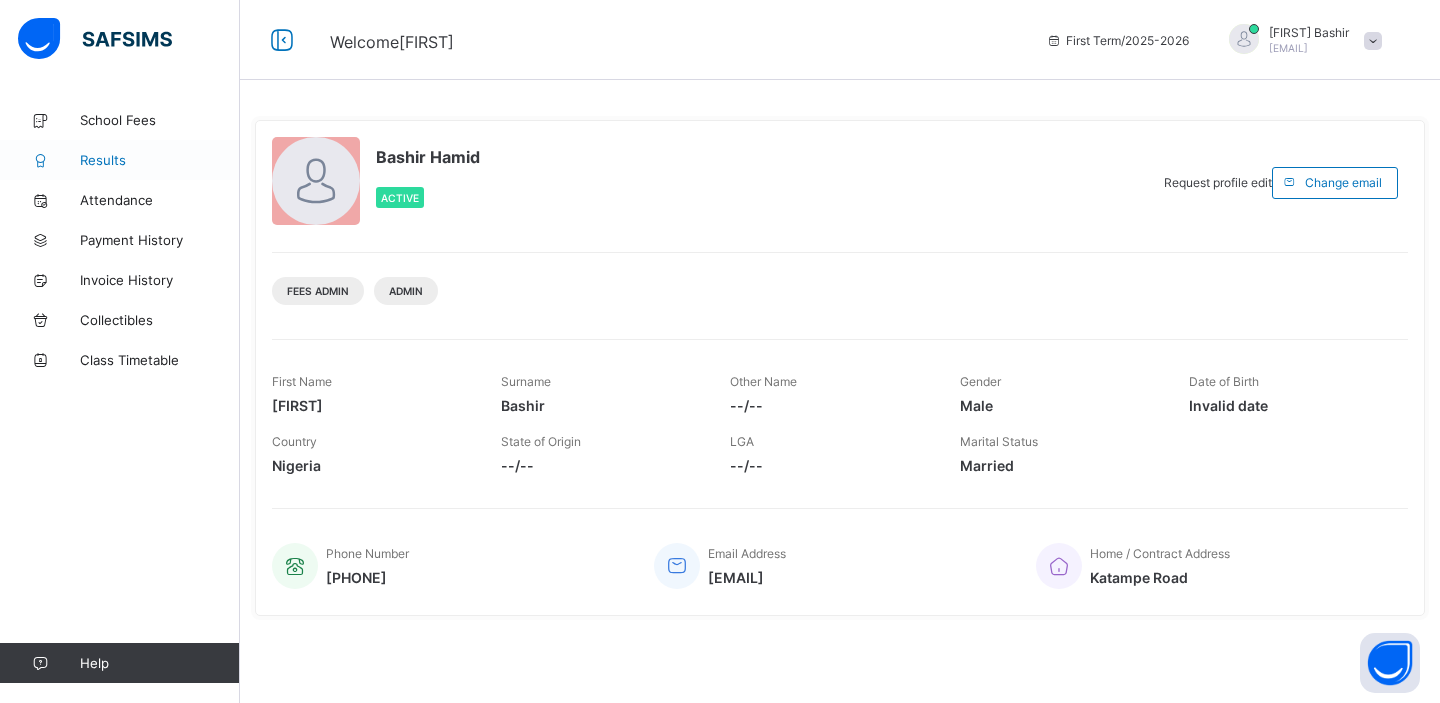 click on "Results" at bounding box center (160, 160) 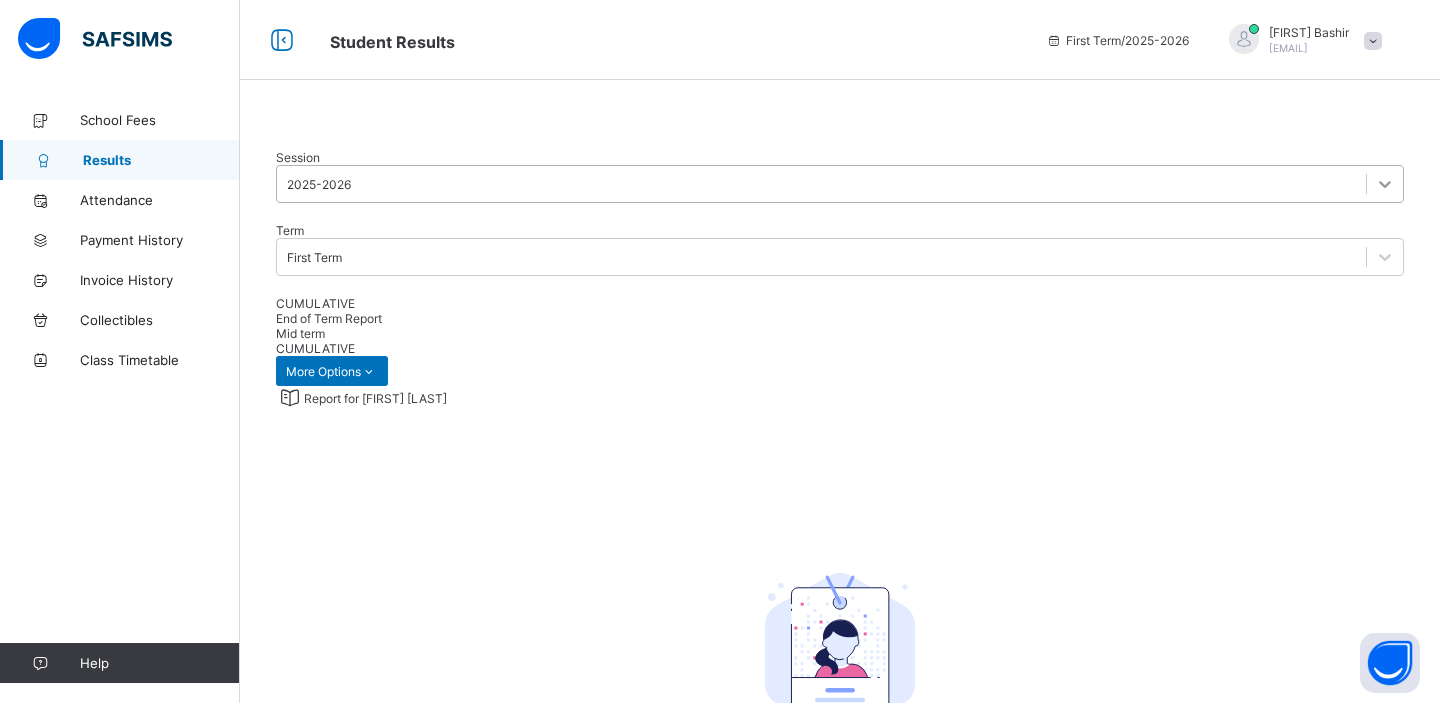 click at bounding box center (1385, 184) 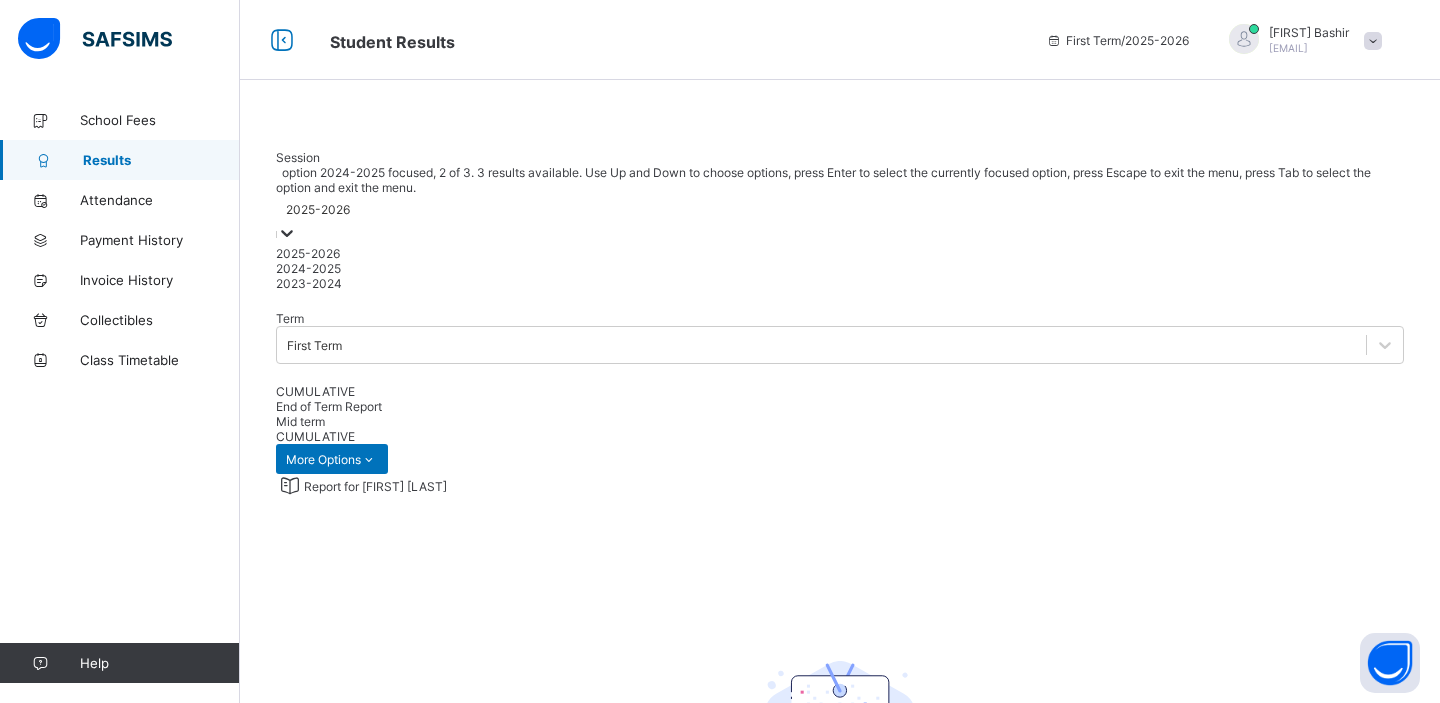 click on "2024-2025" at bounding box center (840, 268) 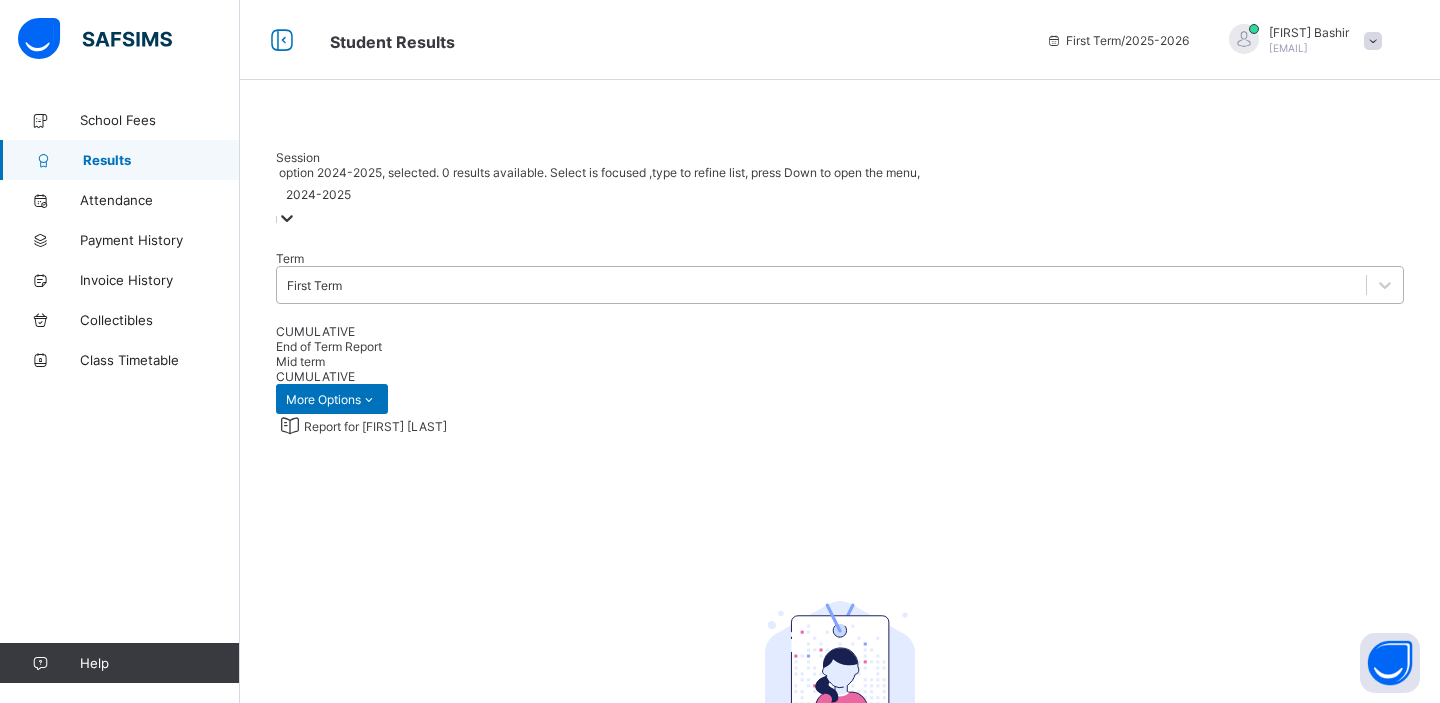 click on "First Term" at bounding box center [821, 285] 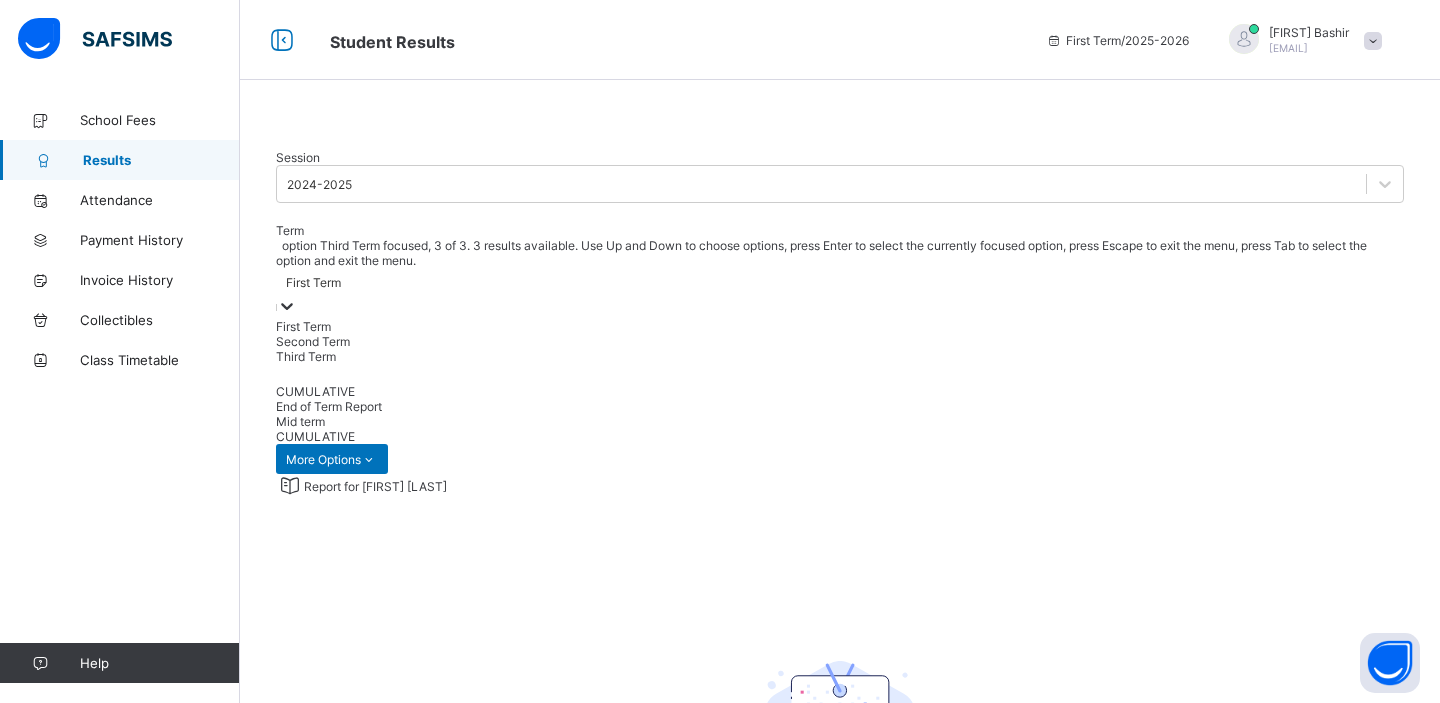 click on "Third Term" at bounding box center (840, 356) 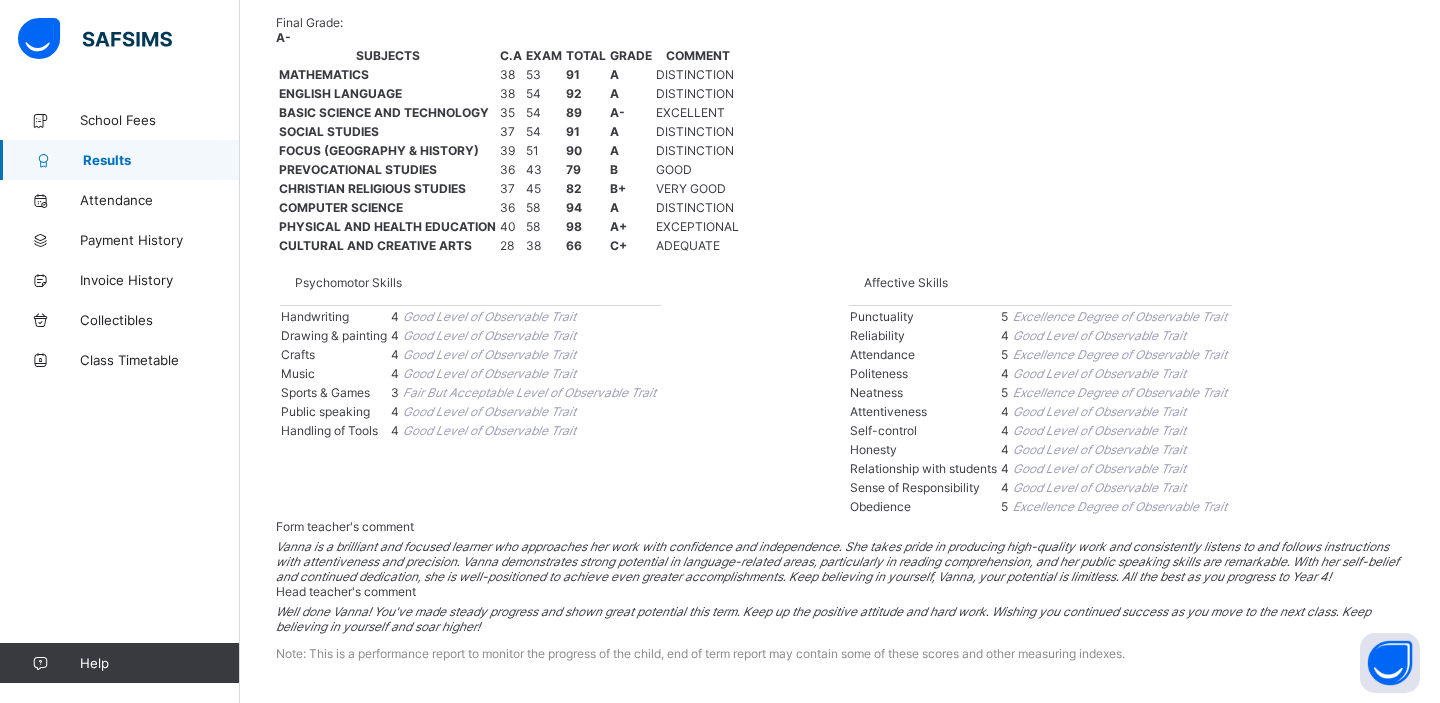 scroll, scrollTop: 1795, scrollLeft: 0, axis: vertical 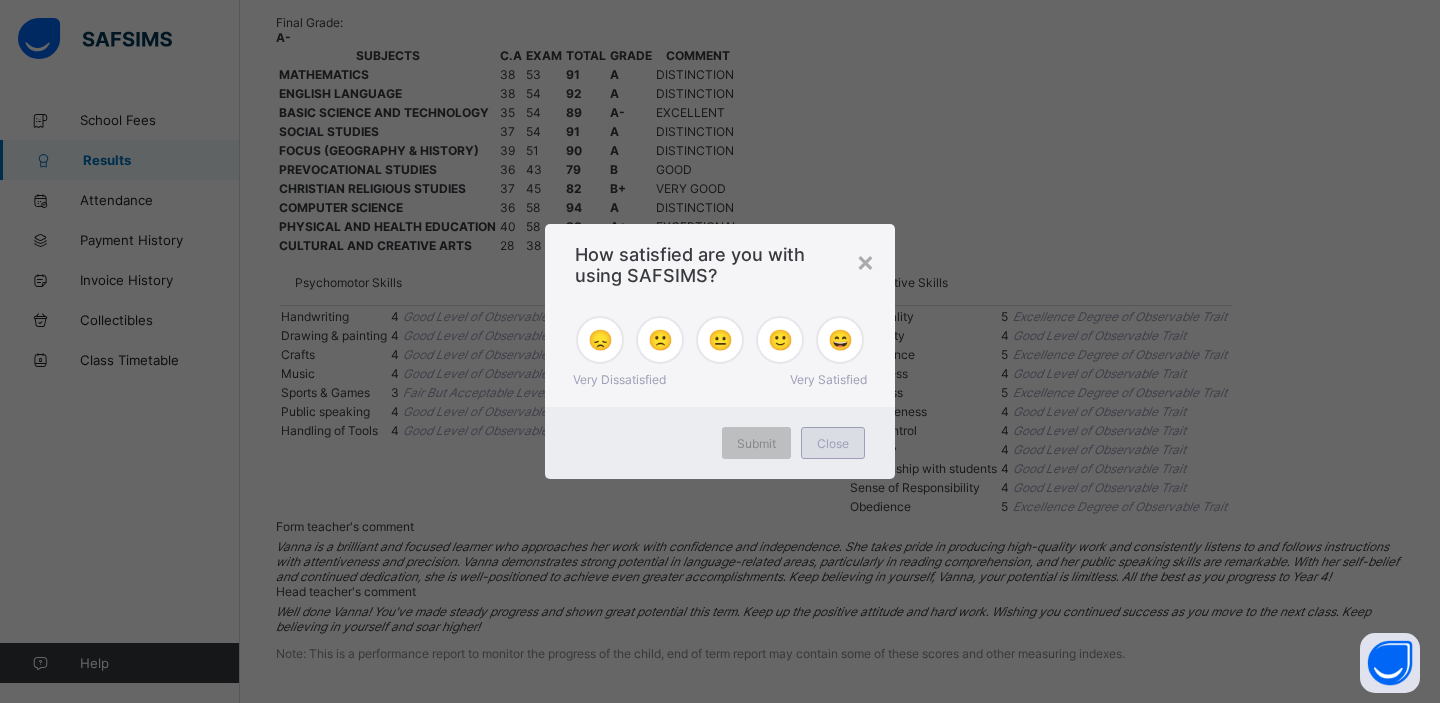 click on "Close" at bounding box center (833, 443) 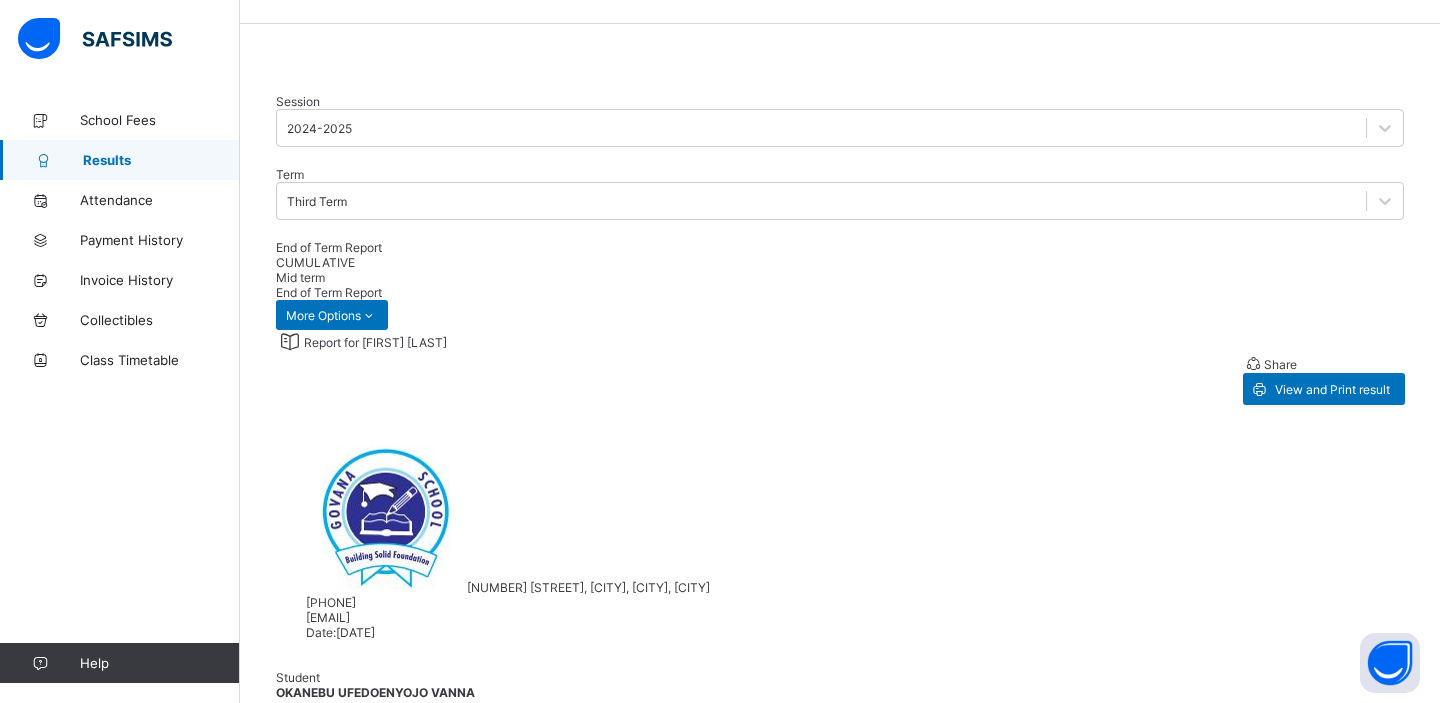 scroll, scrollTop: 38, scrollLeft: 0, axis: vertical 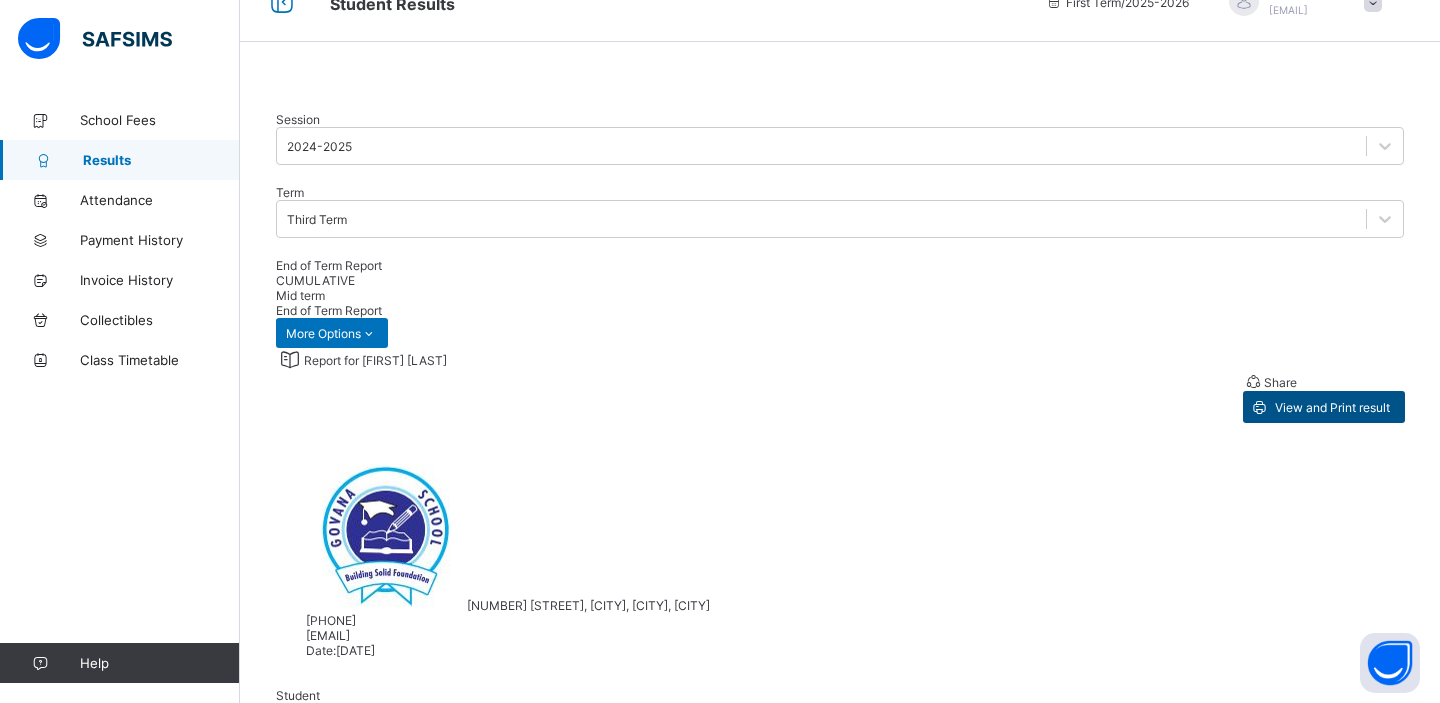 click on "View and Print result" at bounding box center [1332, 407] 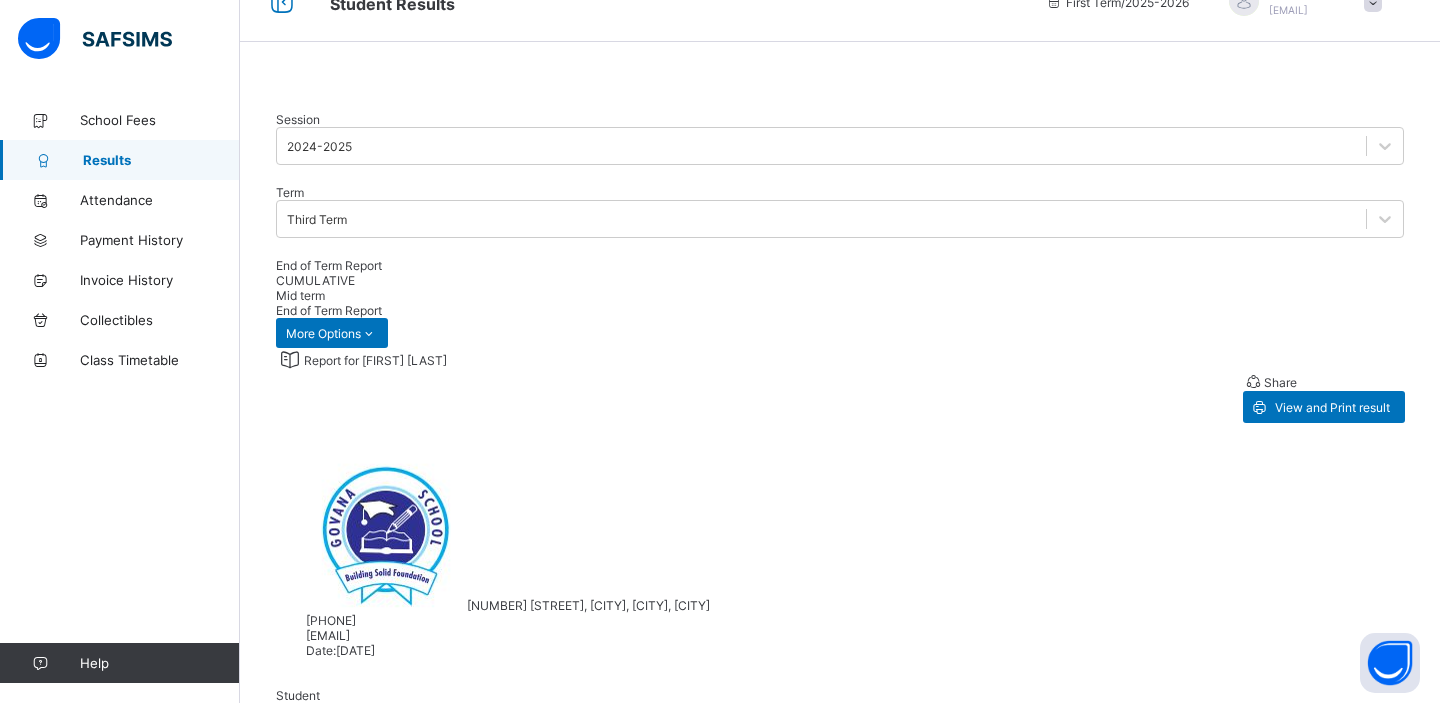 click on "CUMULATIVE" at bounding box center [315, 280] 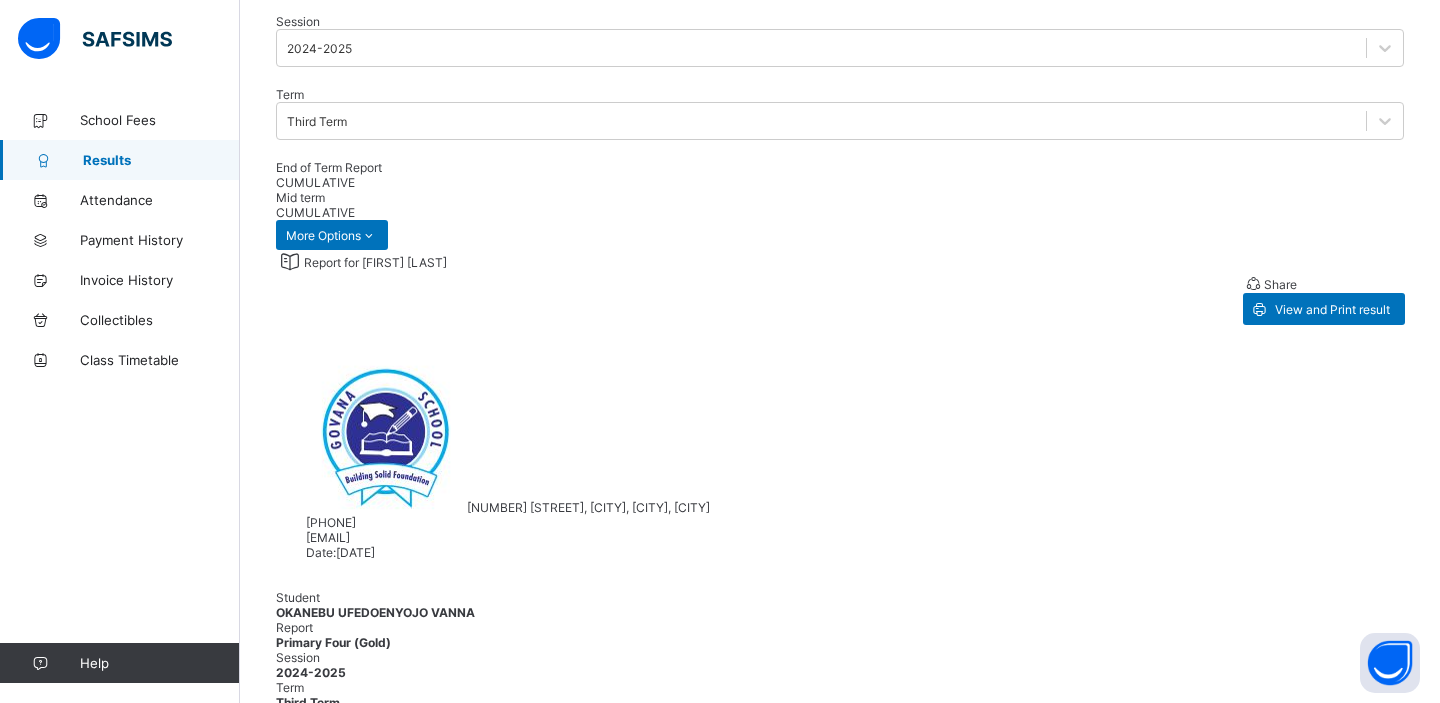 scroll, scrollTop: 94, scrollLeft: 0, axis: vertical 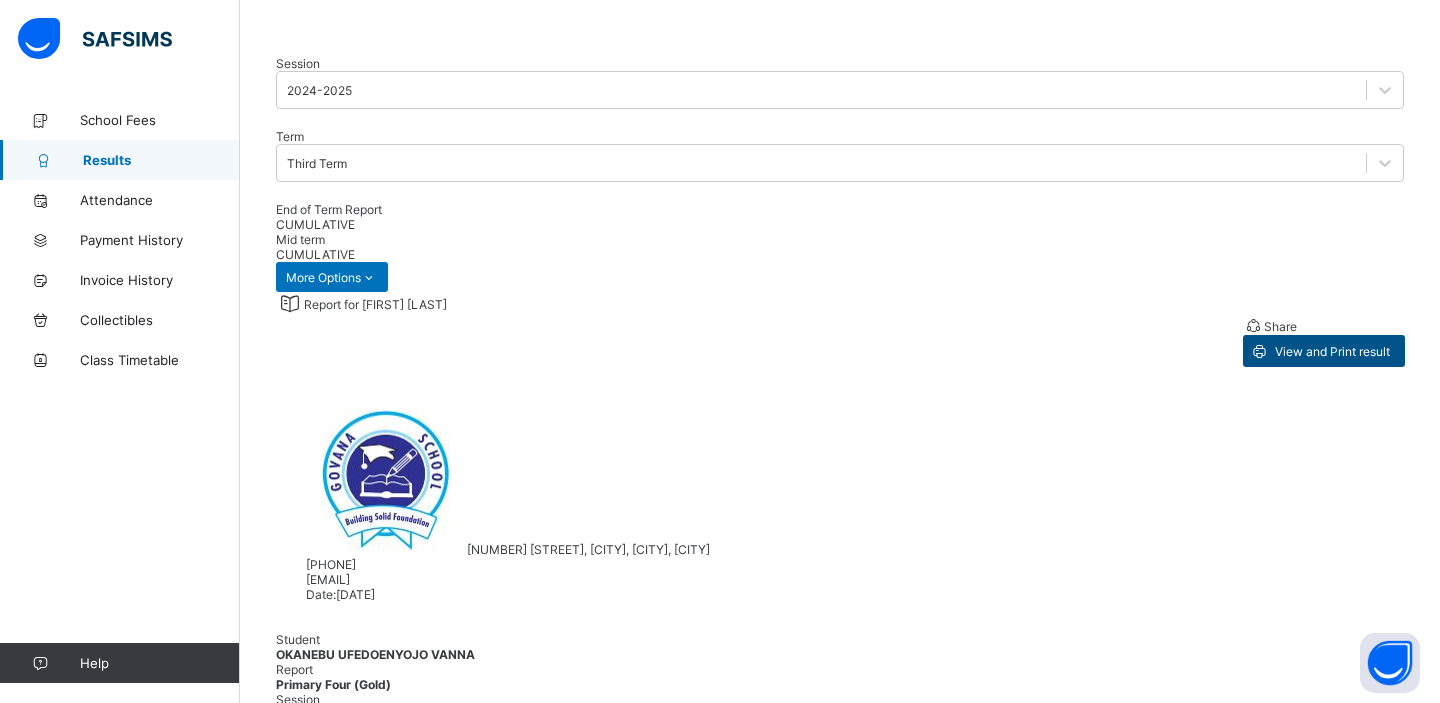 click on "View and Print result" at bounding box center (1332, 351) 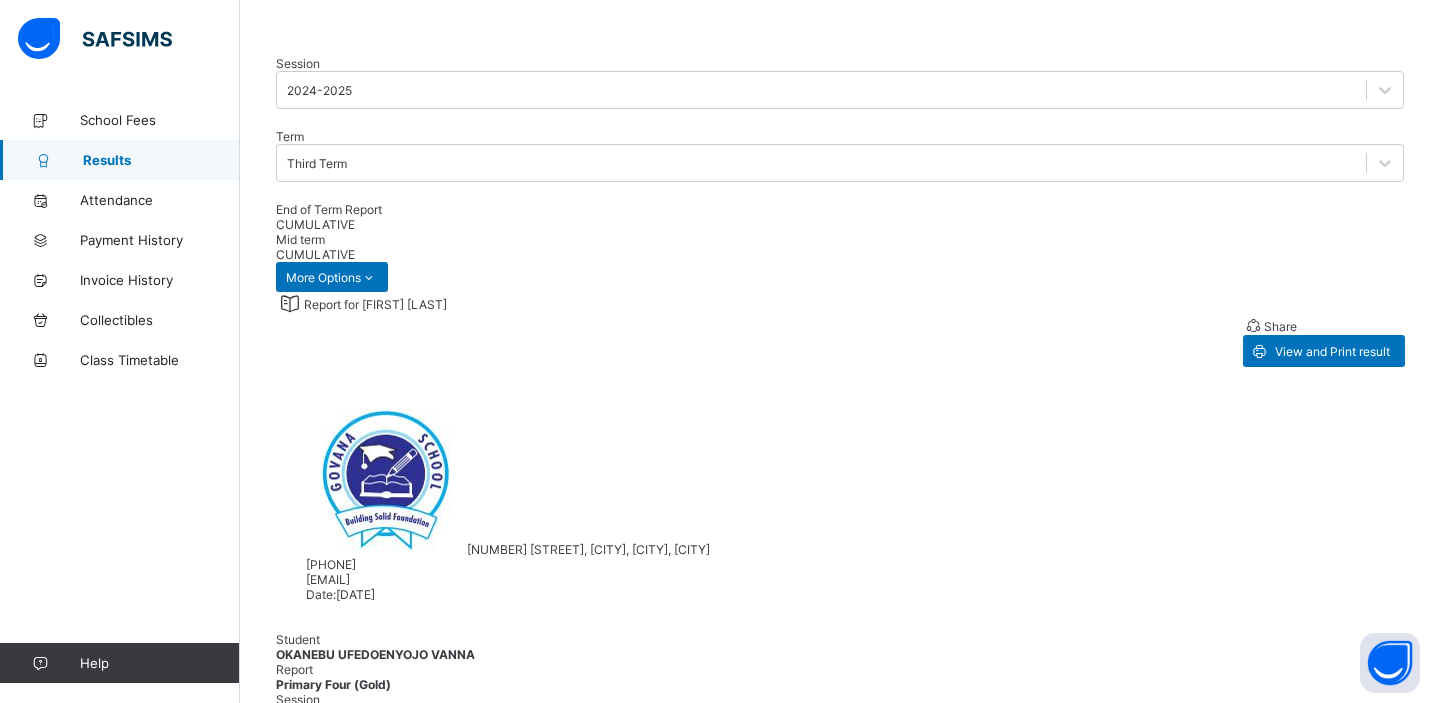 click at bounding box center (840, 36) 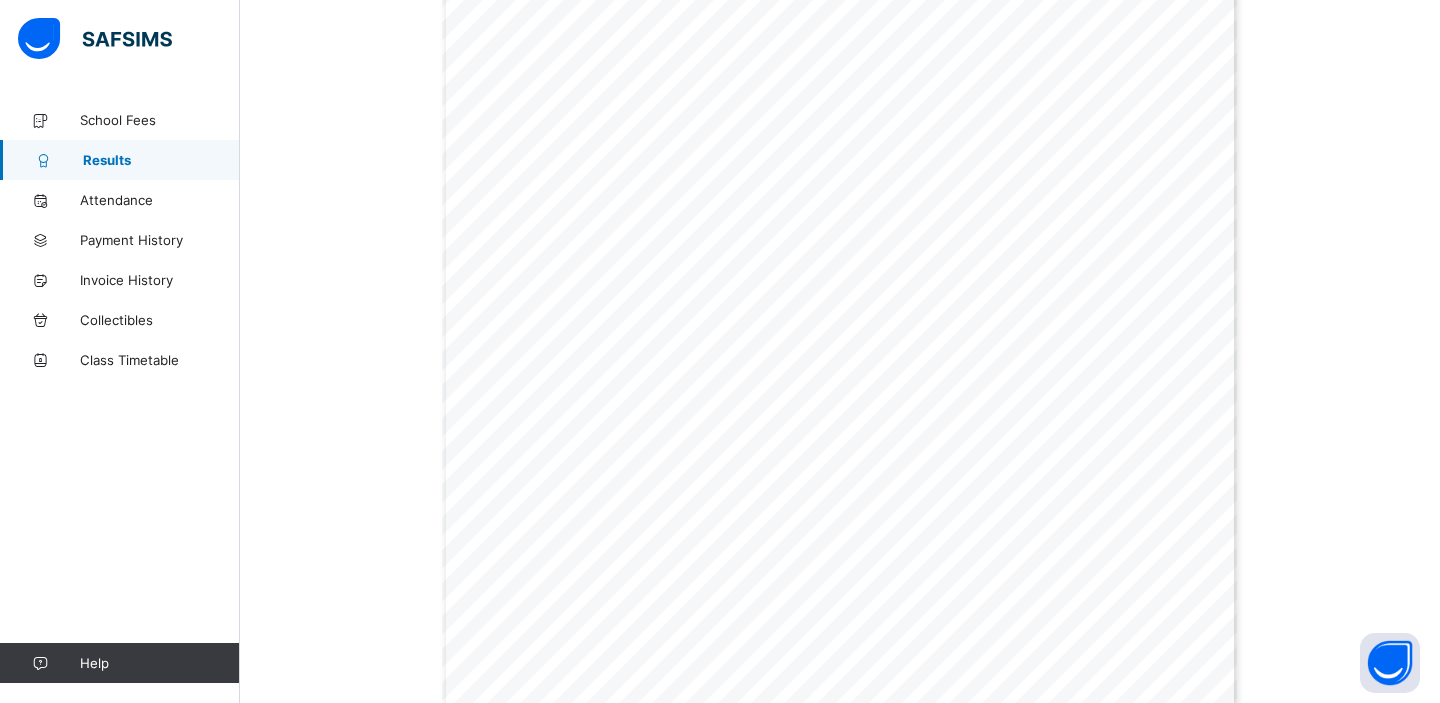 scroll, scrollTop: 0, scrollLeft: 0, axis: both 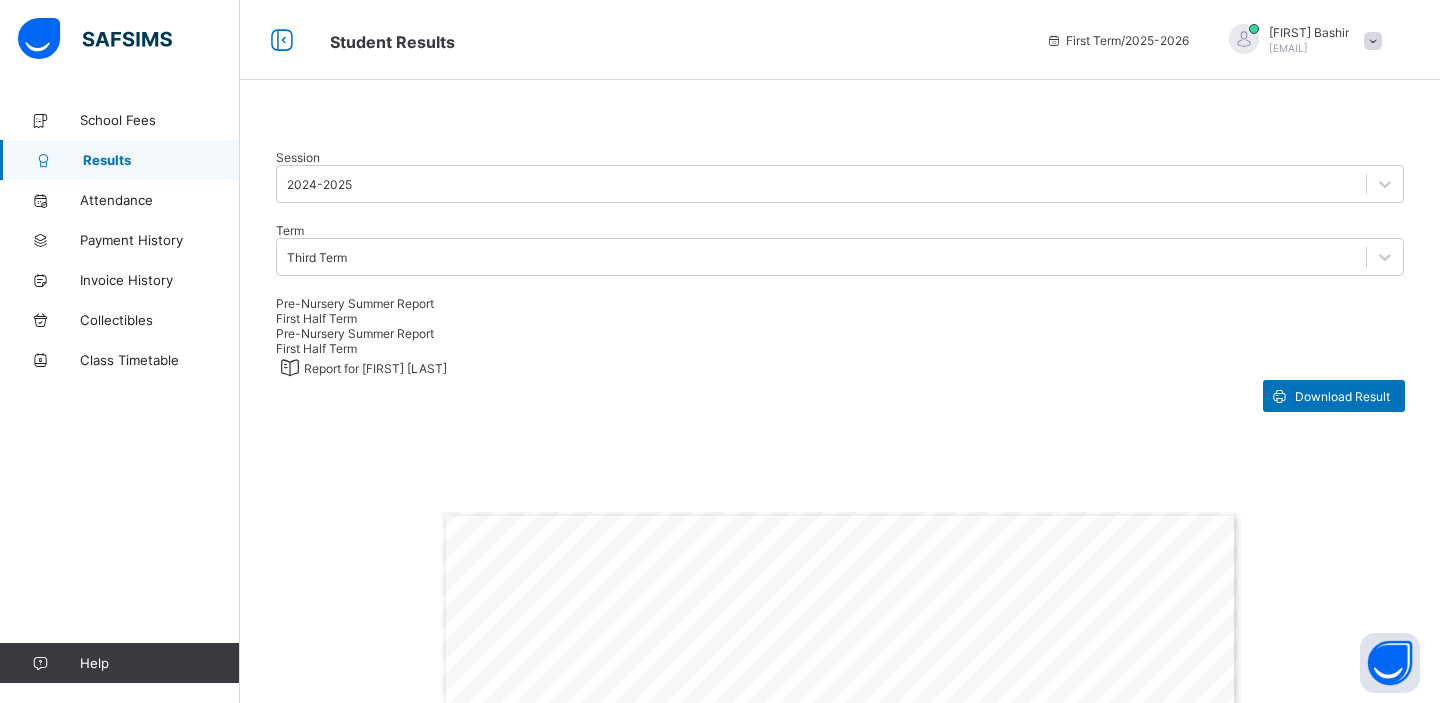 click at bounding box center [840, 130] 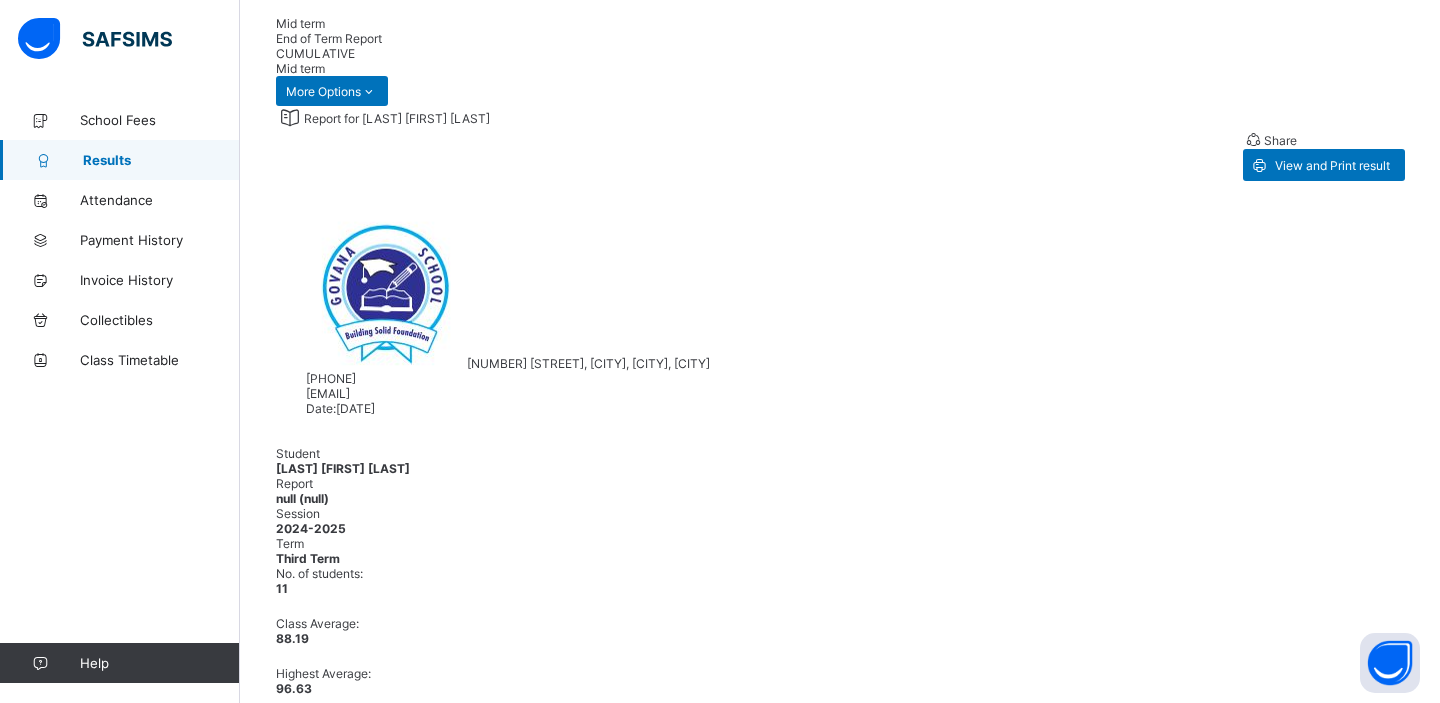 scroll, scrollTop: 0, scrollLeft: 0, axis: both 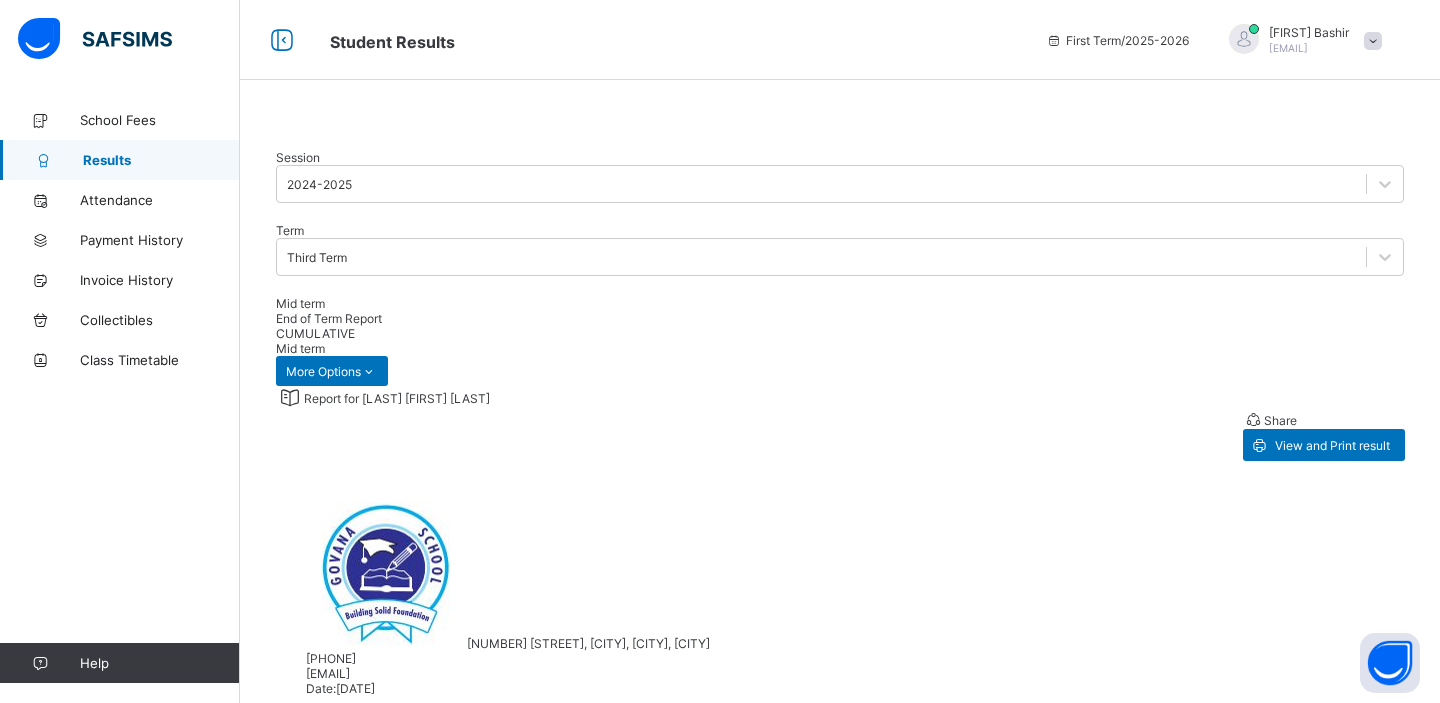 click on "End of Term Report" at bounding box center [329, 318] 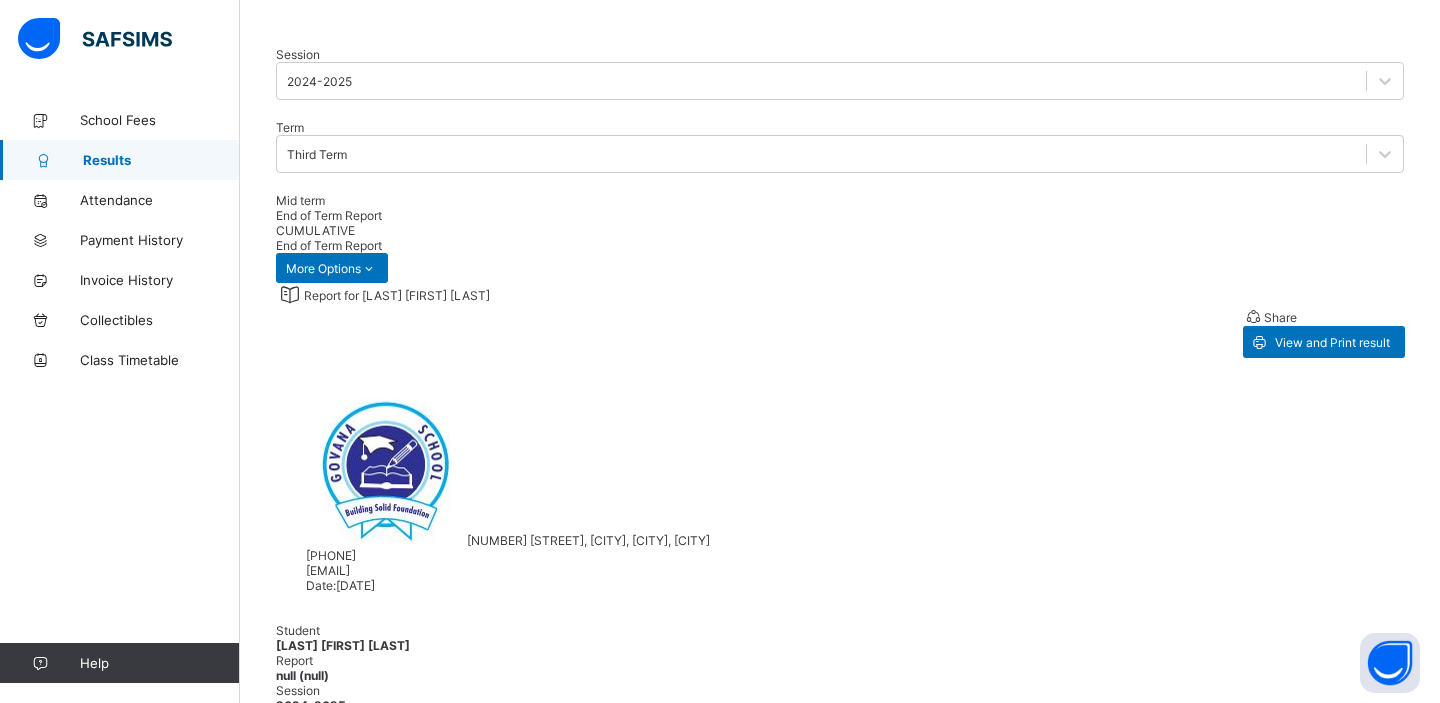 scroll, scrollTop: 0, scrollLeft: 0, axis: both 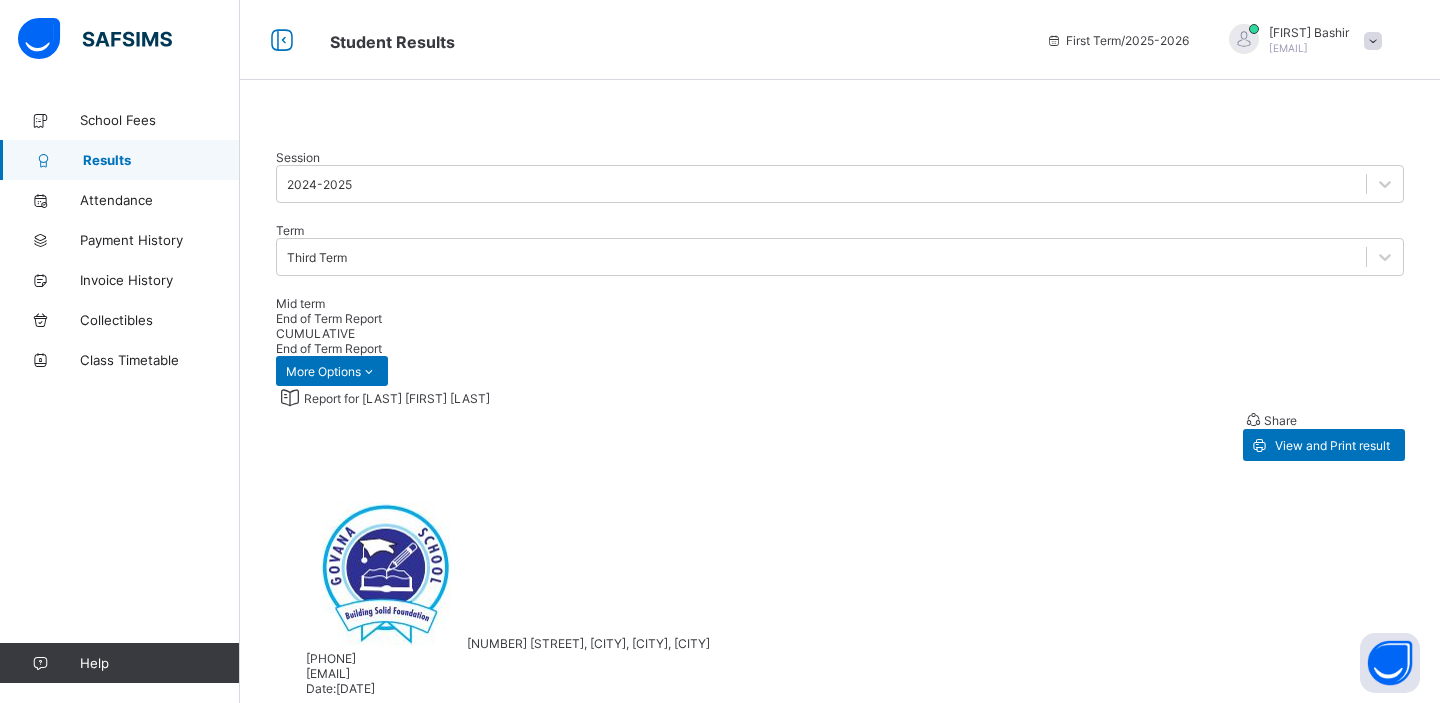 click on "CUMULATIVE" at bounding box center [840, 333] 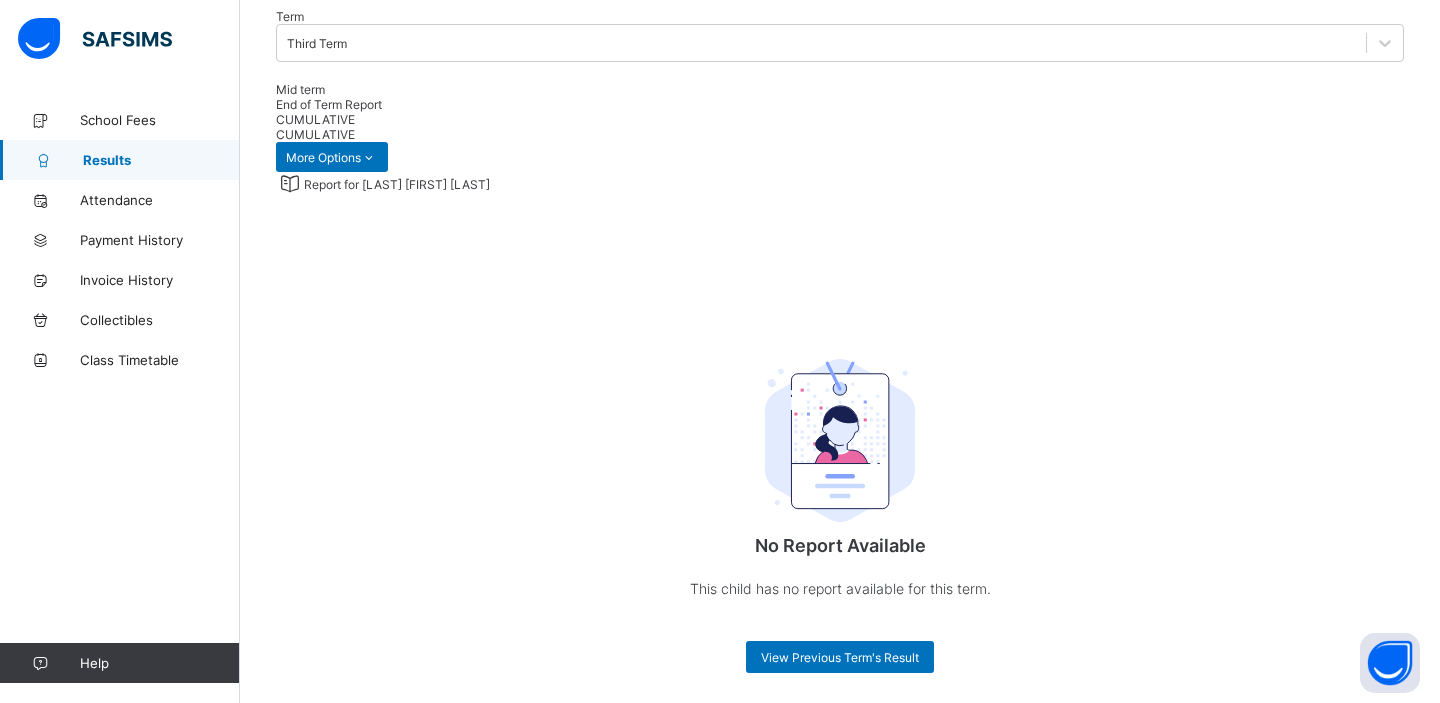 scroll, scrollTop: 0, scrollLeft: 0, axis: both 